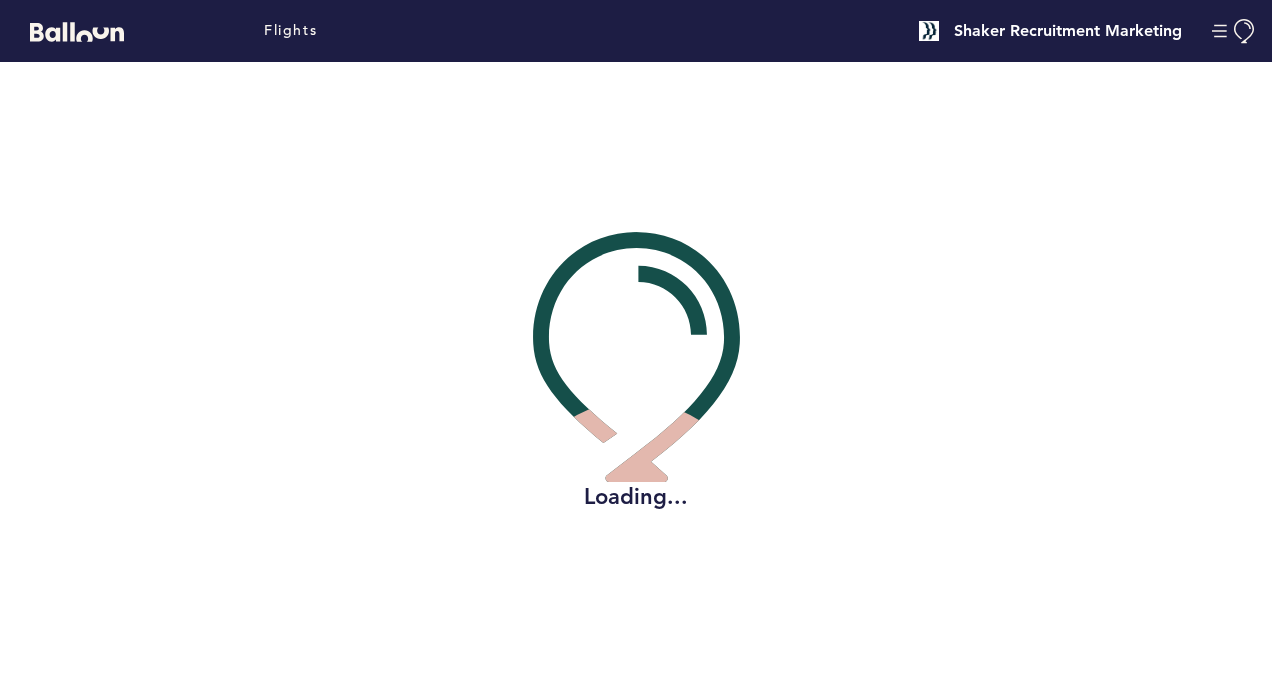 scroll, scrollTop: 0, scrollLeft: 0, axis: both 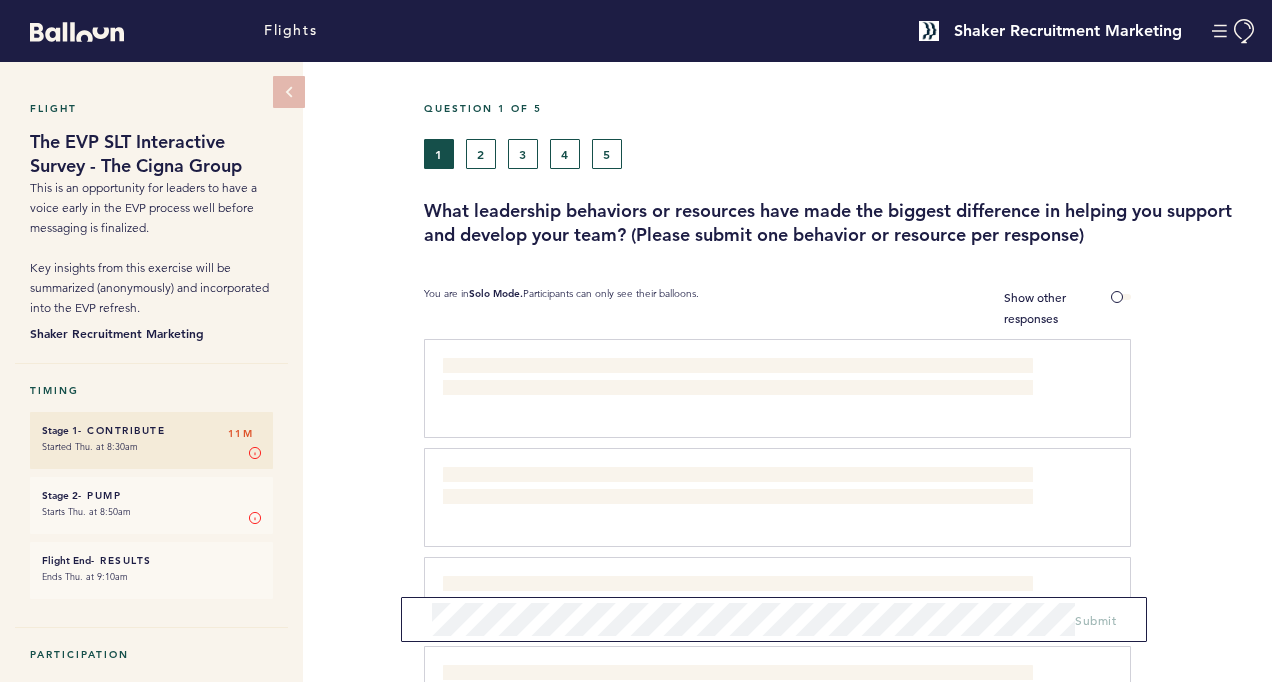 click on "The resource that helps me the most is an incredible HRBP who provides partnership, support and counsel in developing my team." at bounding box center (735, 378) 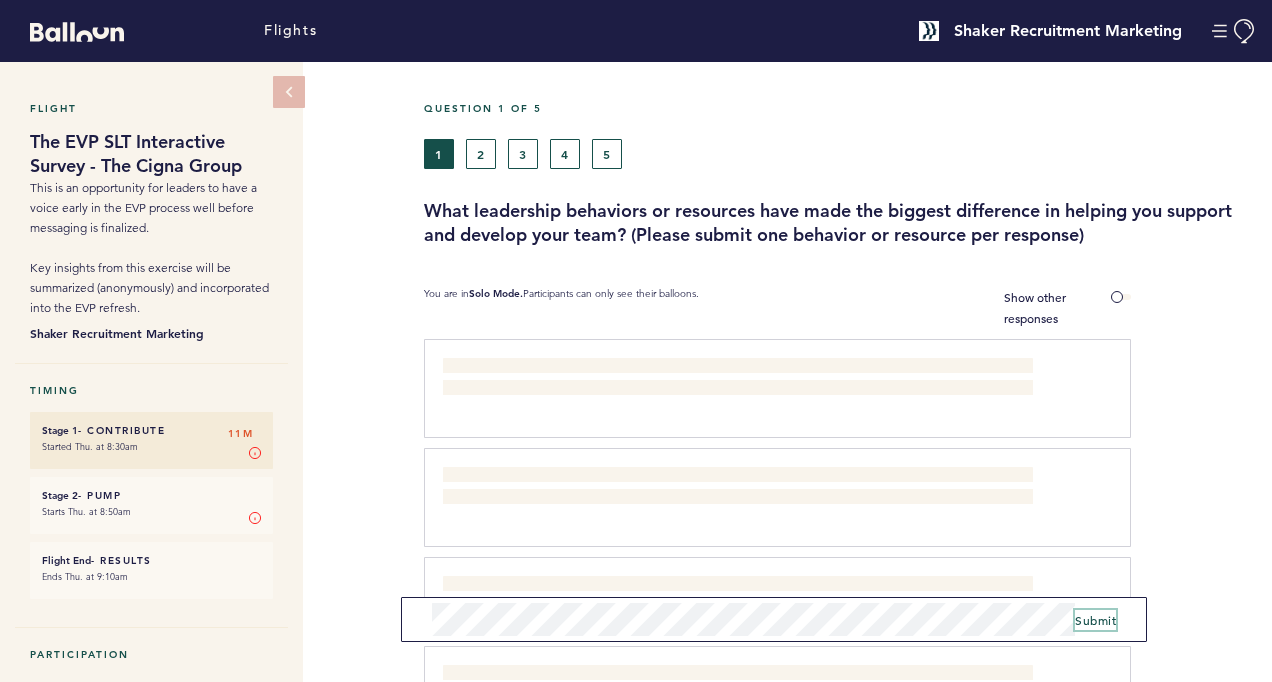 click on "Submit" at bounding box center (1095, 620) 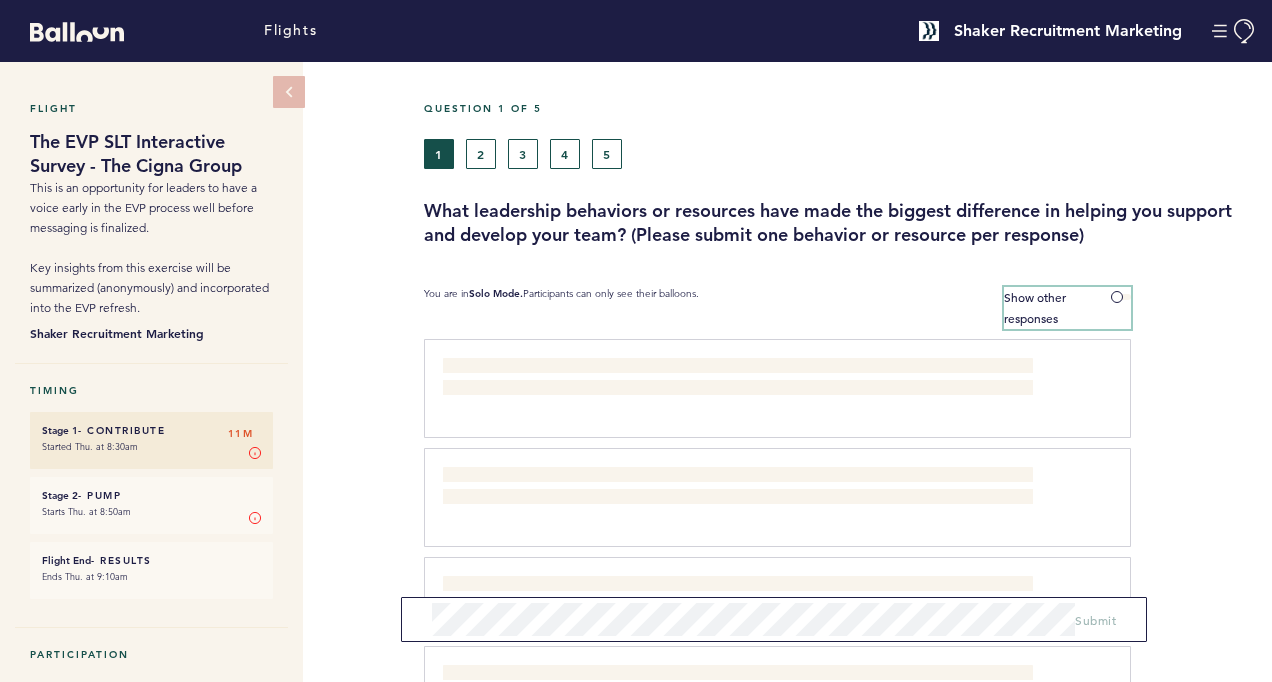 click at bounding box center [1121, 297] 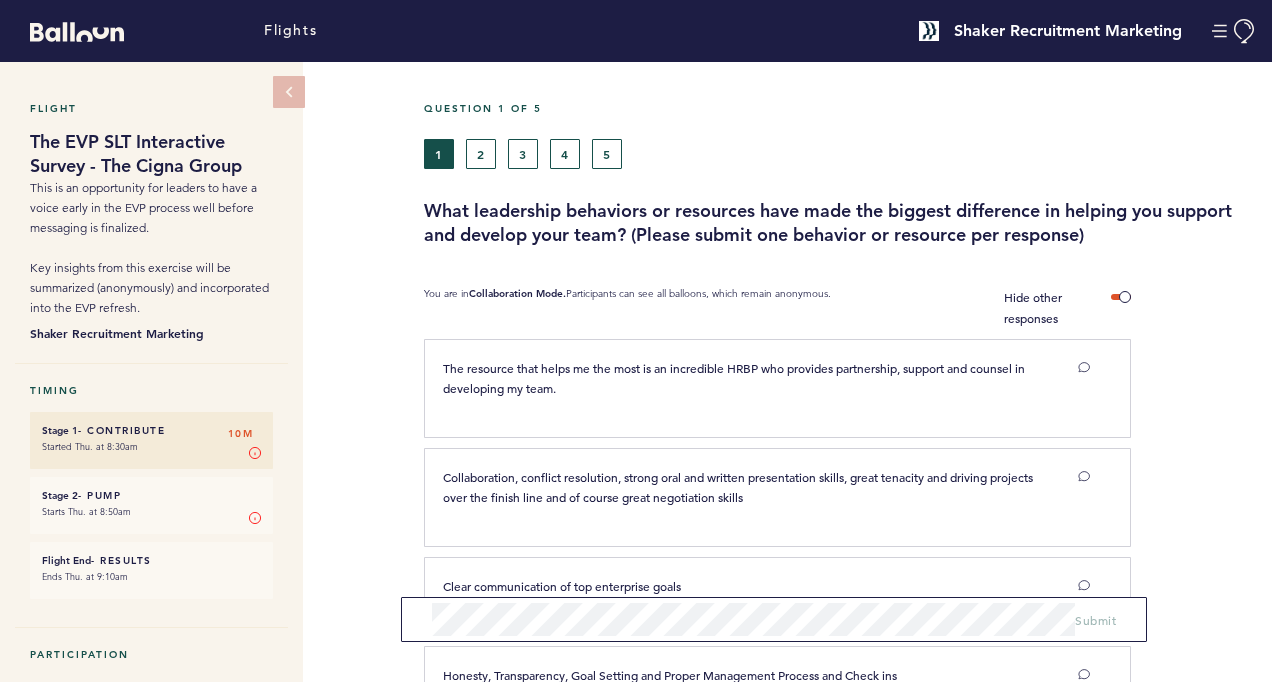 click at bounding box center (1201, 505) 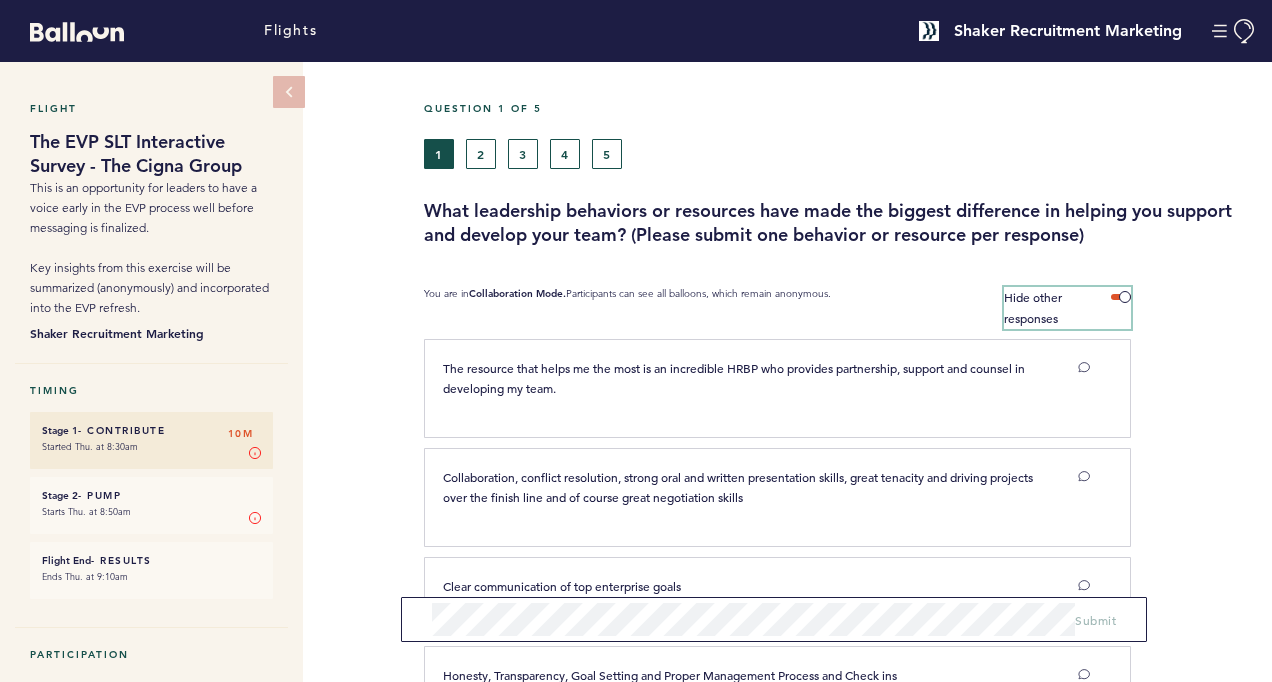 click at bounding box center (1121, 297) 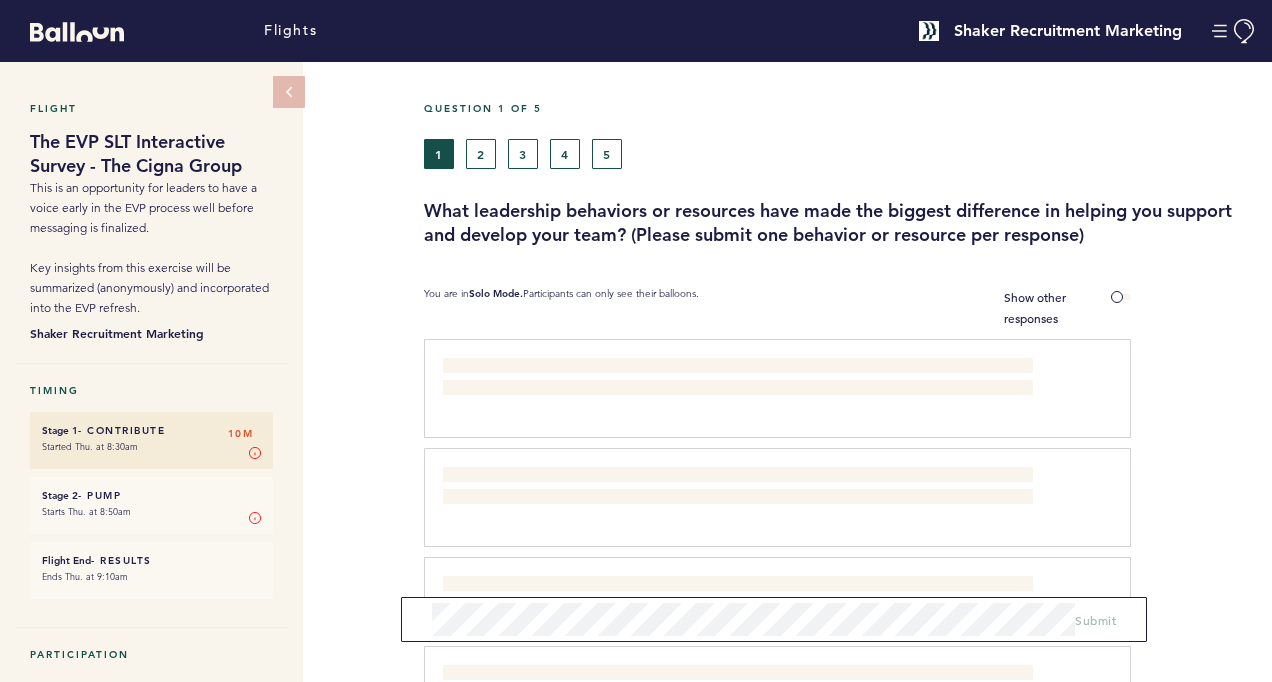 click at bounding box center [1201, 505] 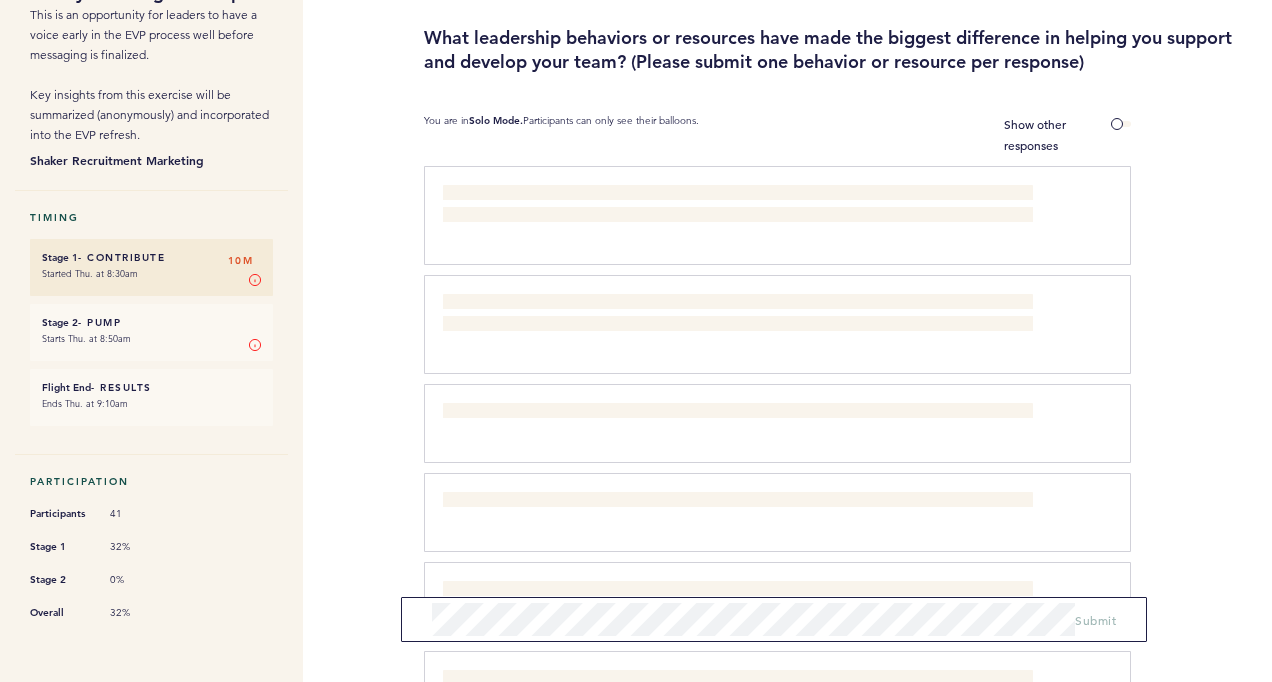 scroll, scrollTop: 0, scrollLeft: 0, axis: both 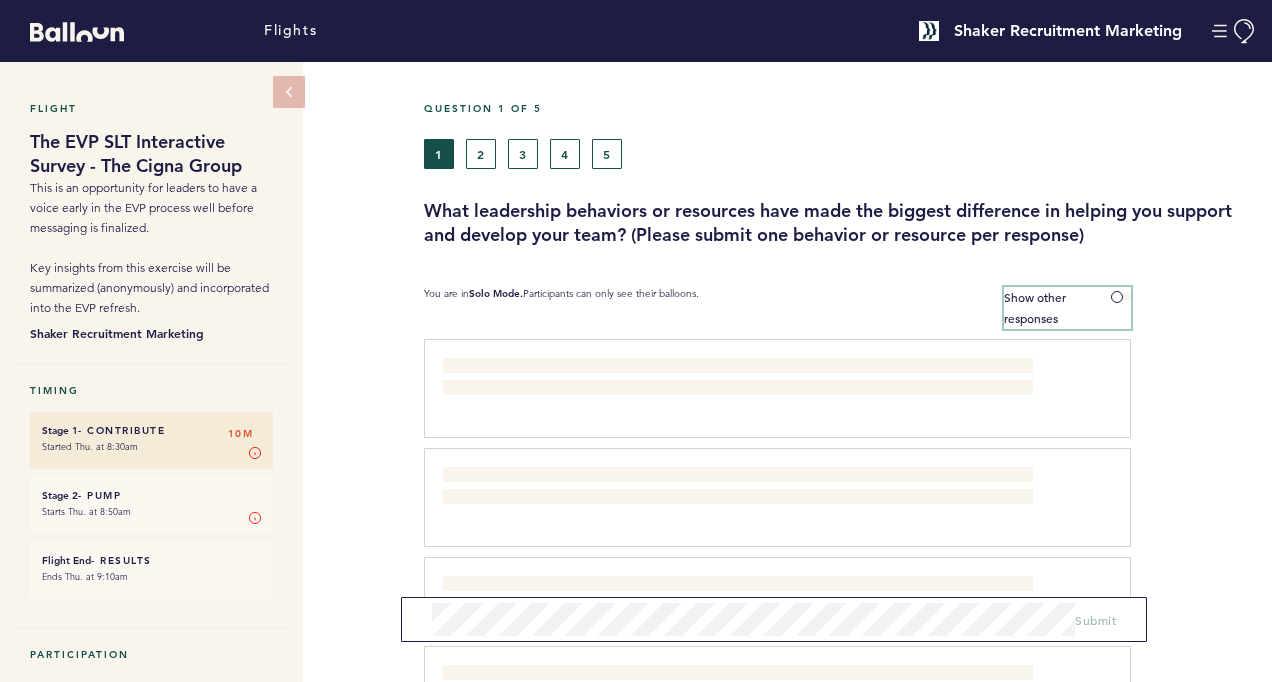 click at bounding box center [1121, 297] 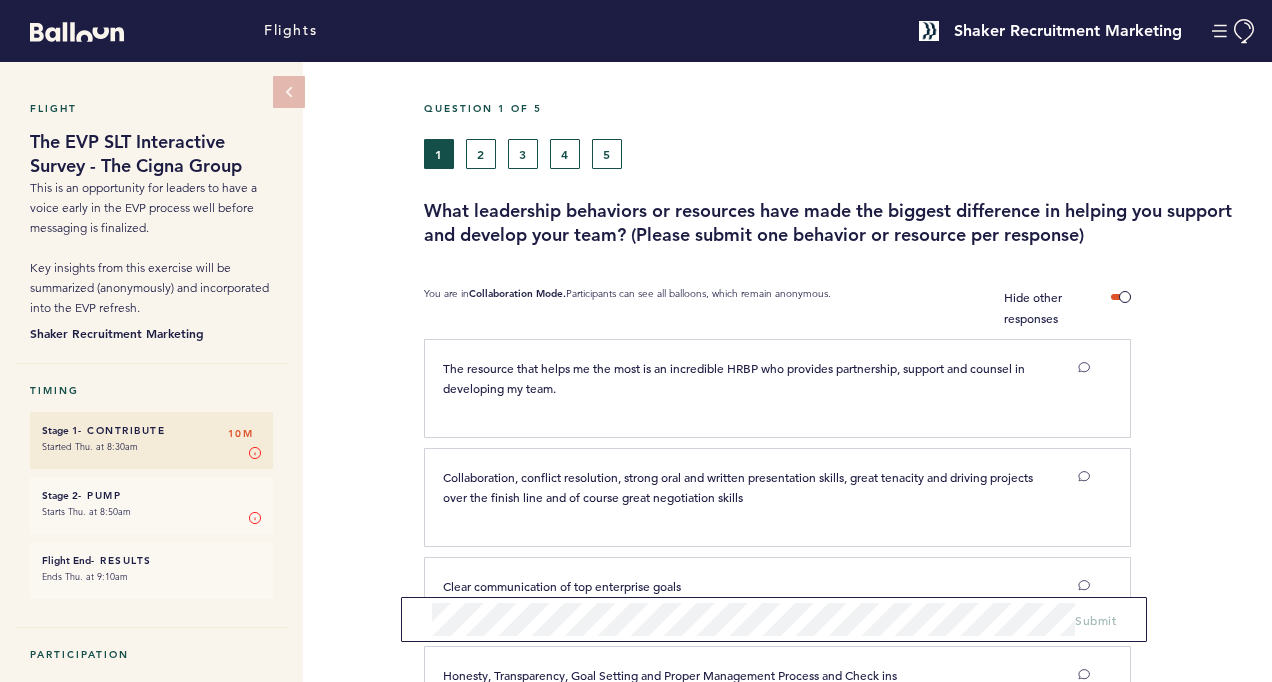 drag, startPoint x: 1229, startPoint y: 470, endPoint x: 1171, endPoint y: 523, distance: 78.56844 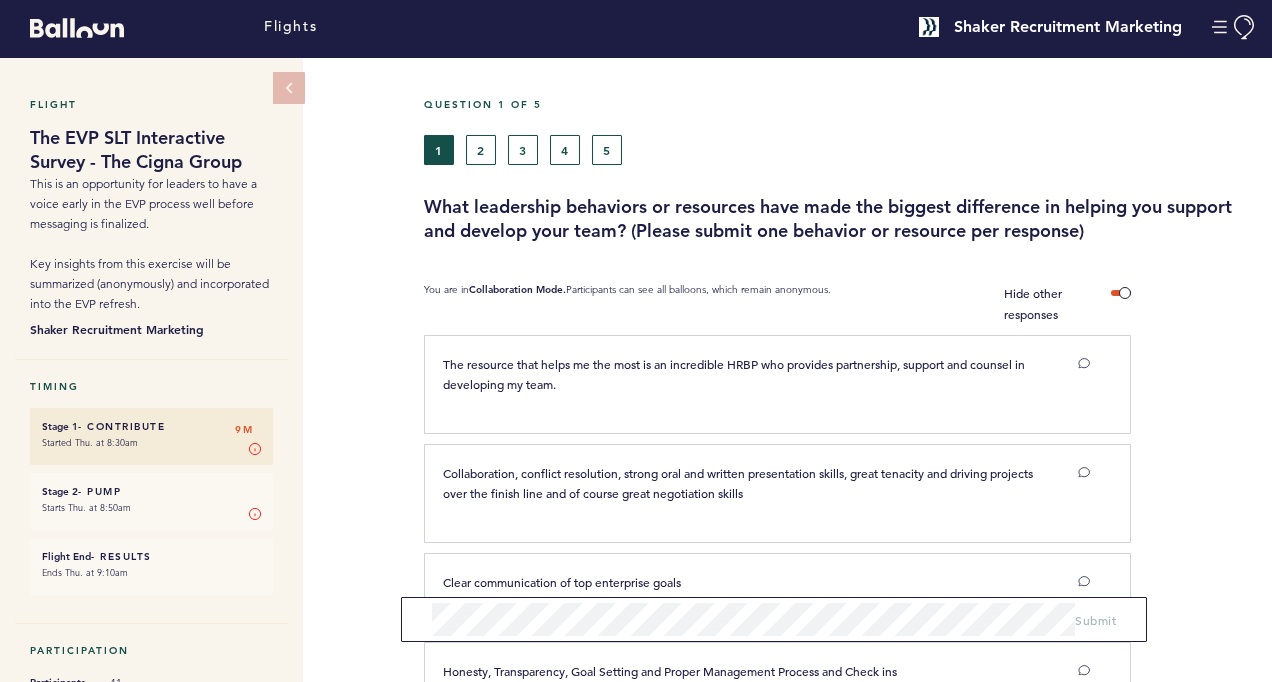 scroll, scrollTop: 0, scrollLeft: 0, axis: both 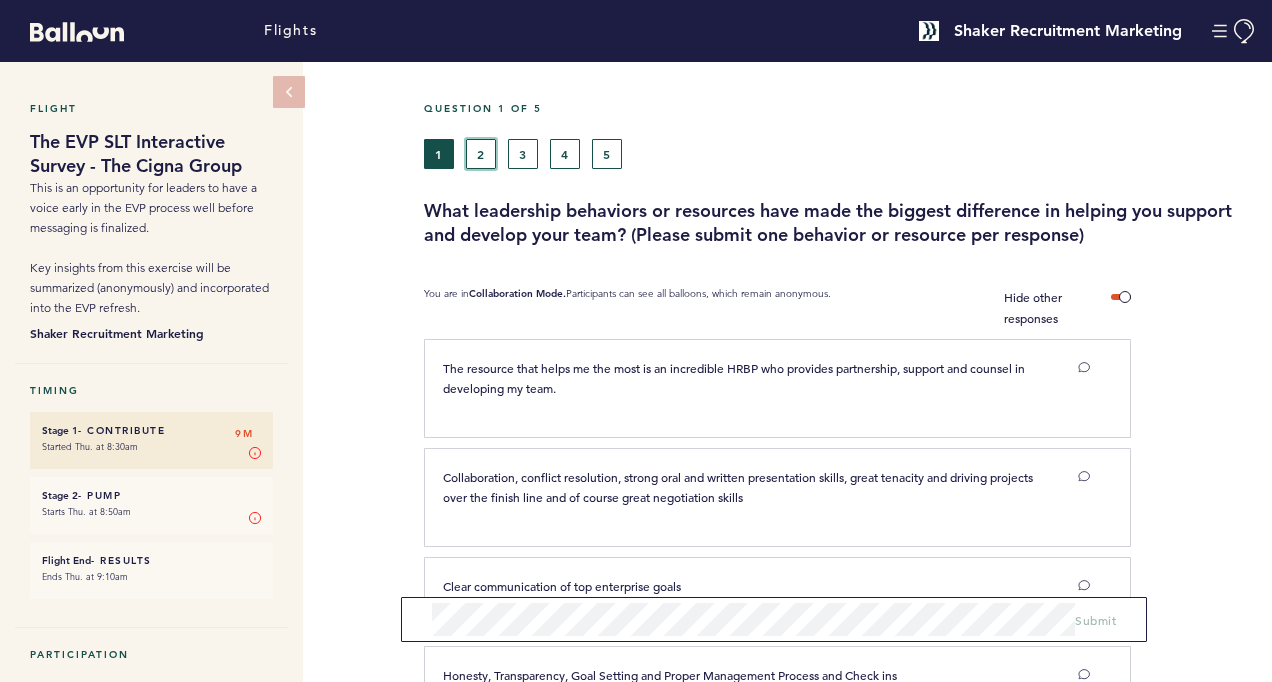 click on "2" at bounding box center [481, 154] 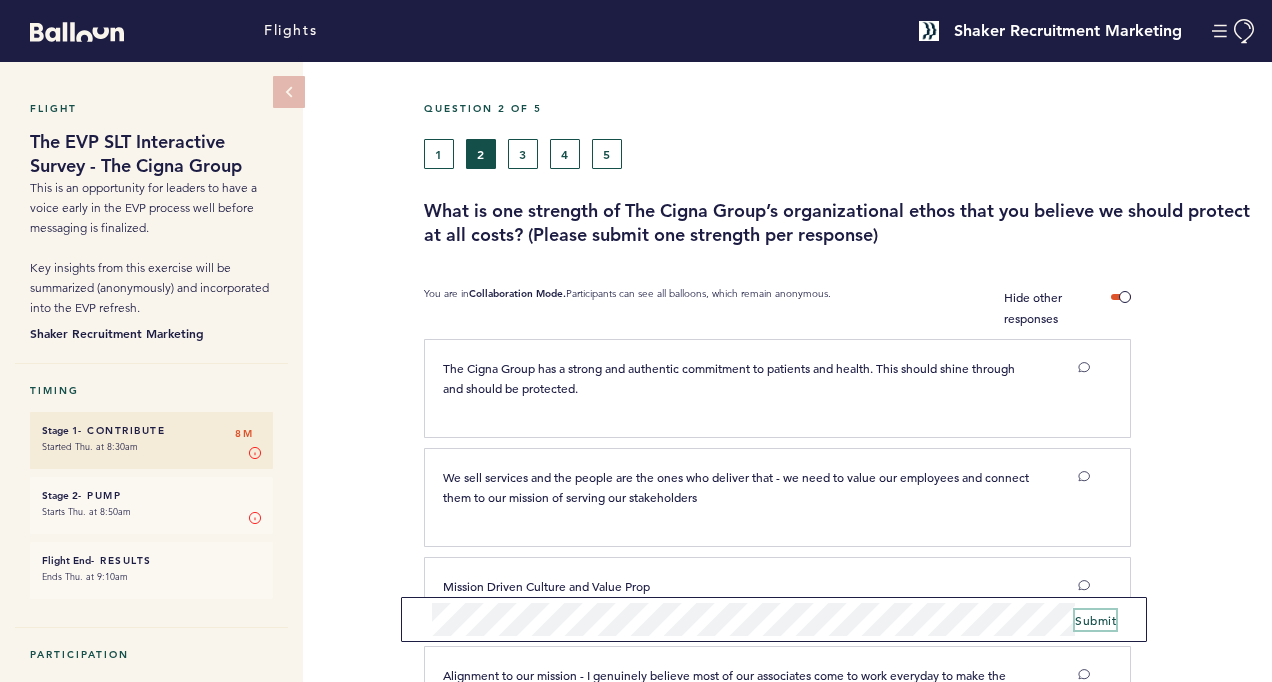 click on "Submit" at bounding box center (1095, 620) 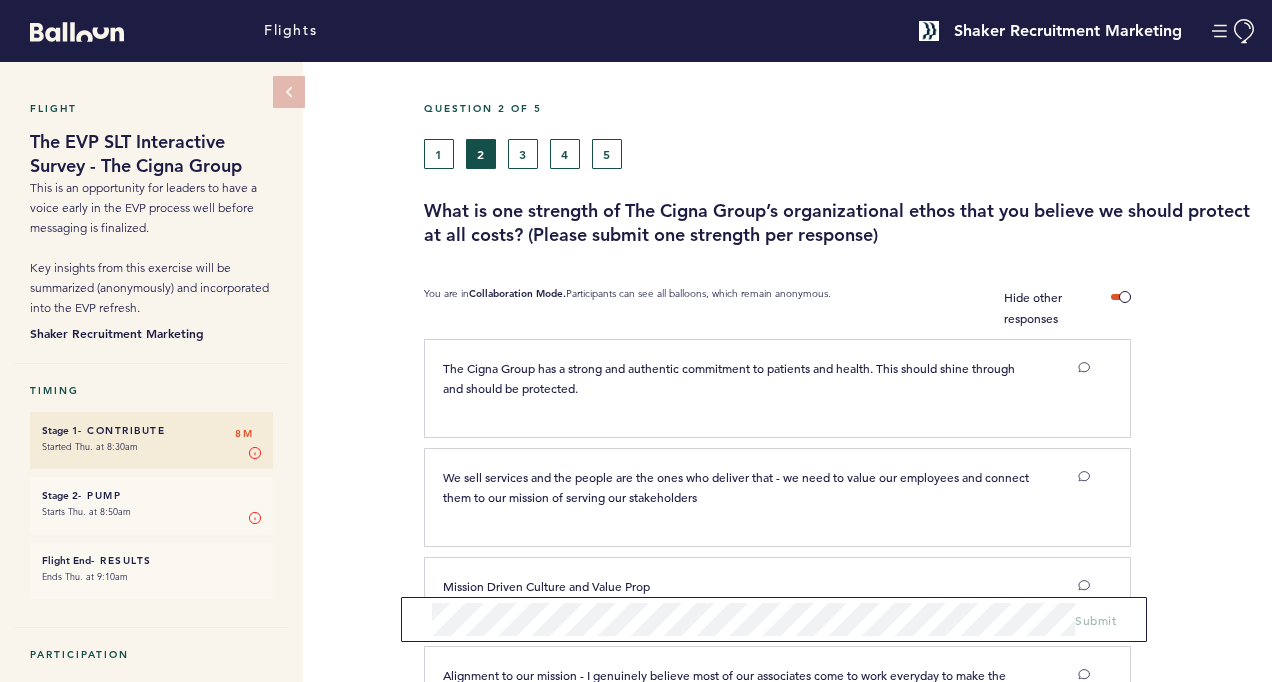 click at bounding box center [1201, 396] 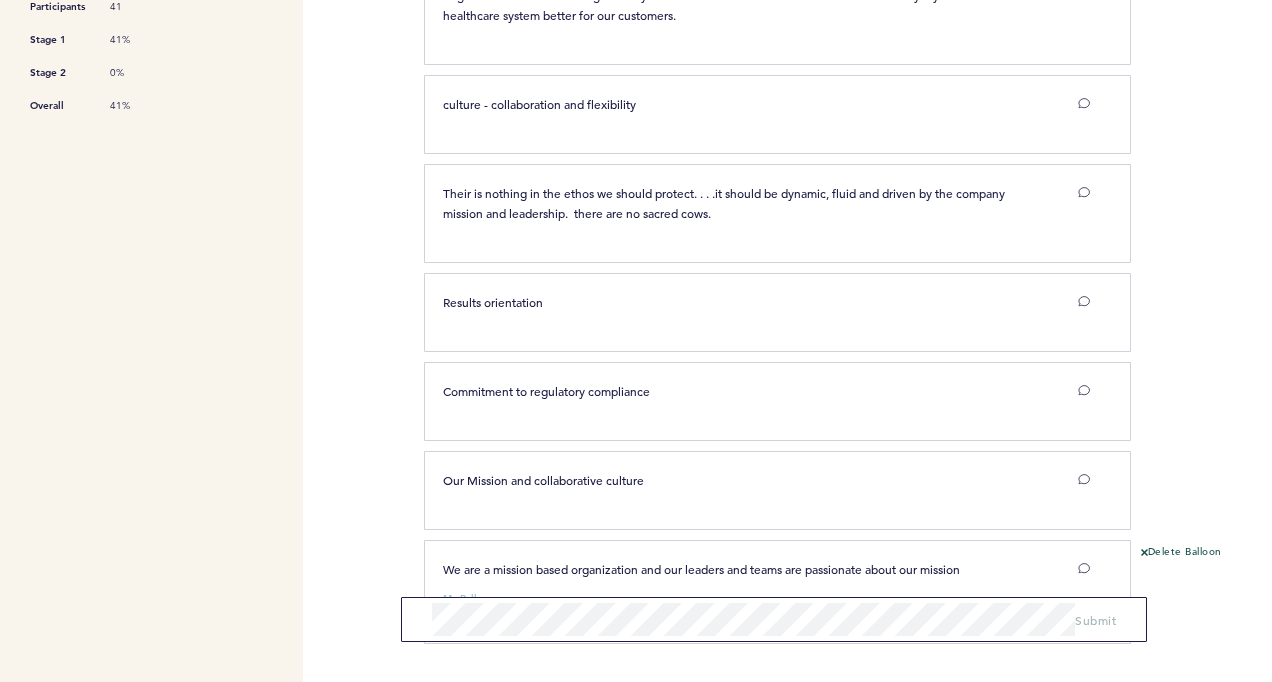 scroll, scrollTop: 742, scrollLeft: 0, axis: vertical 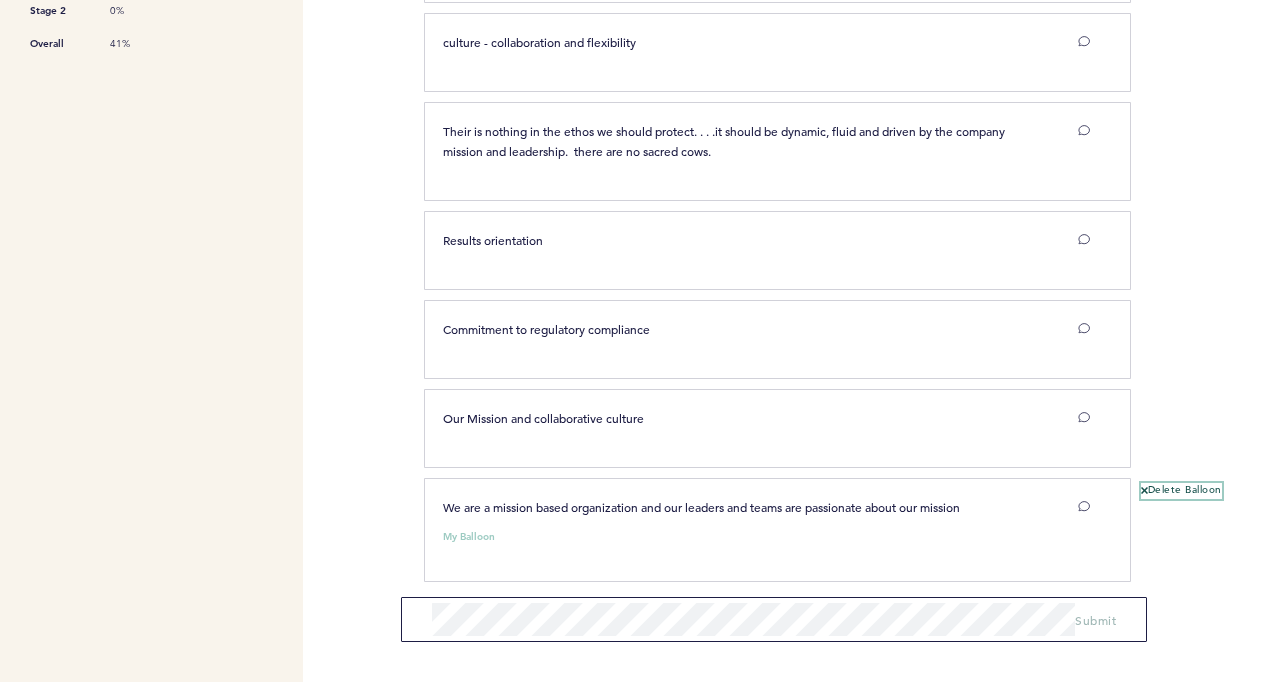 click on "Delete Balloon" at bounding box center (1181, 491) 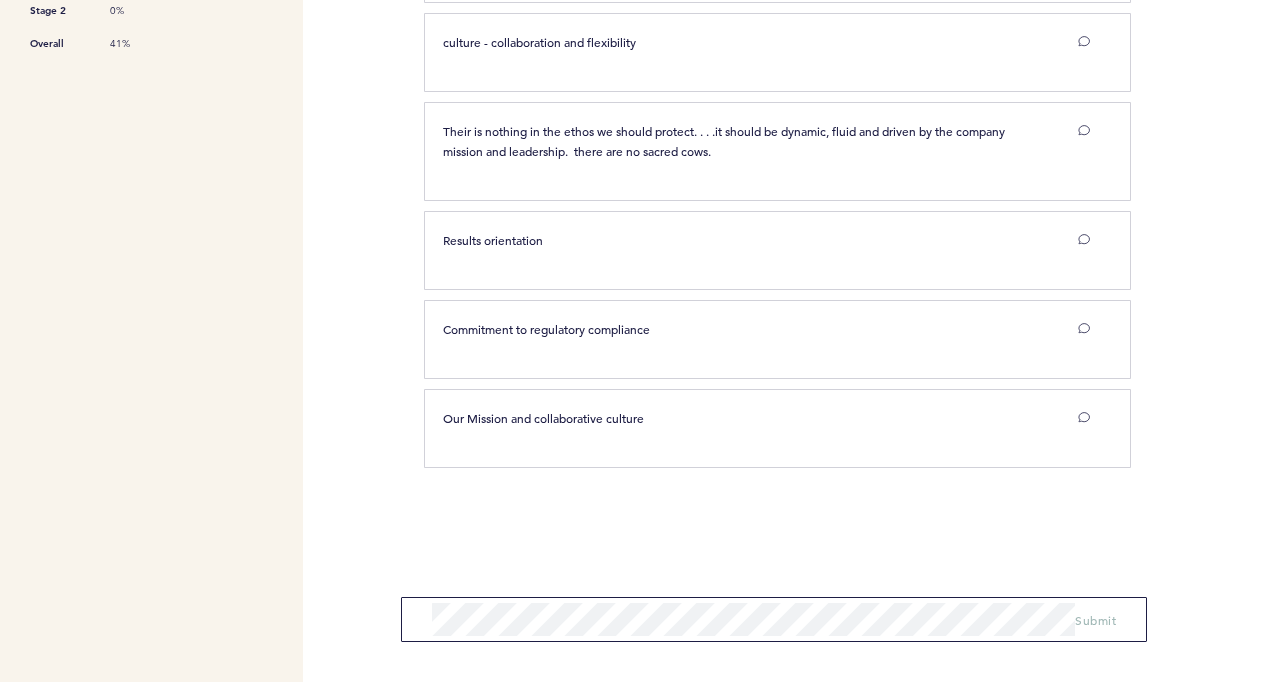 scroll, scrollTop: 628, scrollLeft: 0, axis: vertical 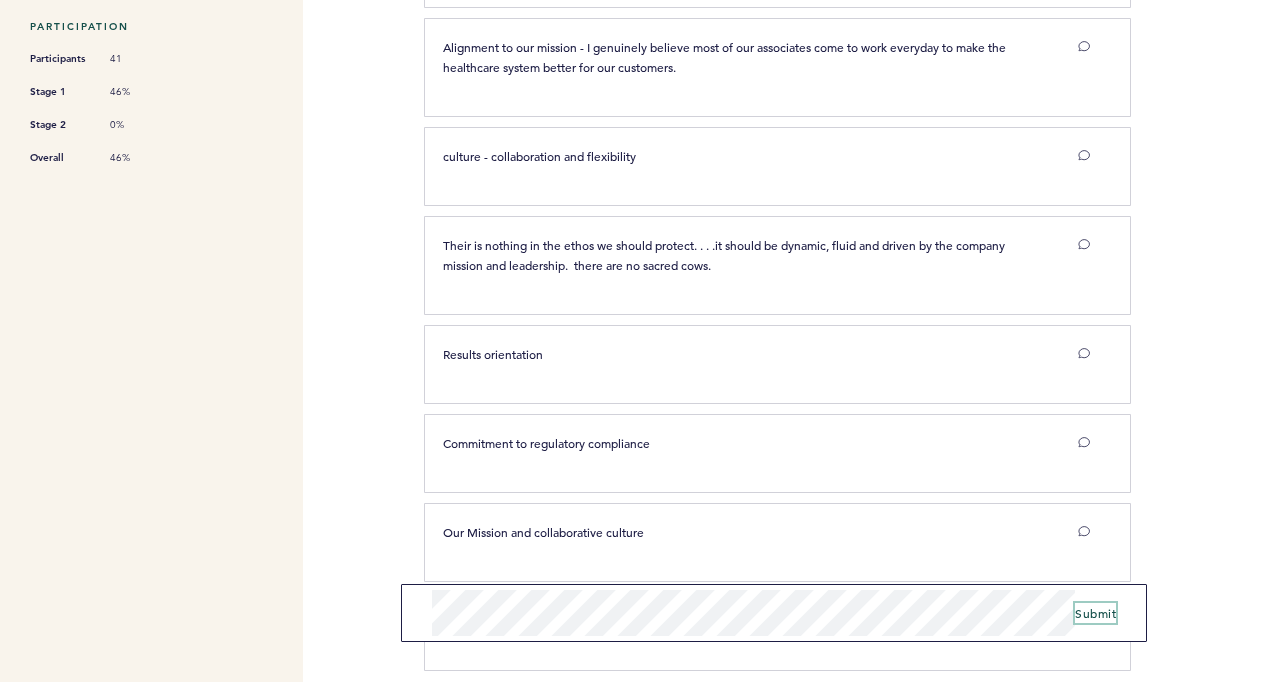 click on "Submit" at bounding box center [1095, 613] 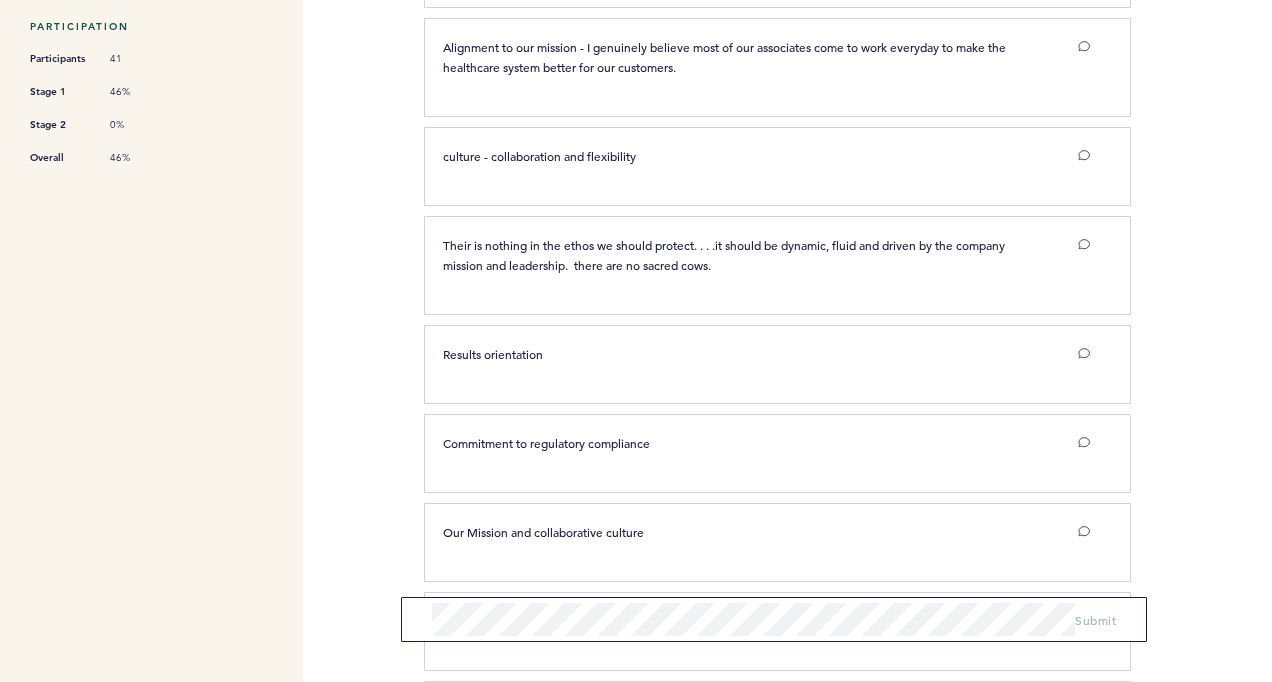 click at bounding box center (1201, 273) 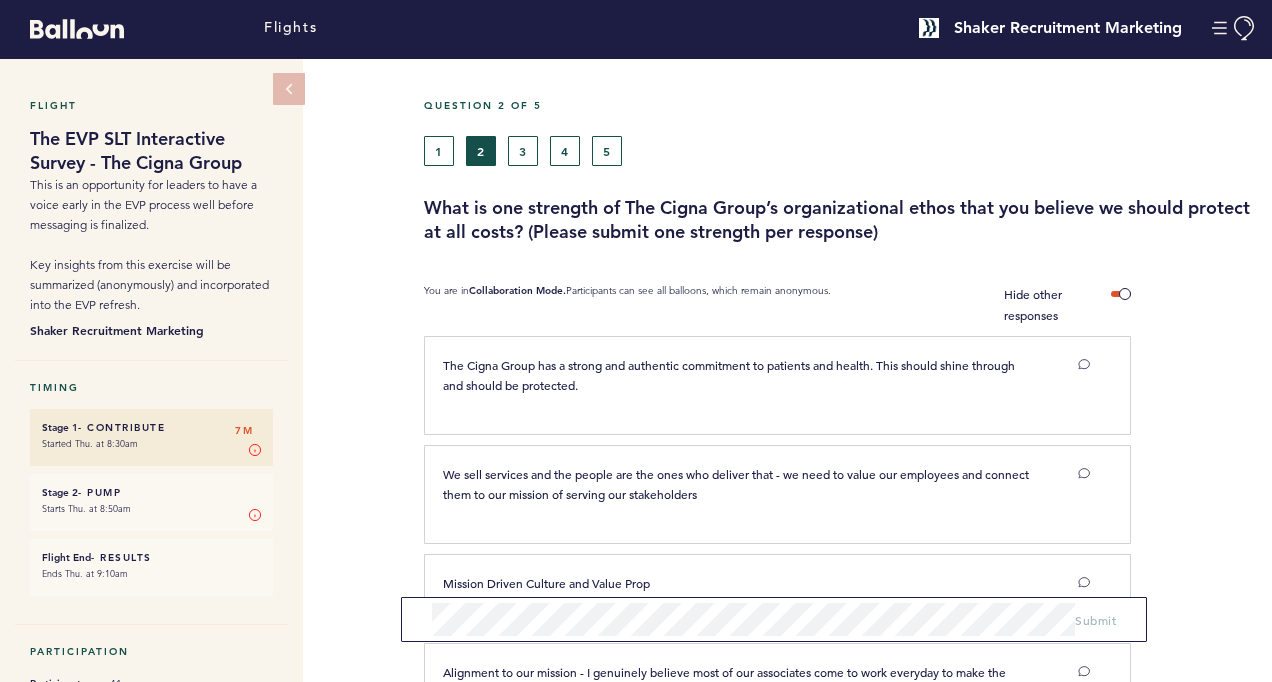 scroll, scrollTop: 0, scrollLeft: 0, axis: both 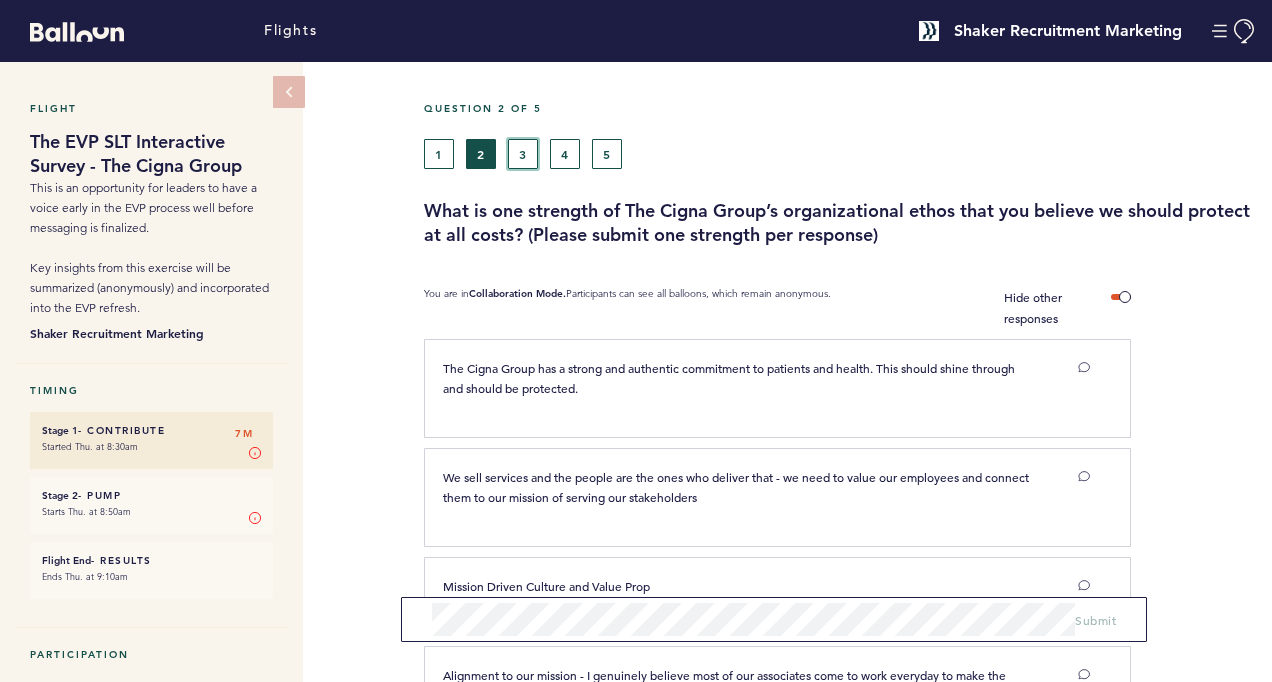 click on "3" at bounding box center (523, 154) 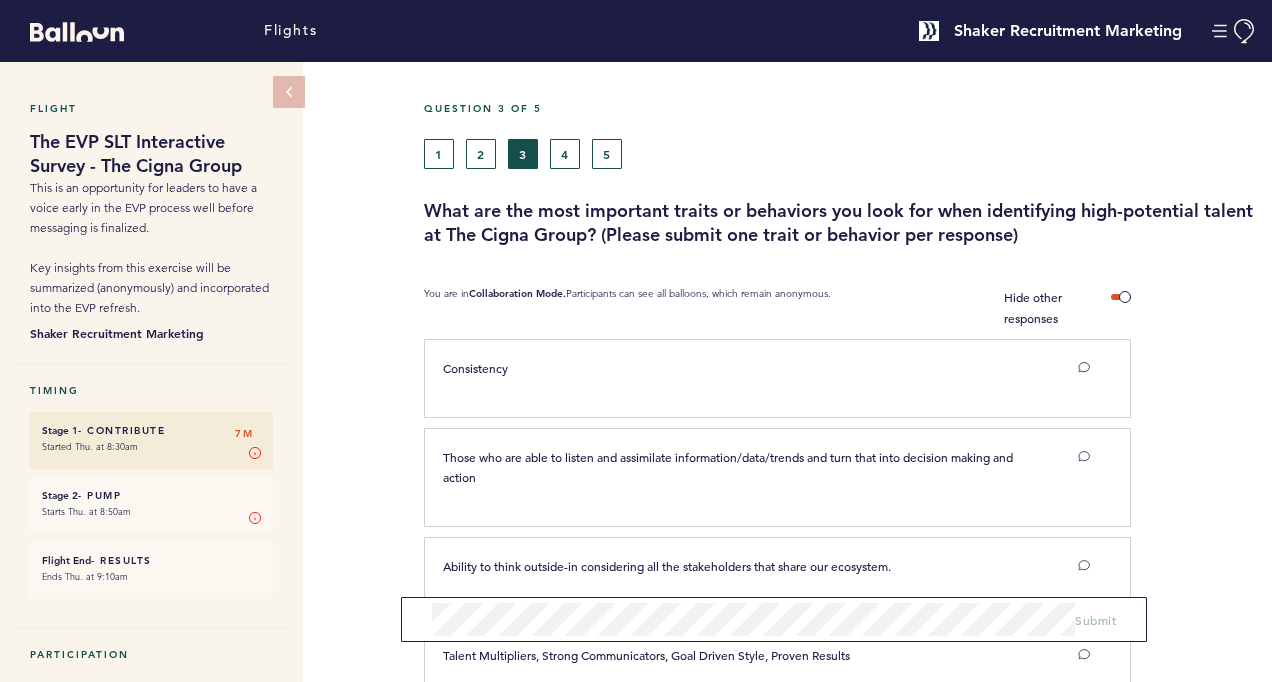 click at bounding box center (1201, 485) 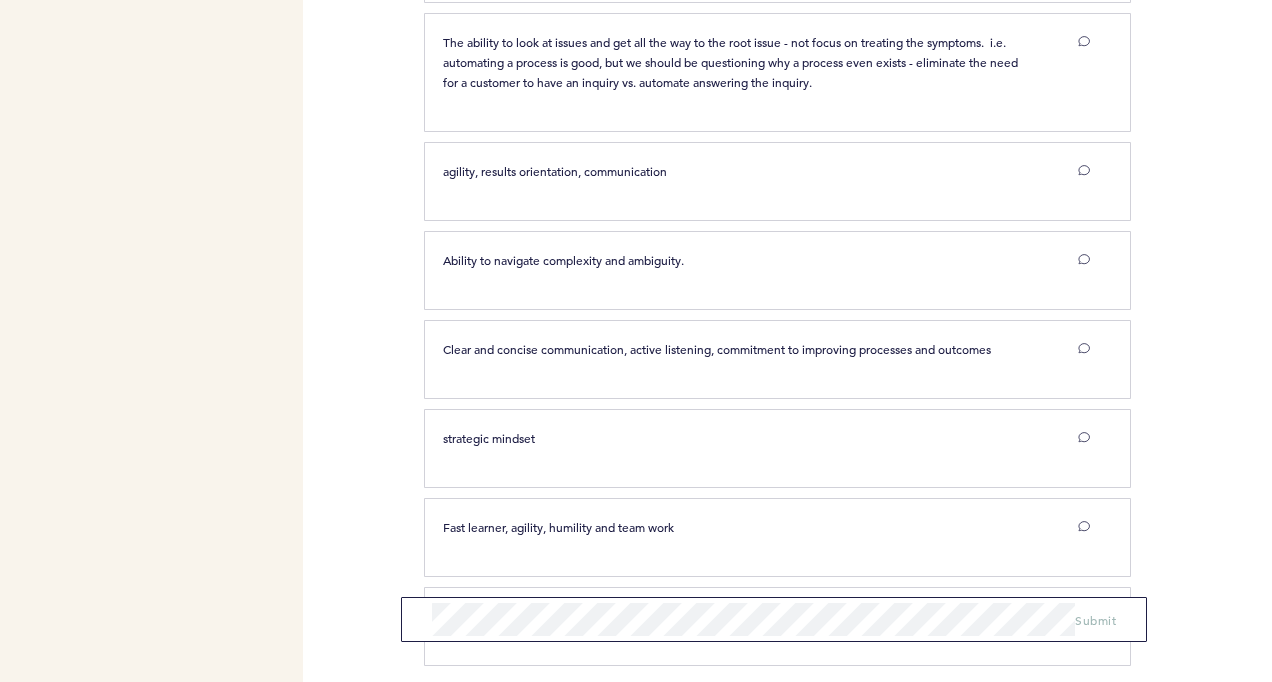 scroll, scrollTop: 920, scrollLeft: 0, axis: vertical 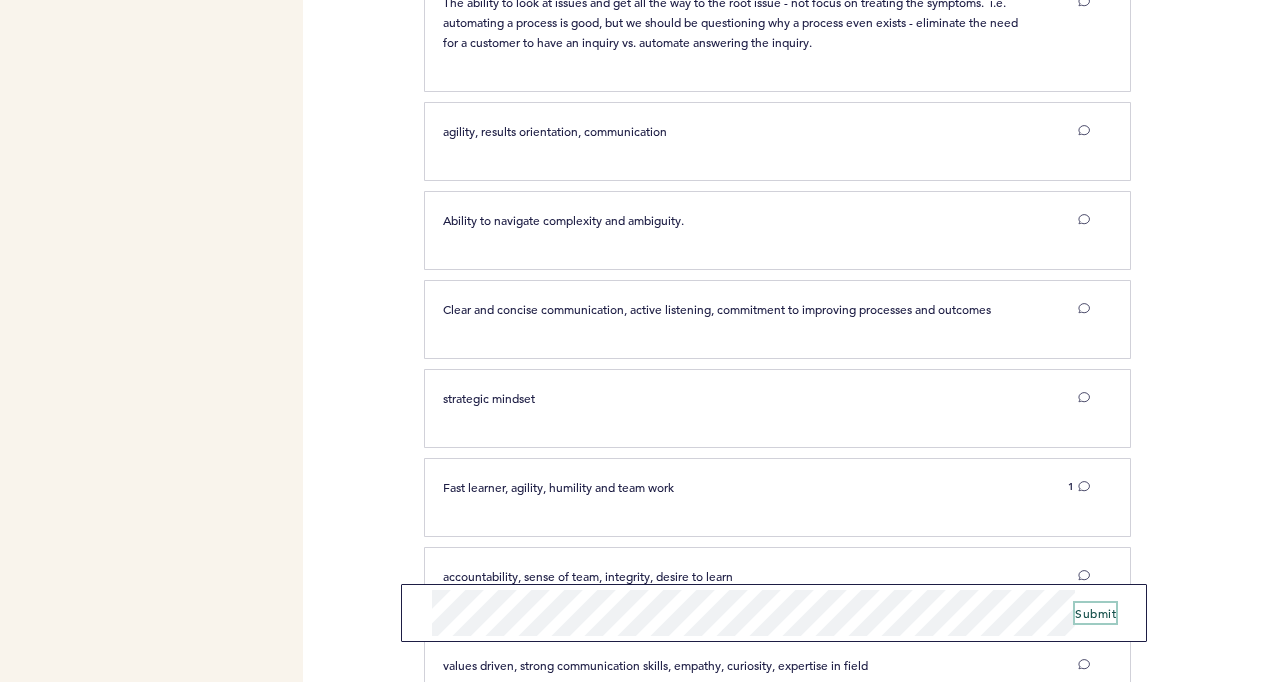 click on "Submit" at bounding box center (1095, 613) 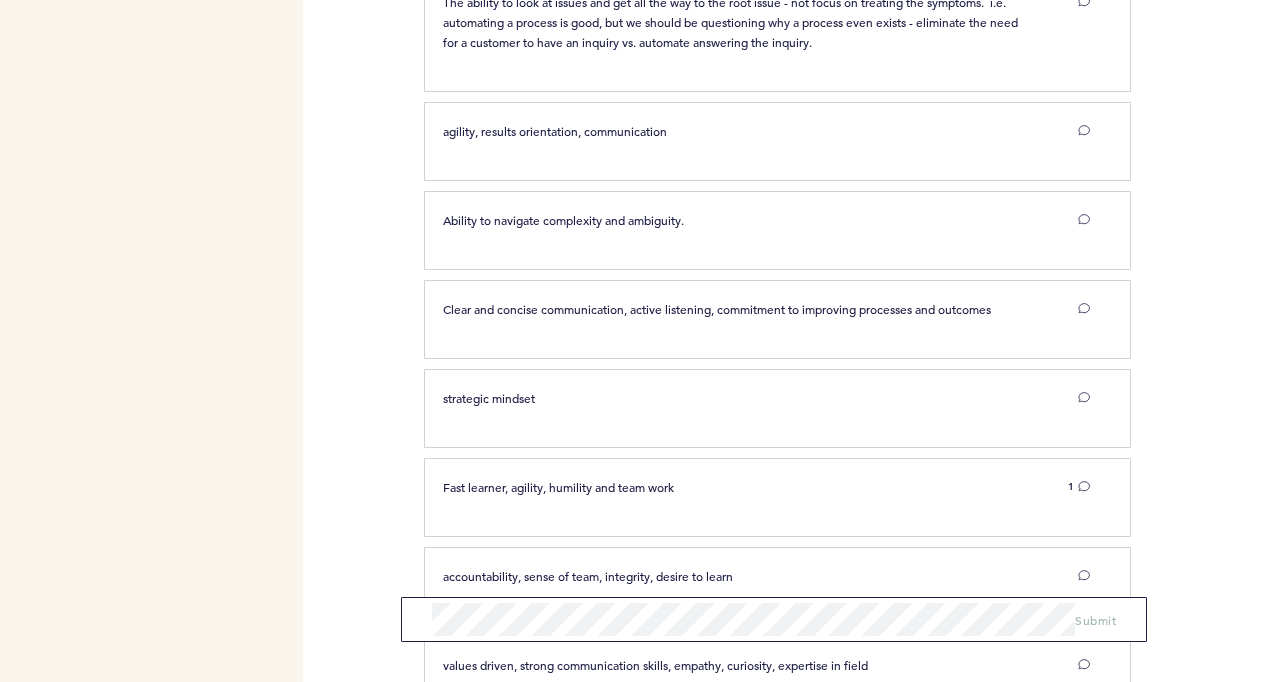 click at bounding box center (1201, 505) 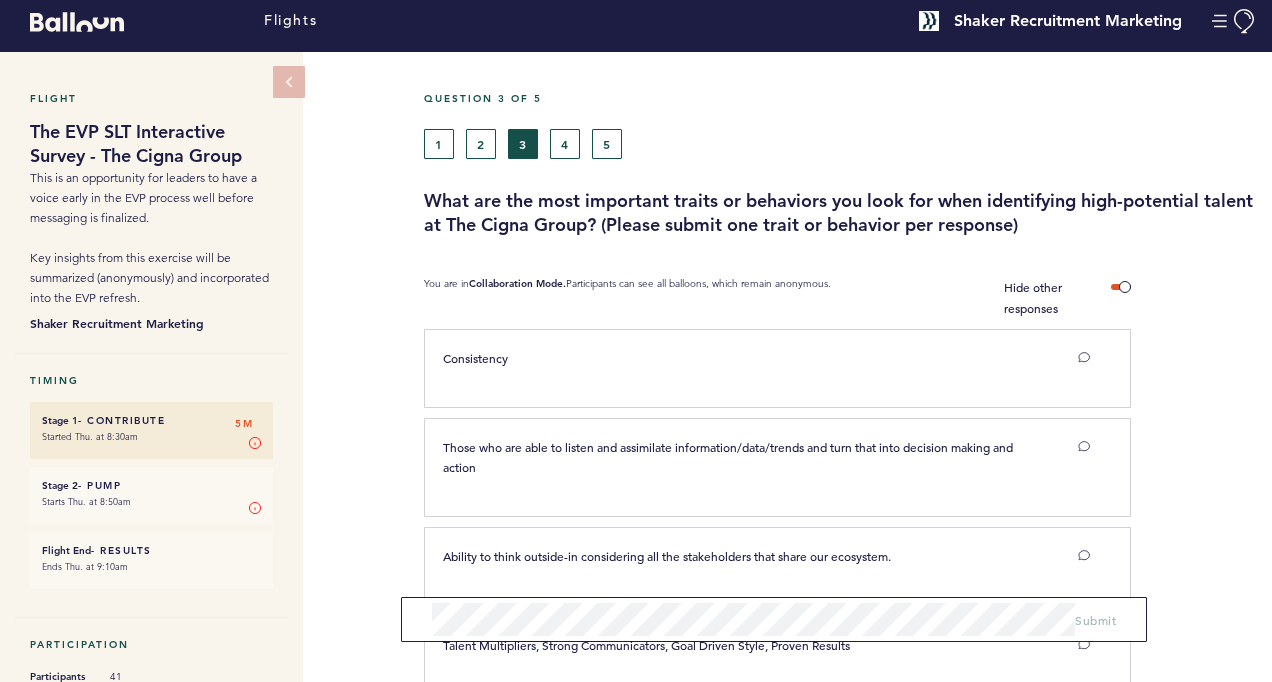 scroll, scrollTop: 0, scrollLeft: 0, axis: both 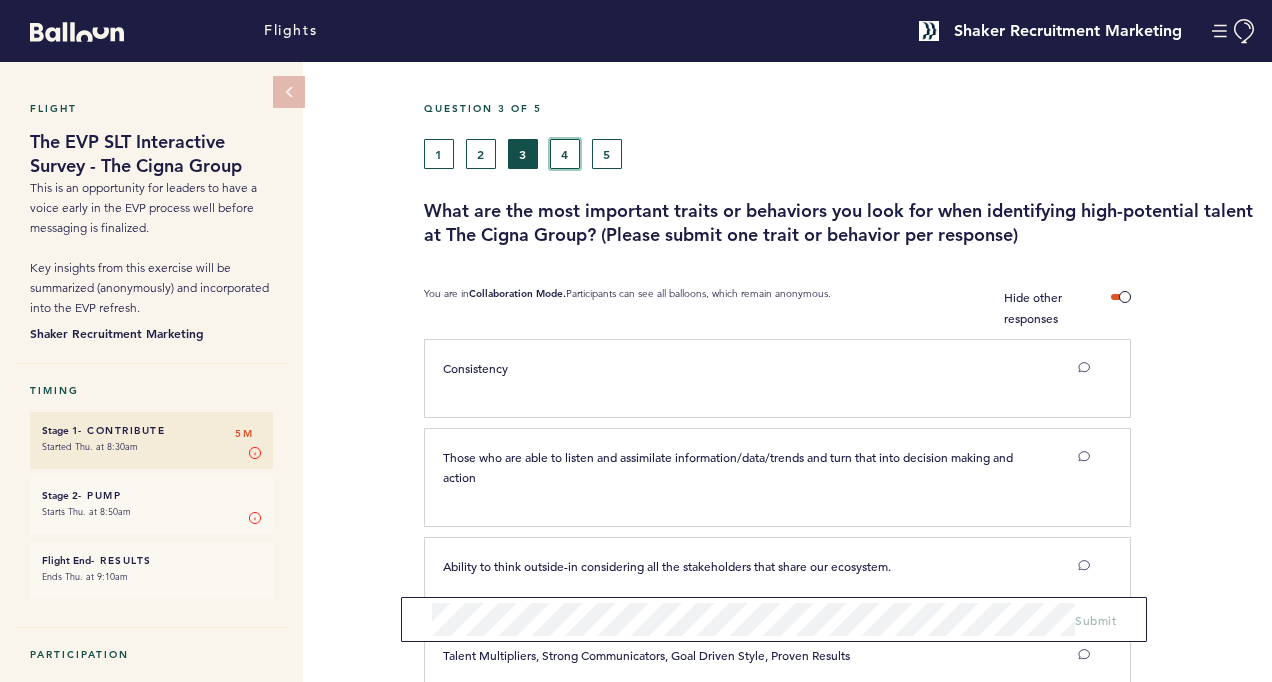 click on "4" at bounding box center [565, 154] 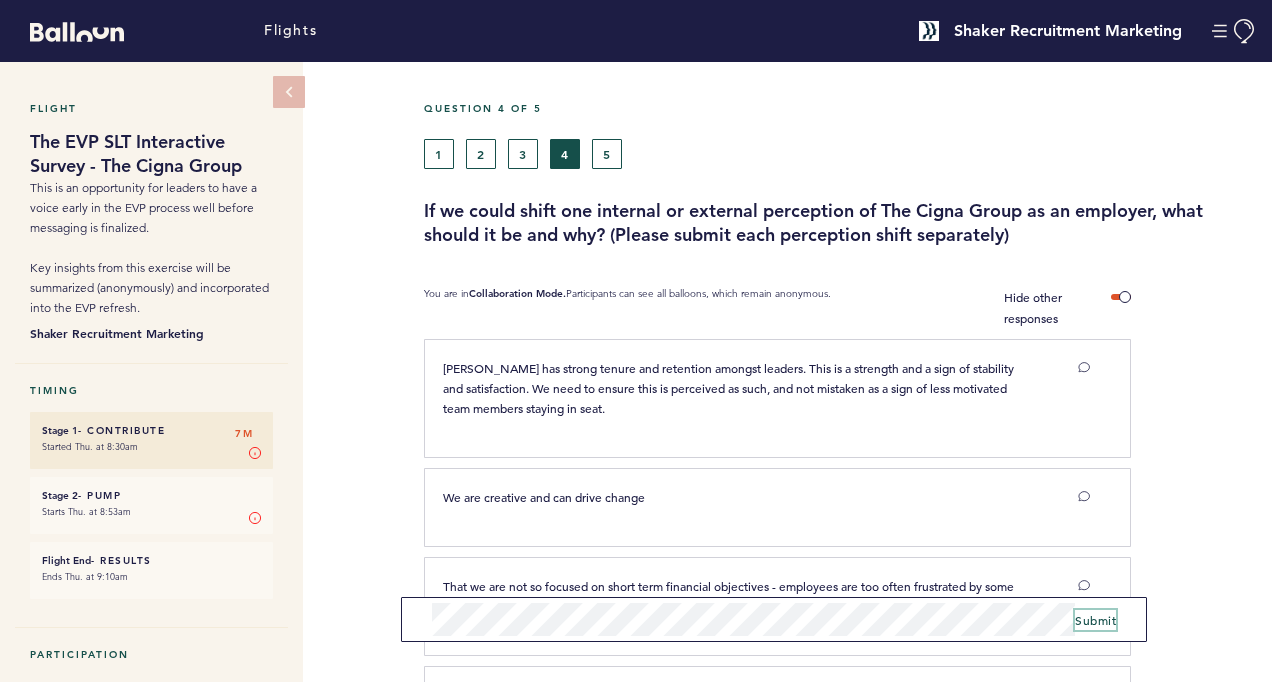 click on "Submit" at bounding box center (1095, 620) 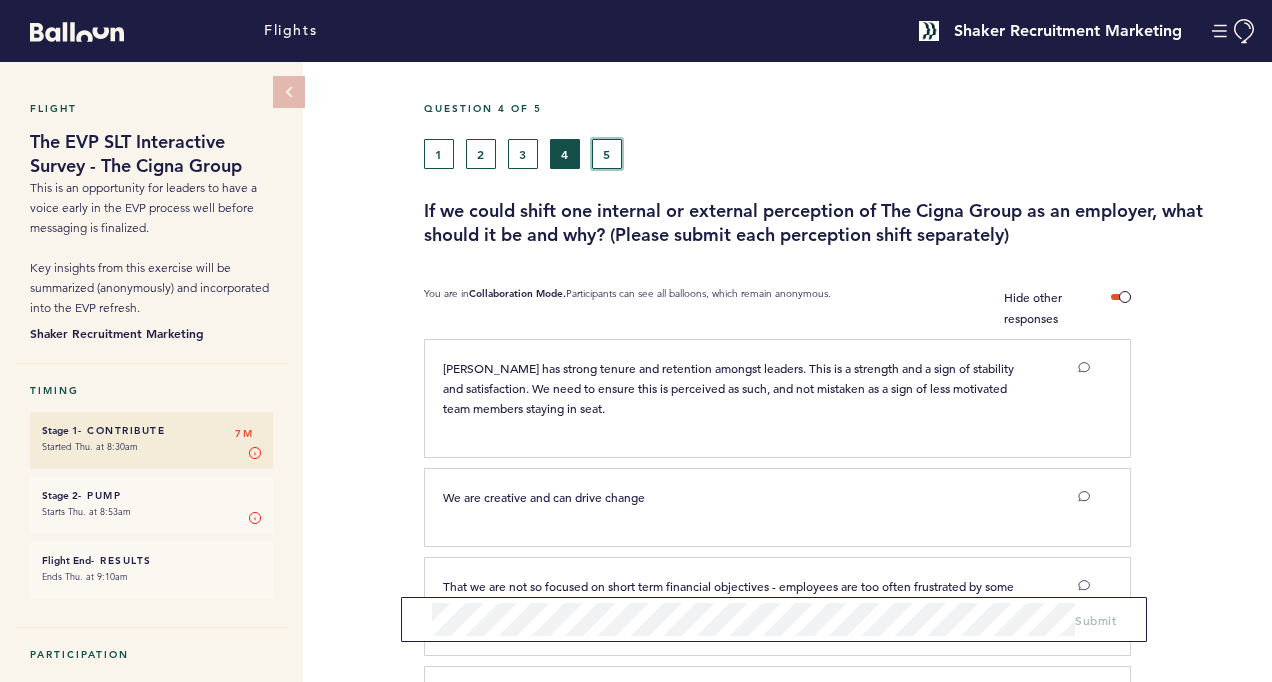 click on "5" at bounding box center (607, 154) 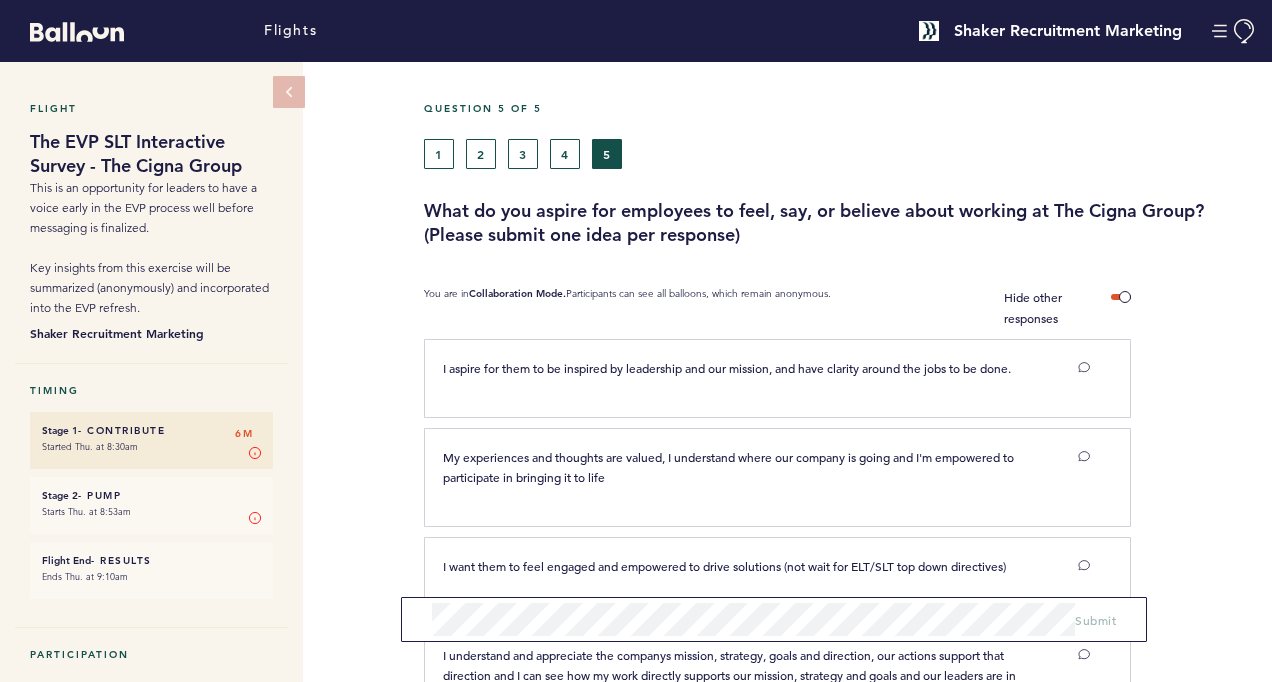 click at bounding box center [1201, 485] 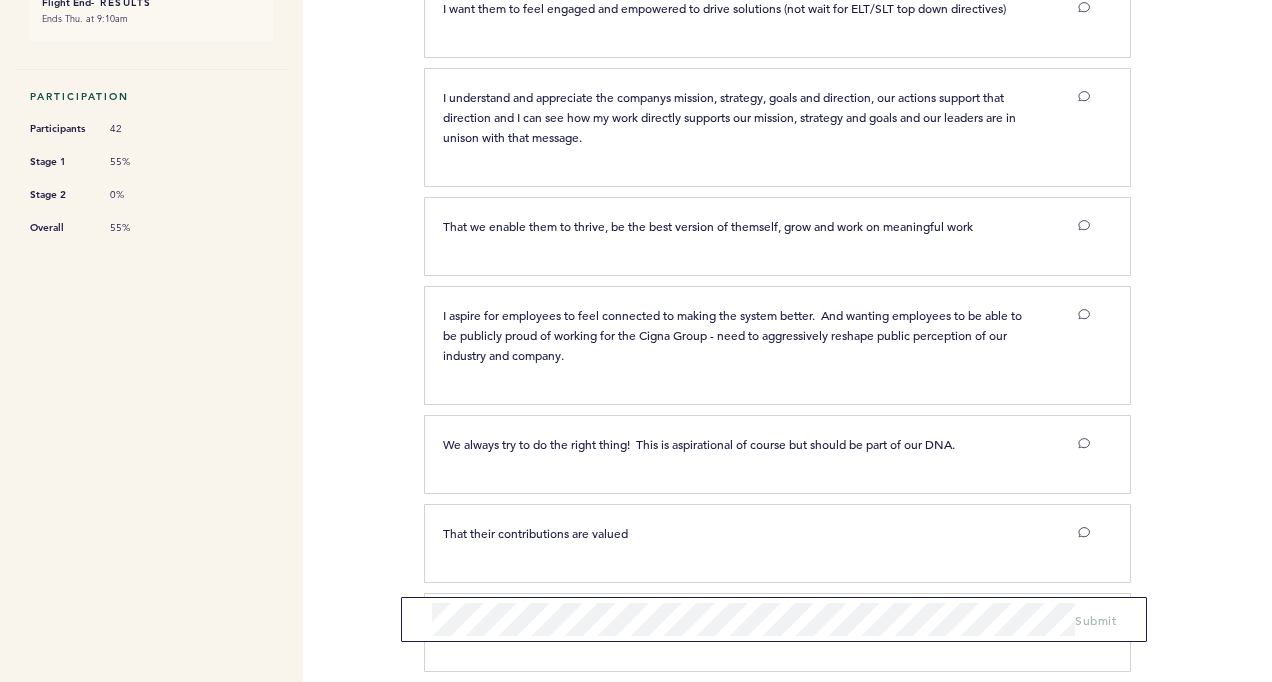 scroll, scrollTop: 560, scrollLeft: 0, axis: vertical 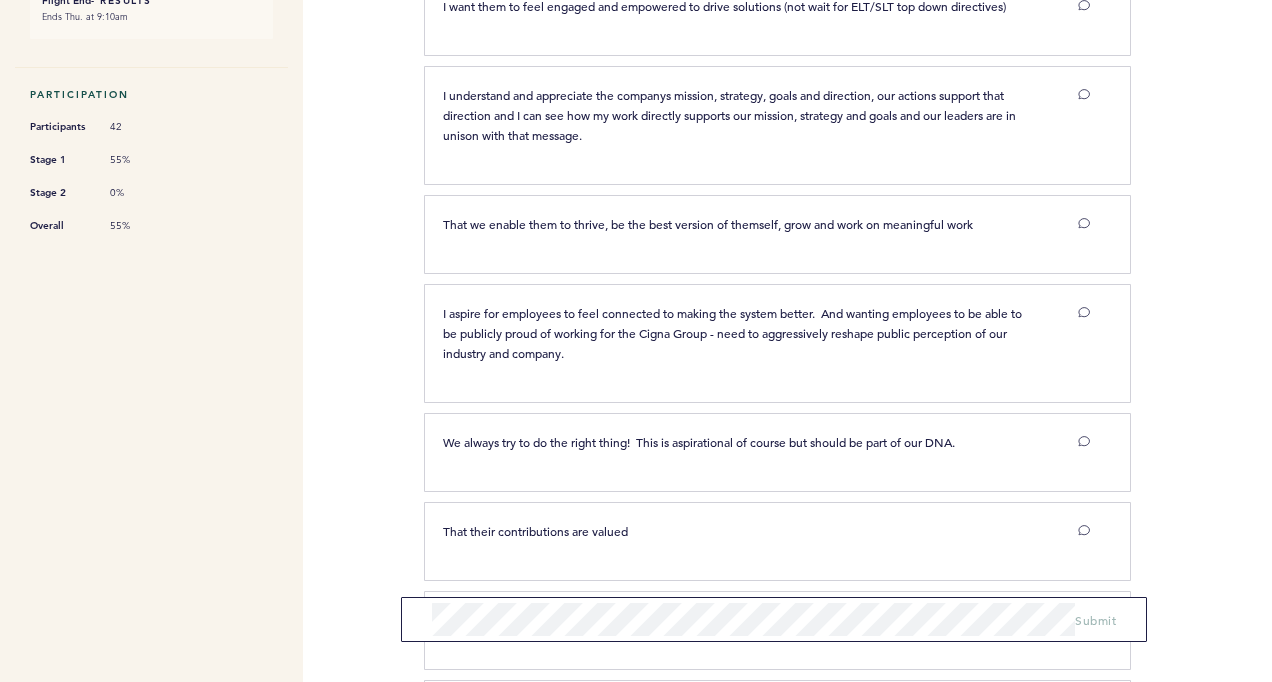 click at bounding box center (1201, 460) 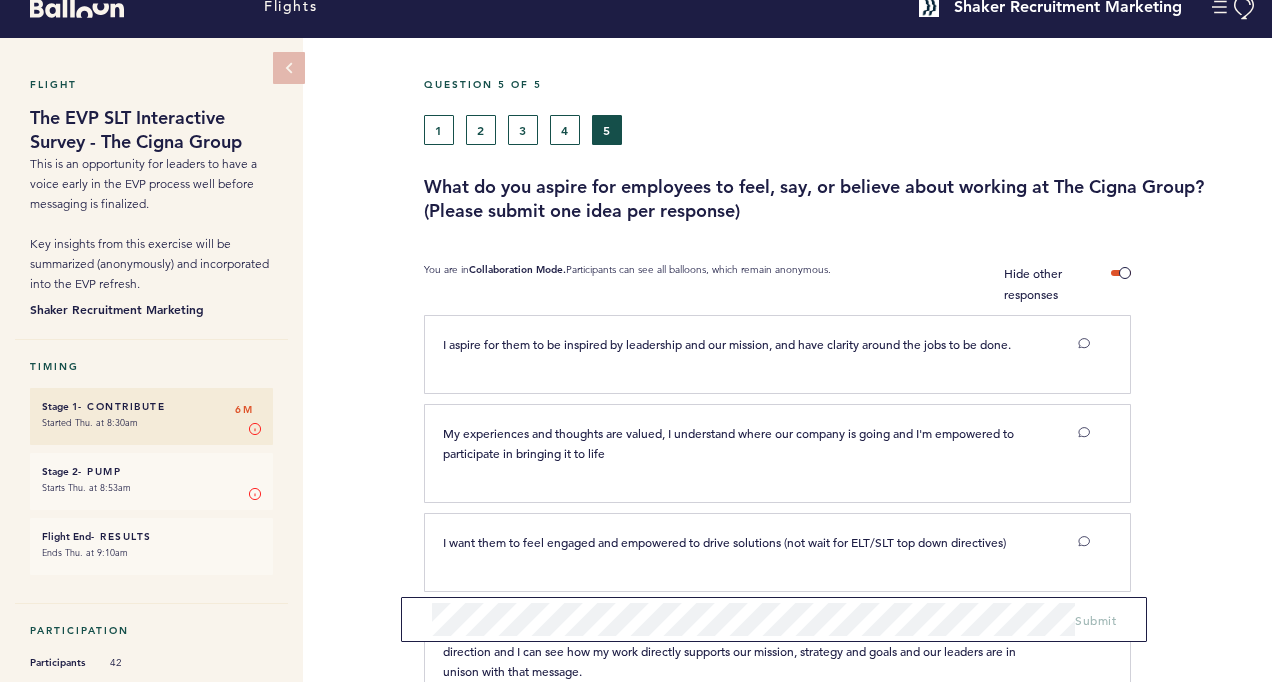 scroll, scrollTop: 0, scrollLeft: 0, axis: both 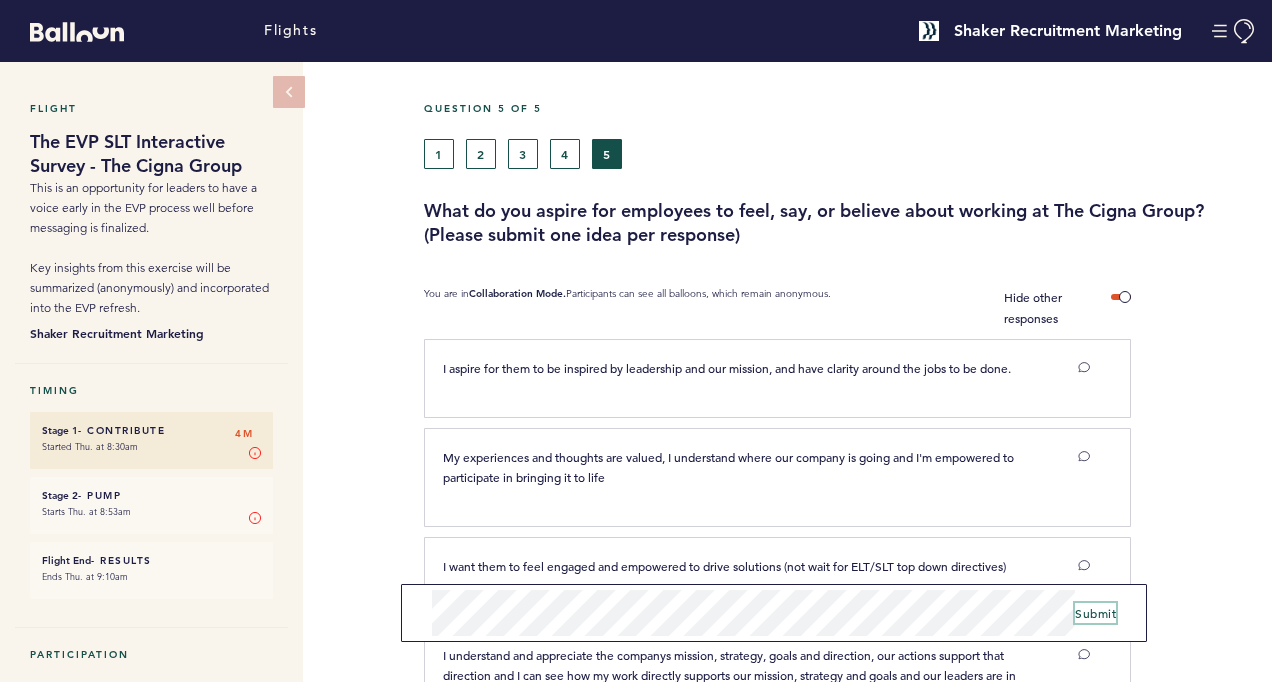 click on "Submit" at bounding box center (1095, 613) 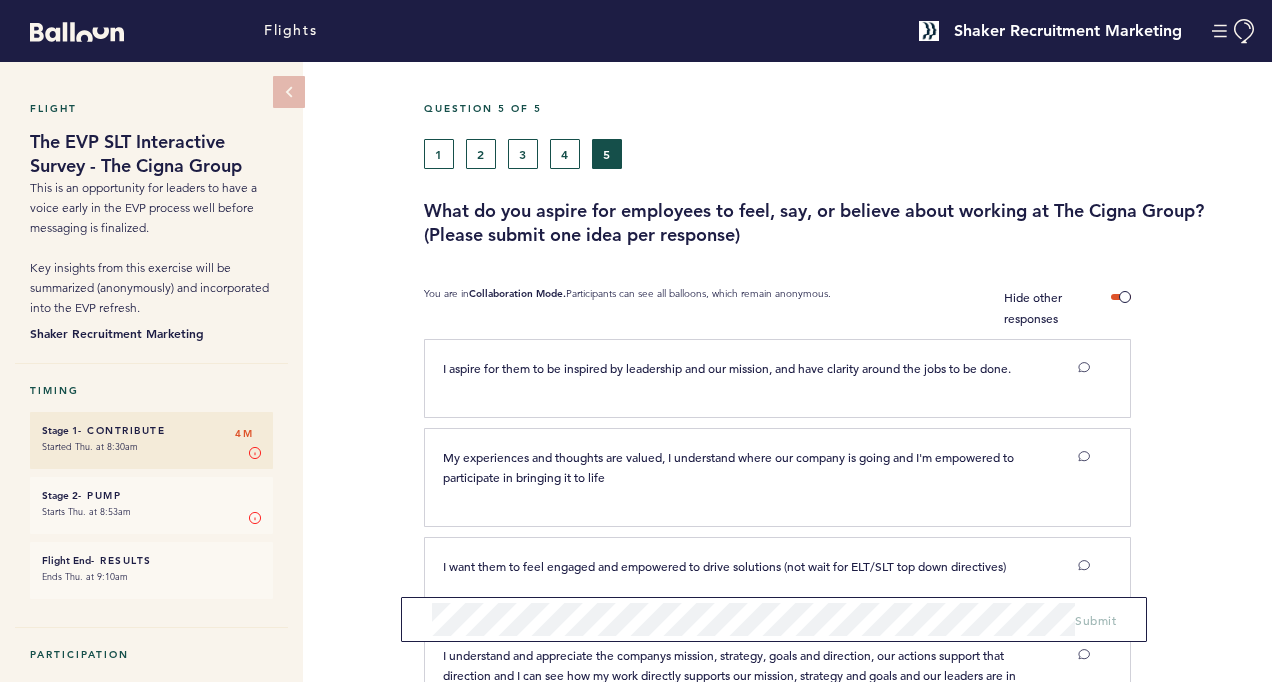 click at bounding box center (1201, 386) 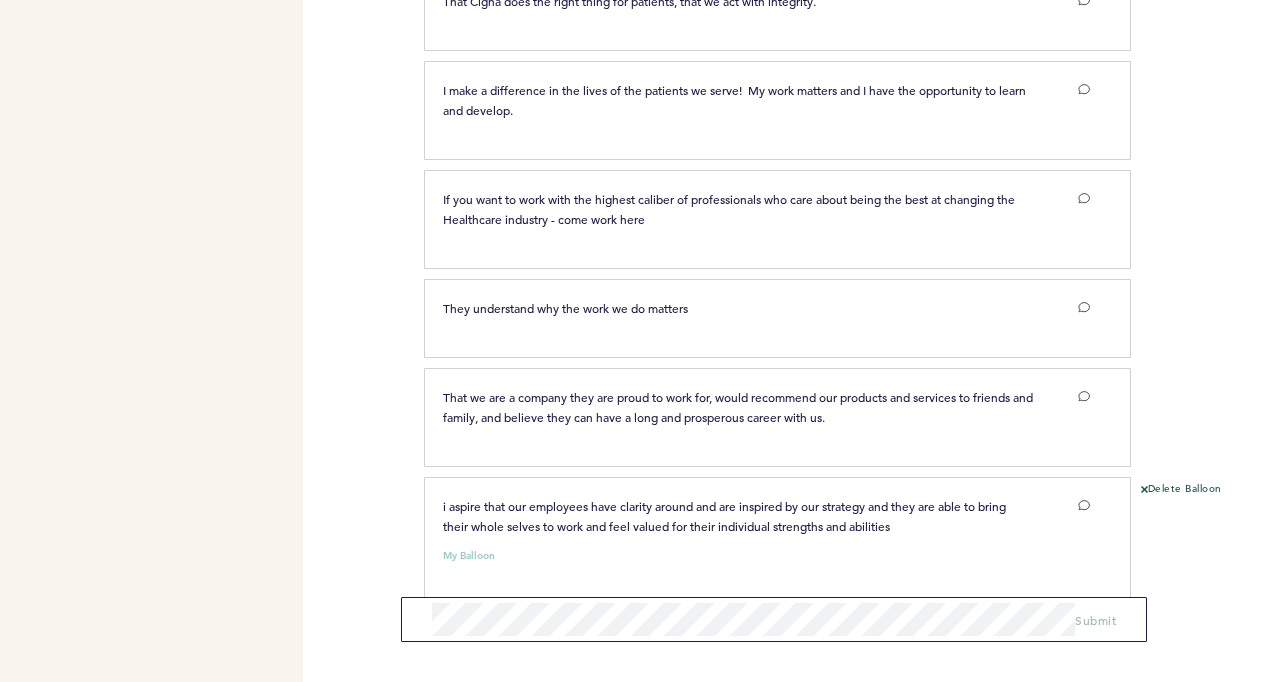 scroll, scrollTop: 1657, scrollLeft: 0, axis: vertical 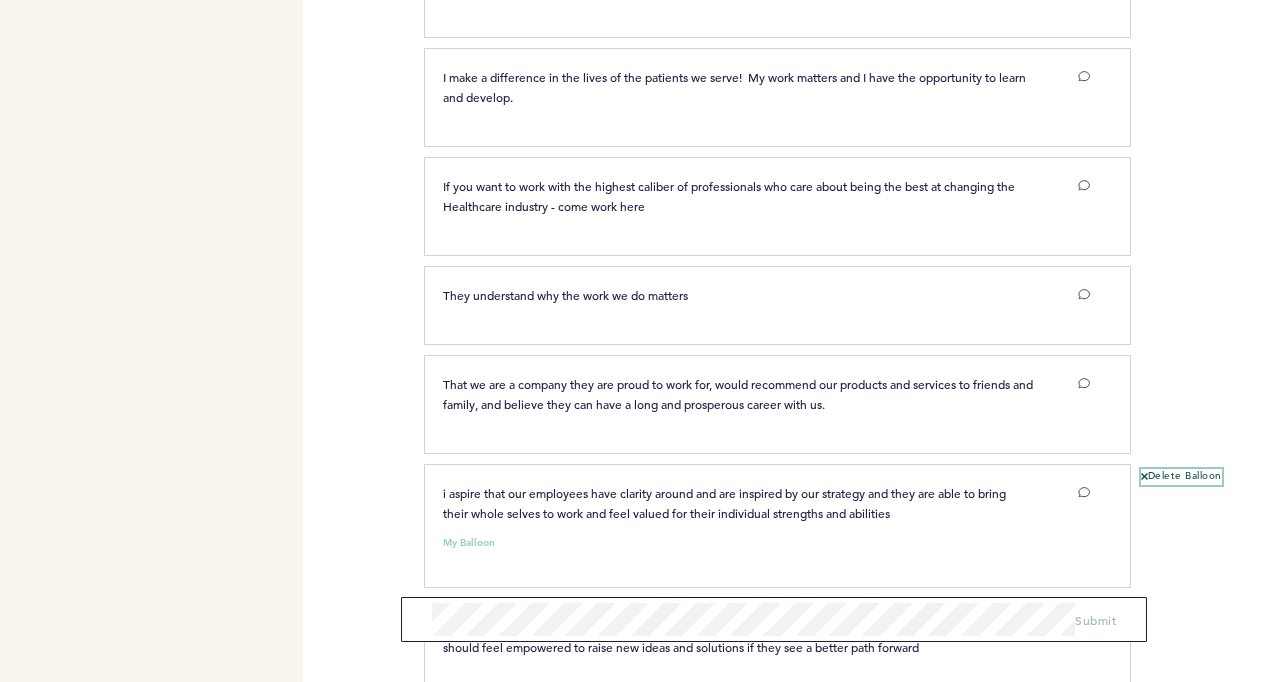 click on "Delete Balloon" at bounding box center [1181, 477] 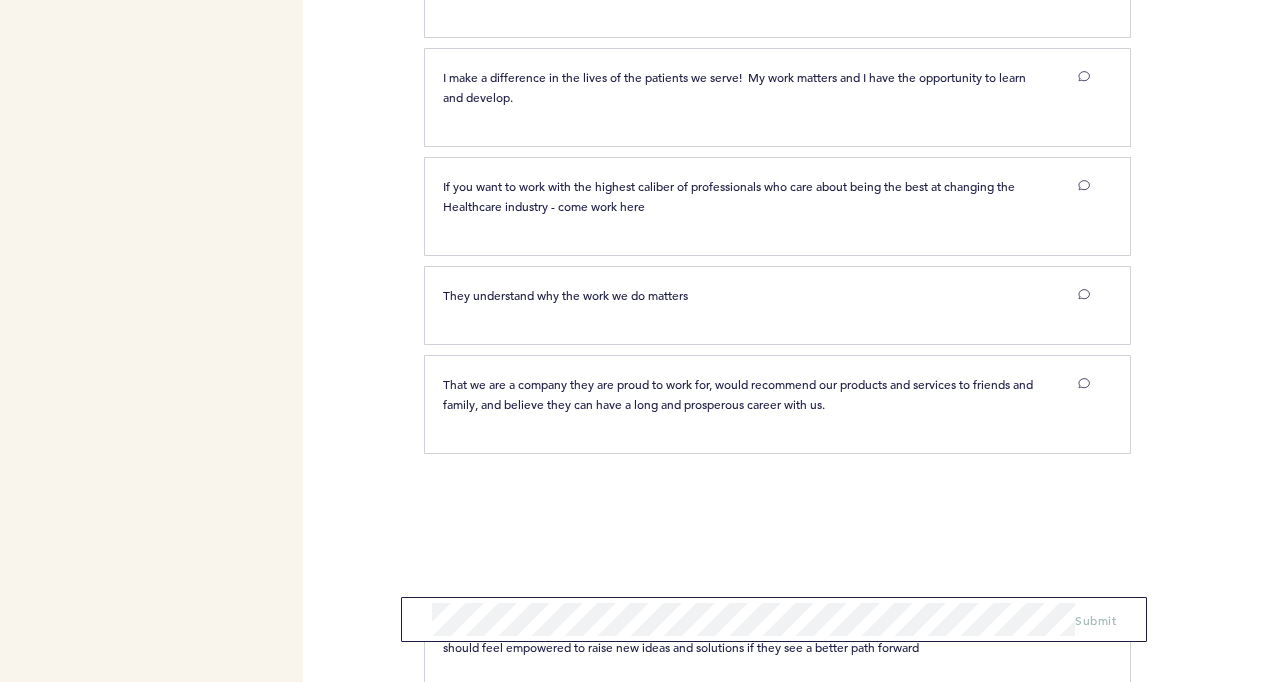 type 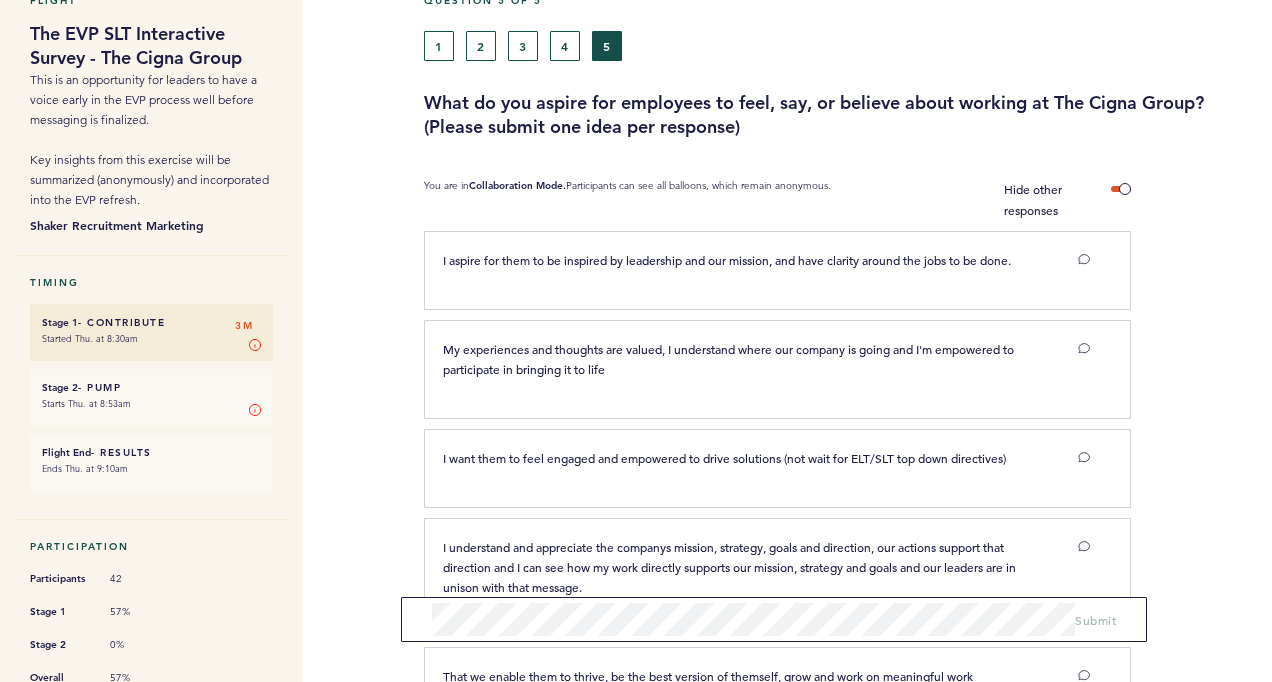 scroll, scrollTop: 0, scrollLeft: 0, axis: both 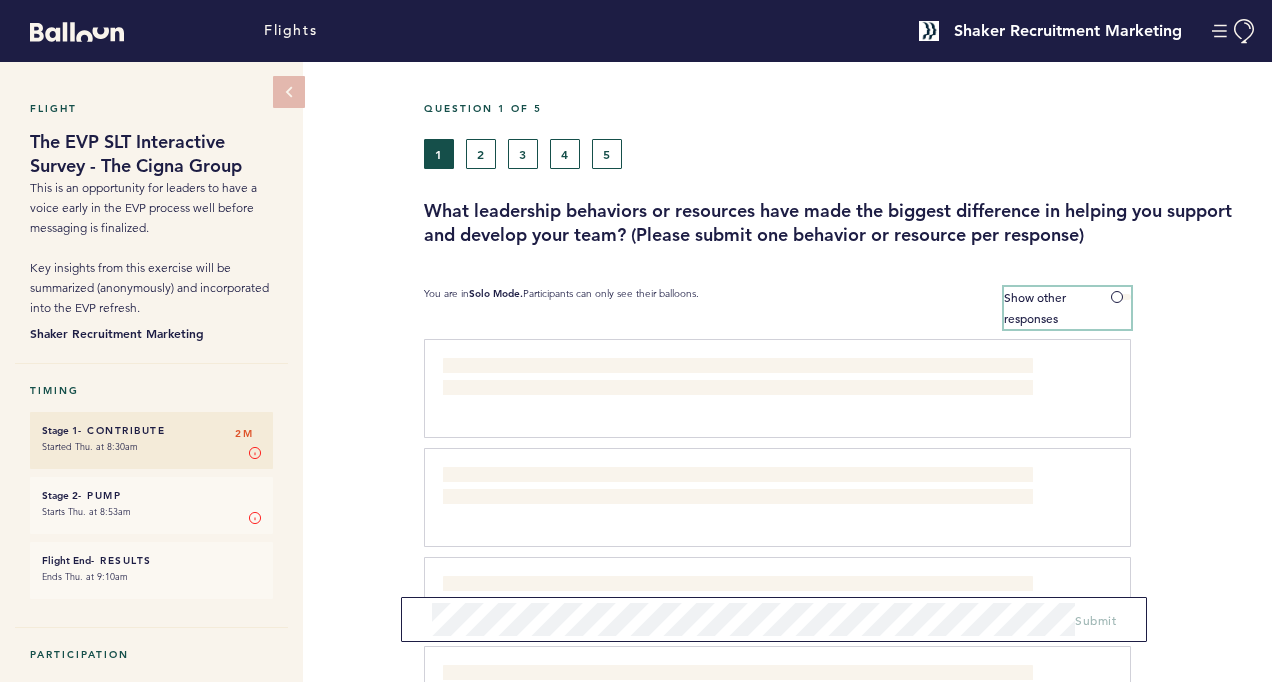 click at bounding box center [1121, 297] 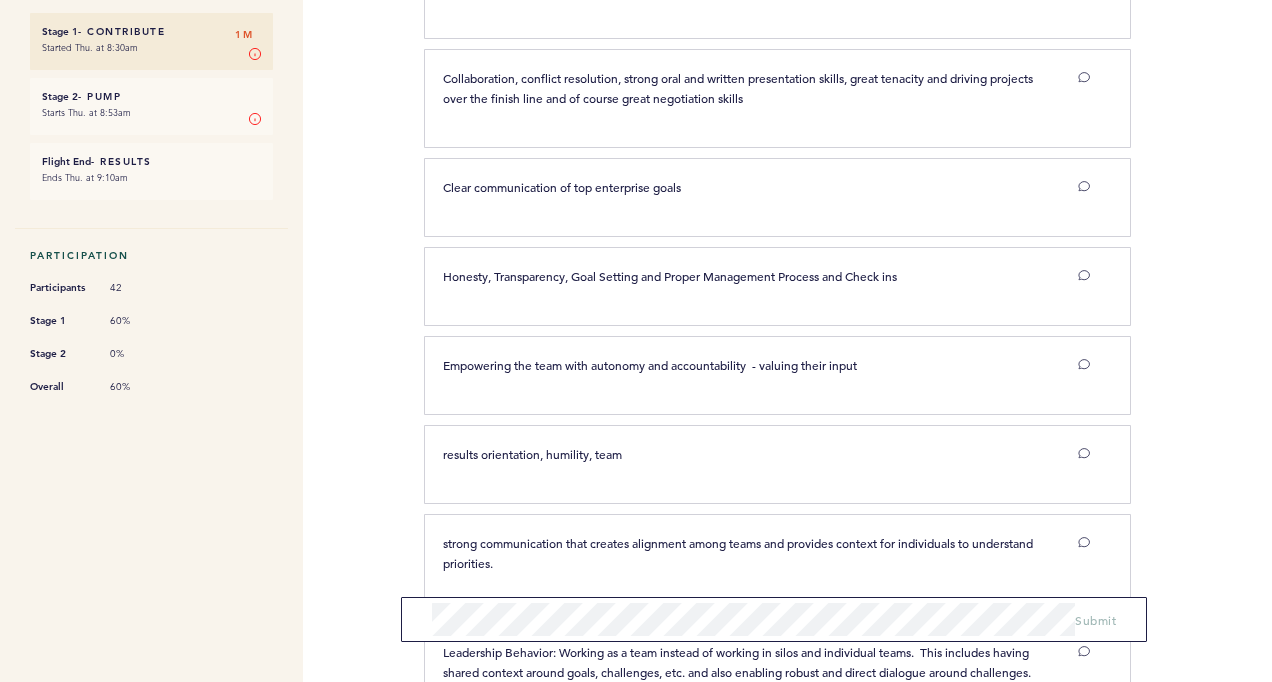 scroll, scrollTop: 400, scrollLeft: 0, axis: vertical 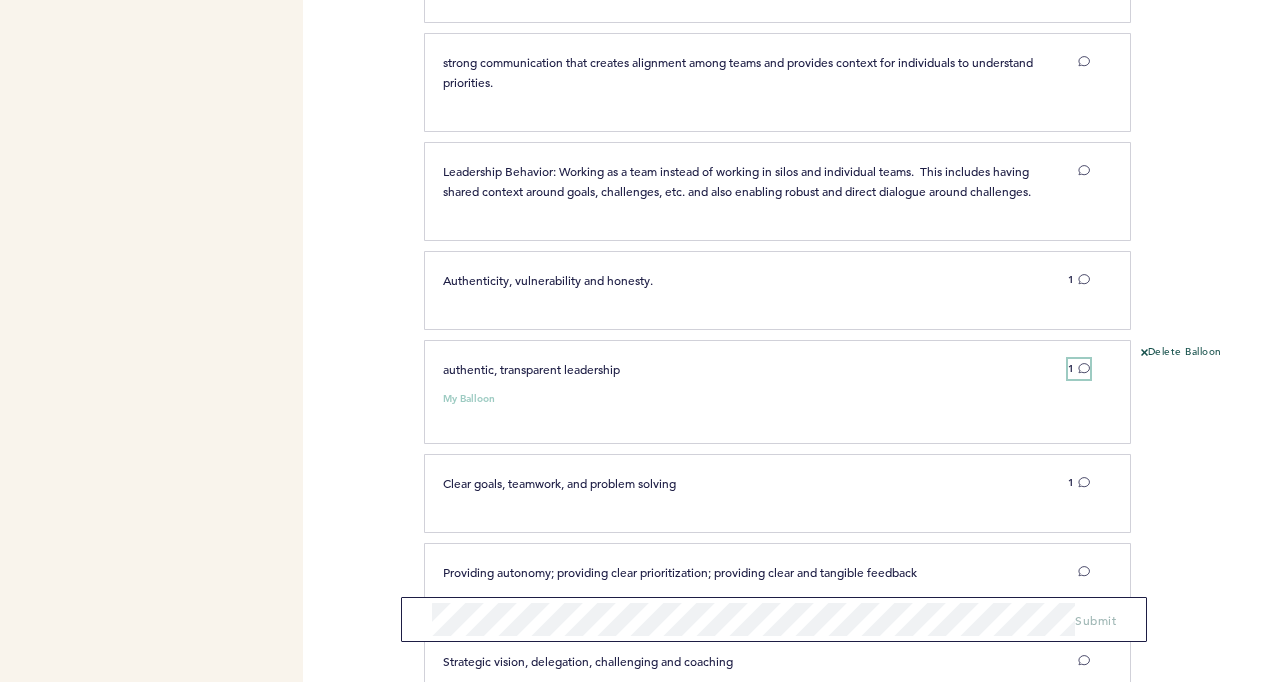 click 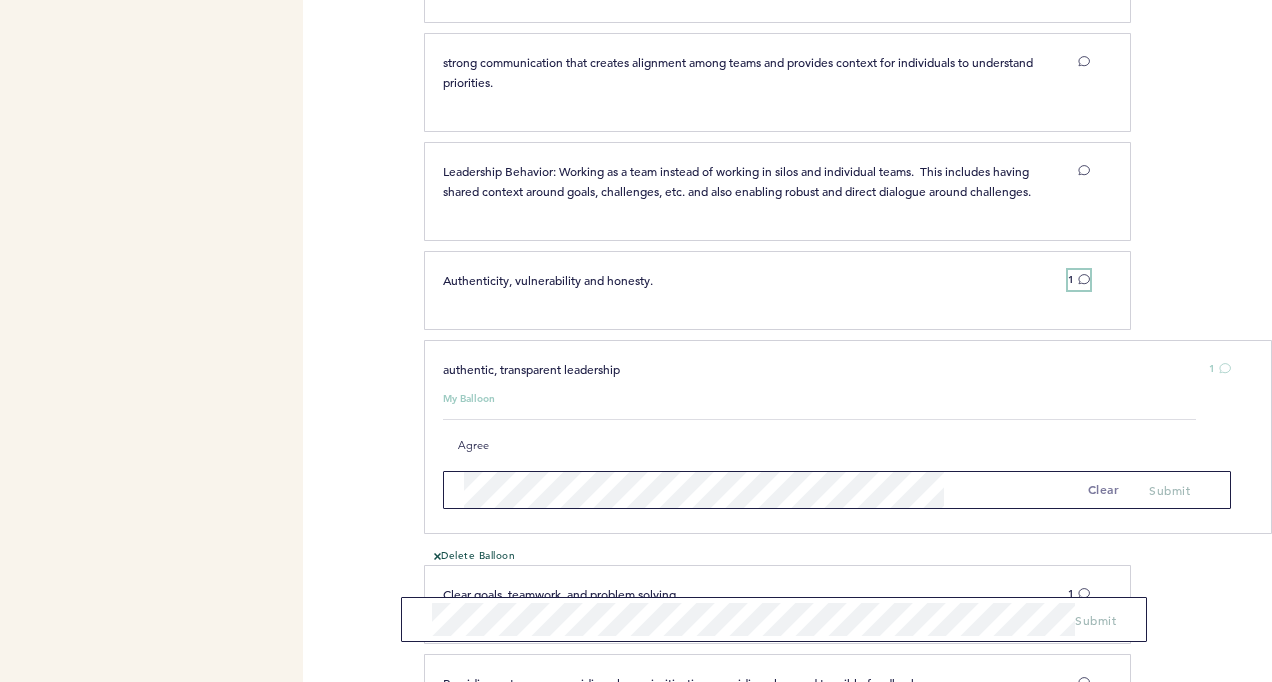 click 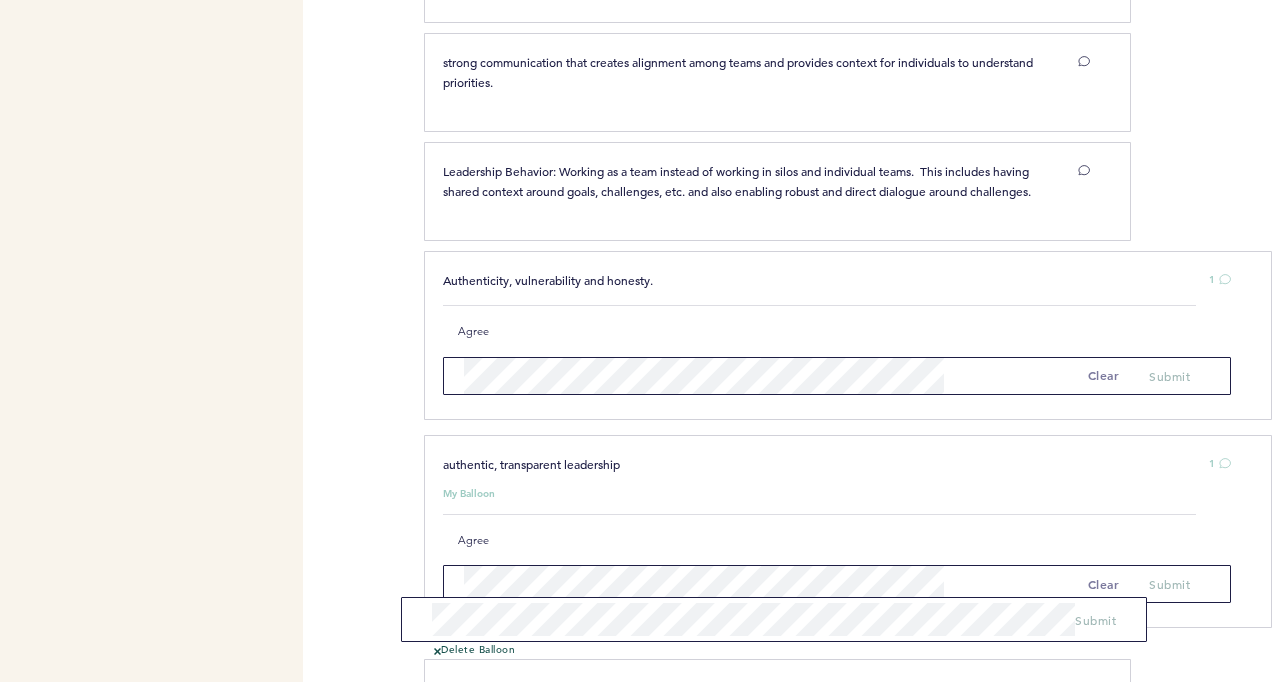 click at bounding box center [1201, 199] 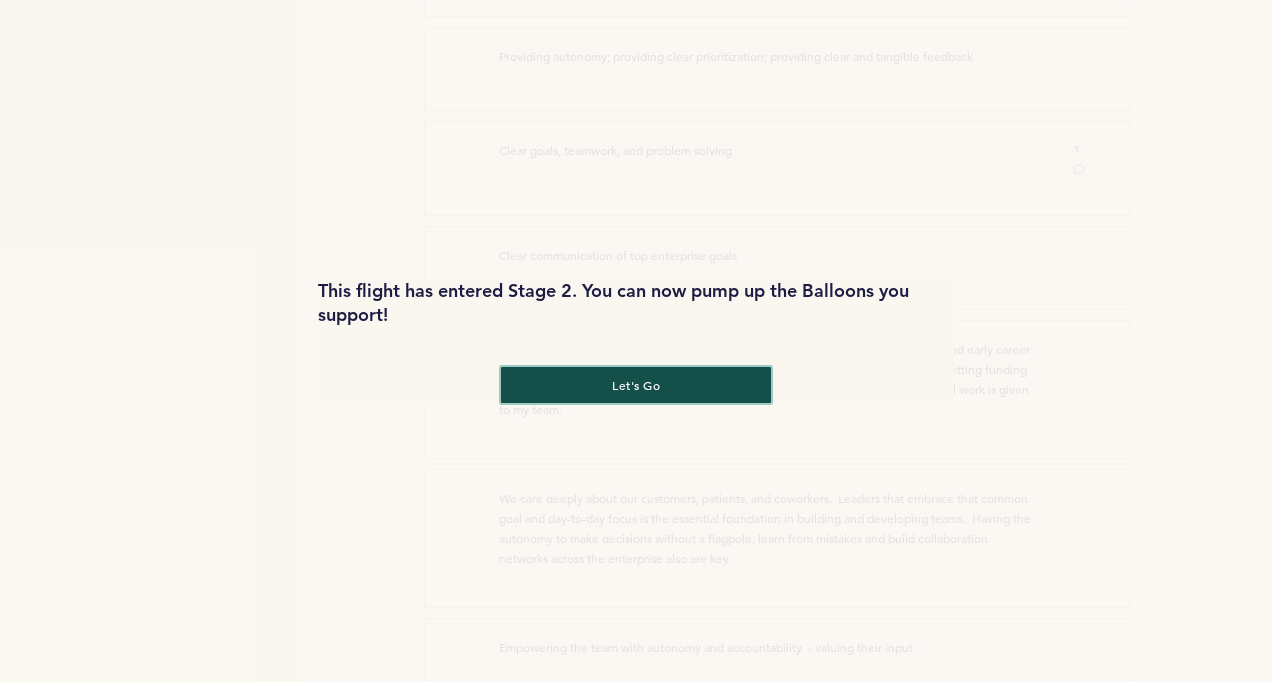 click on "let's go" at bounding box center [636, 385] 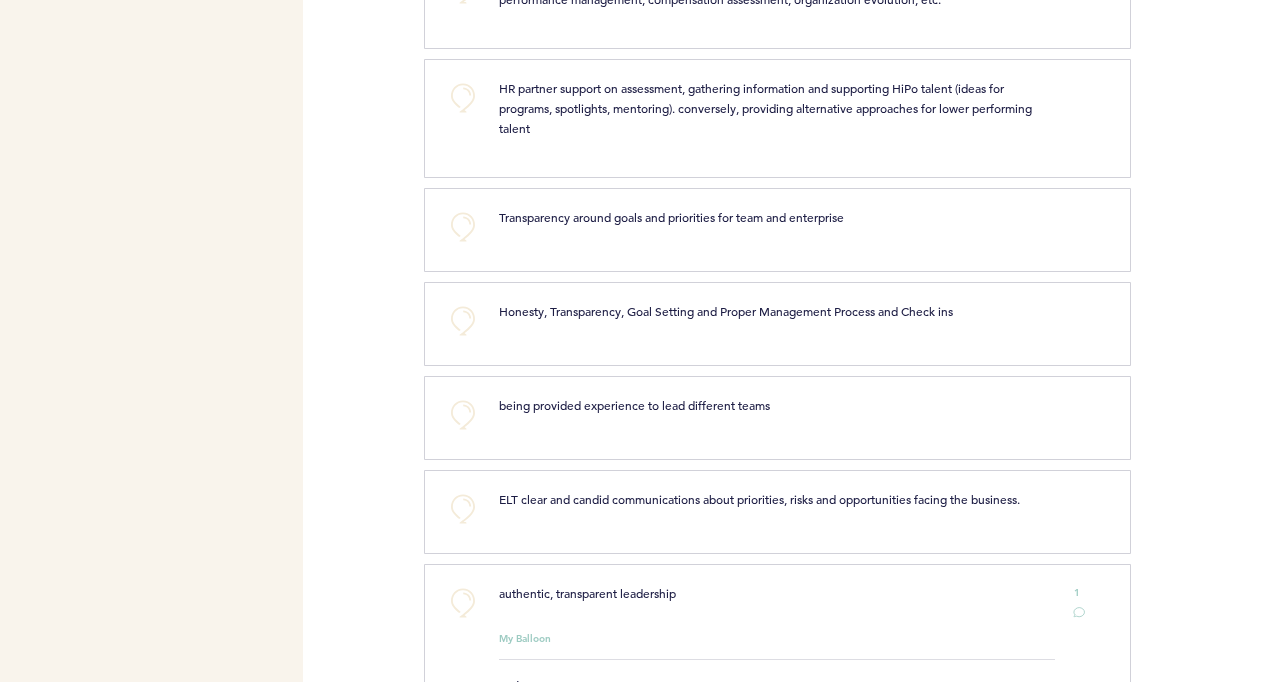 scroll, scrollTop: 2887, scrollLeft: 0, axis: vertical 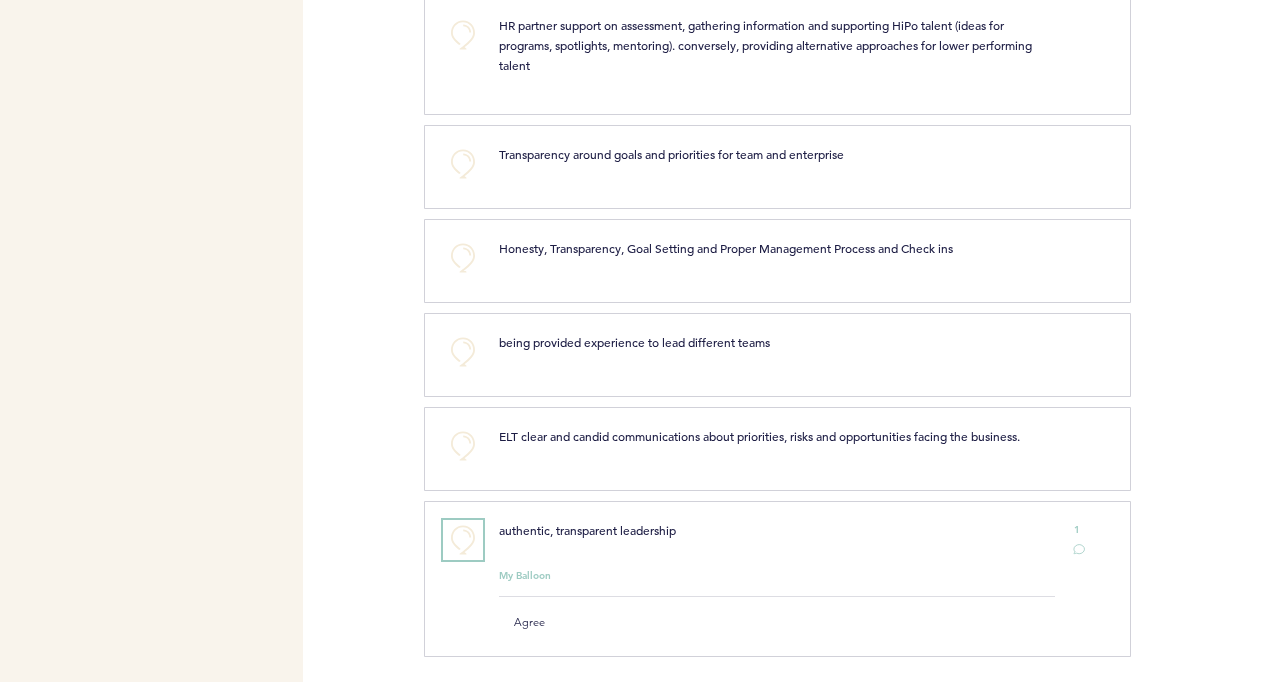 click on "+0" at bounding box center [463, 540] 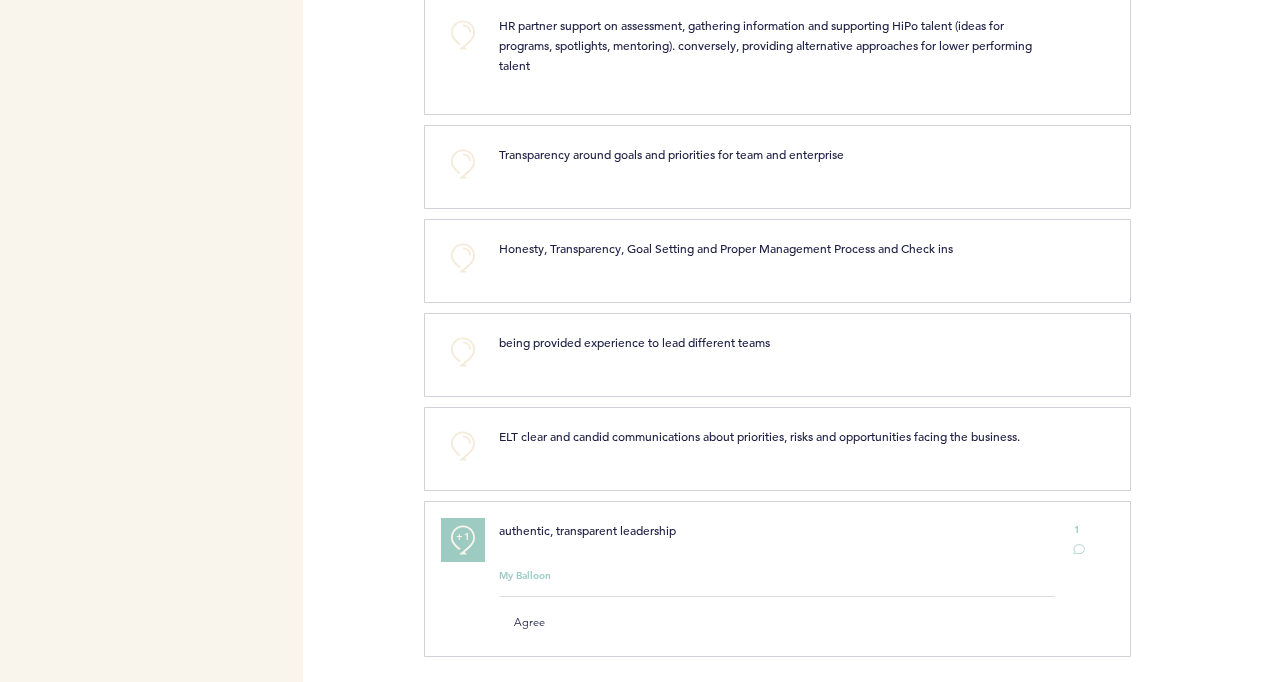 click on "+1" at bounding box center (463, 537) 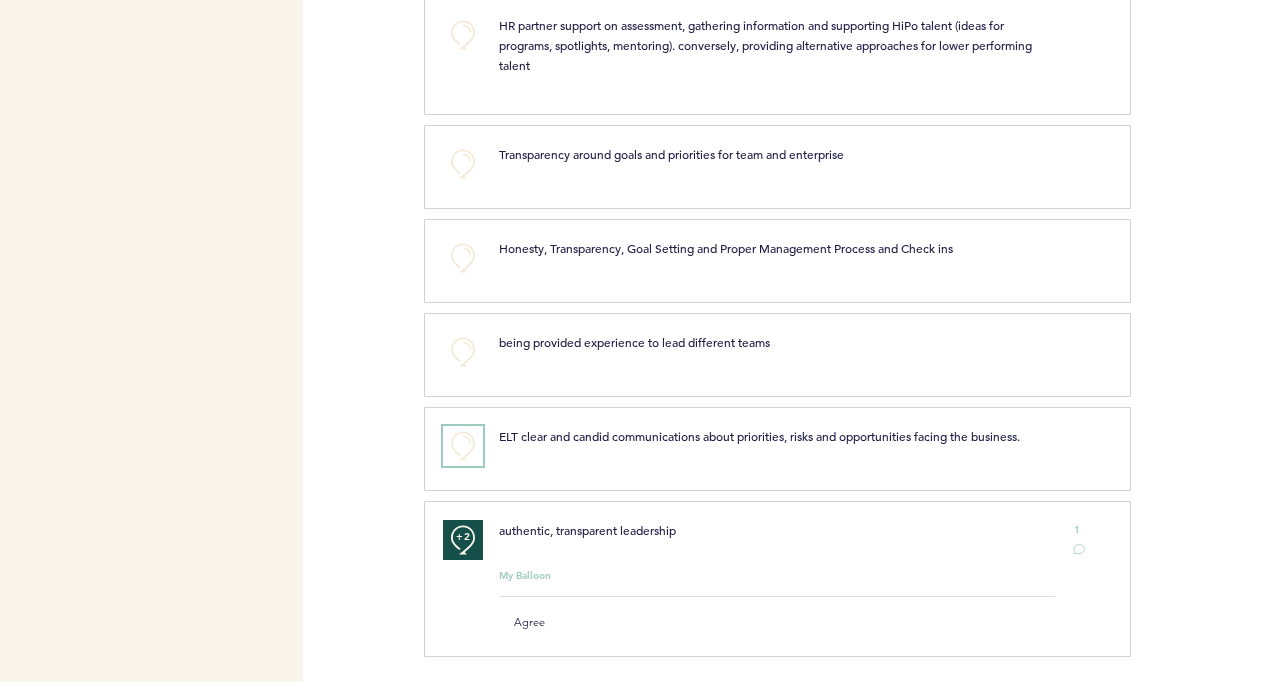 click on "+0" at bounding box center [463, 446] 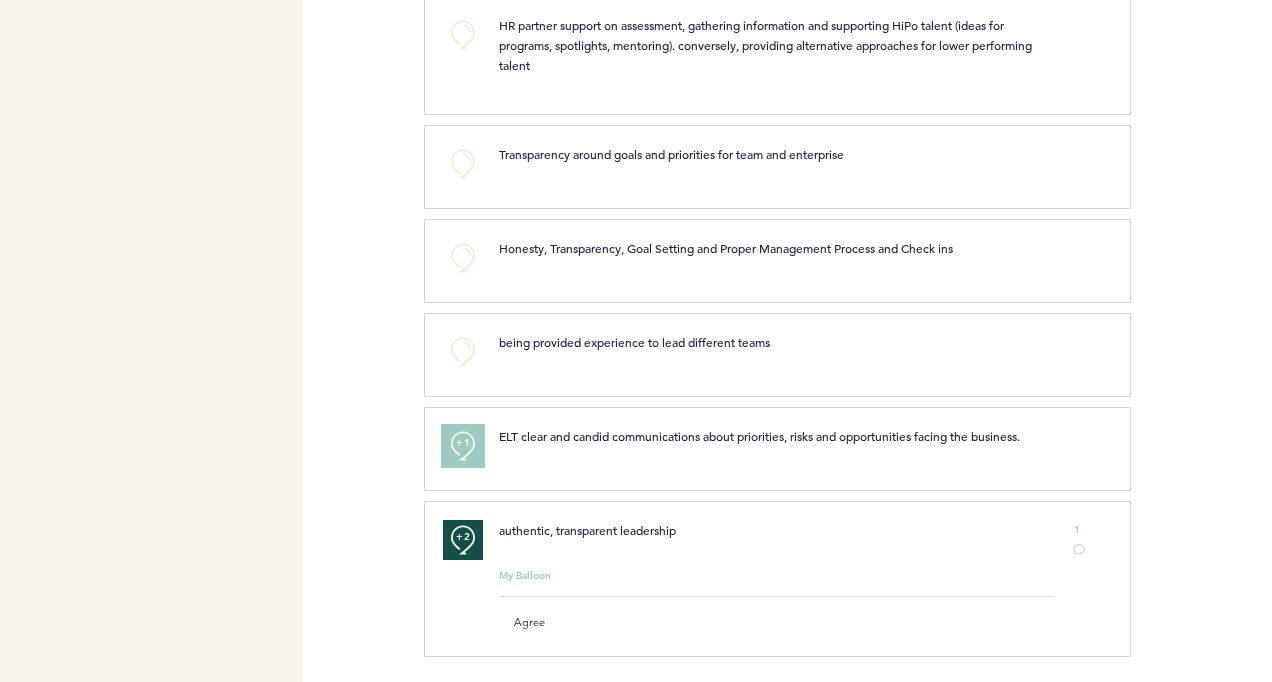 click on "+1" at bounding box center (463, 443) 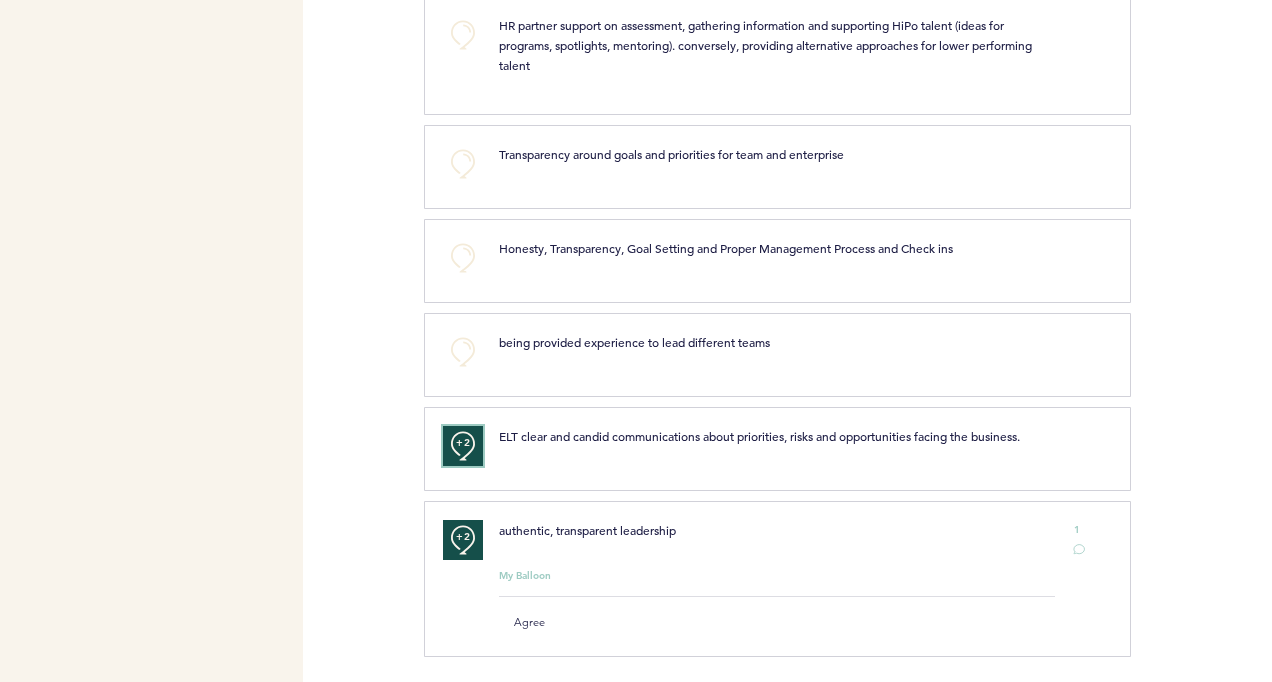 type 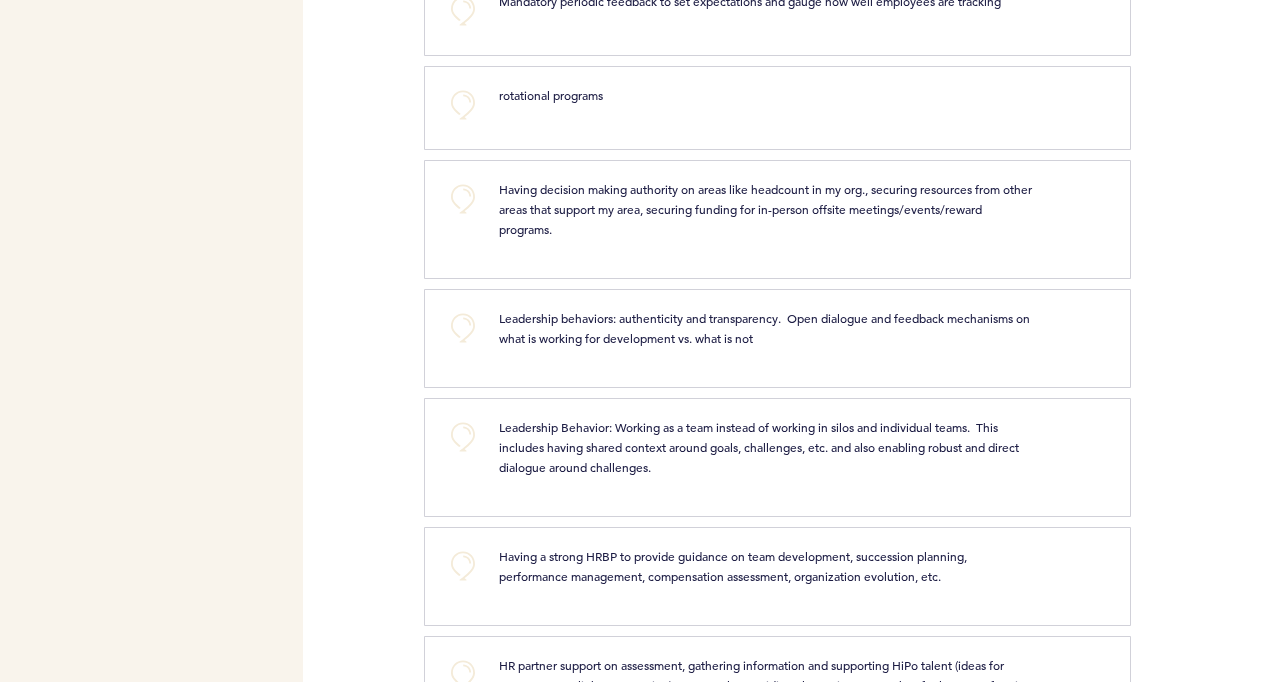 scroll, scrollTop: 2207, scrollLeft: 0, axis: vertical 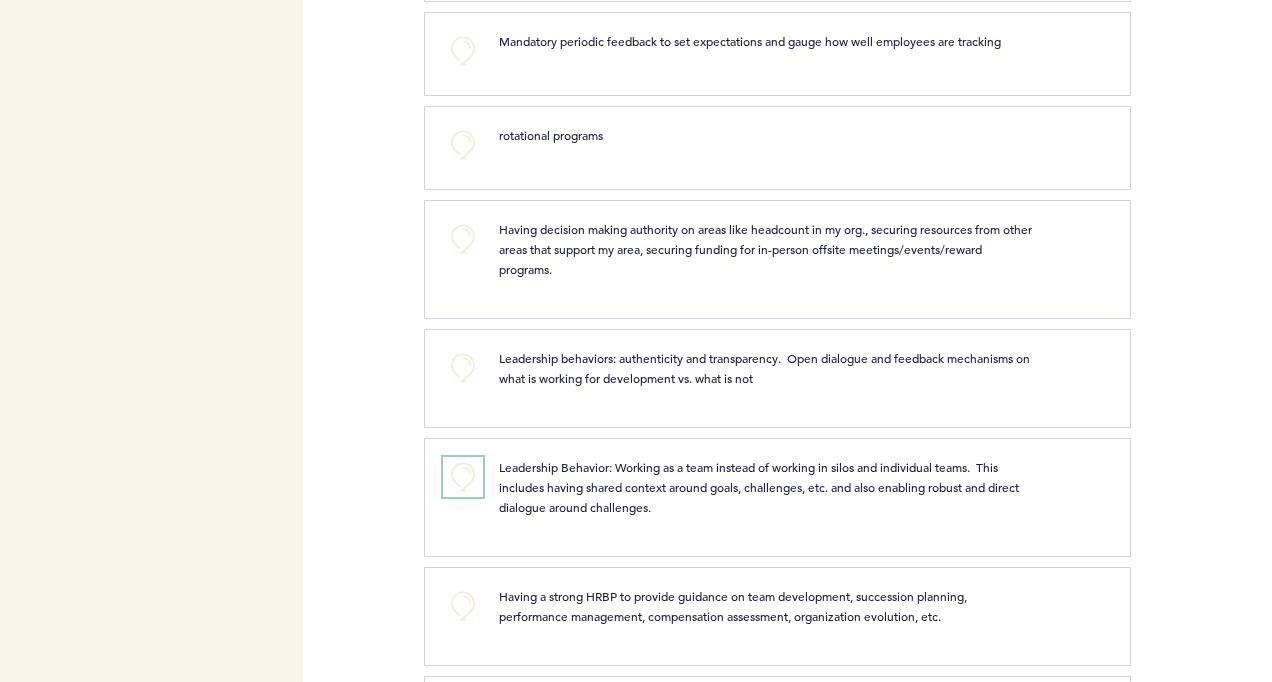 click on "+0" at bounding box center [463, 477] 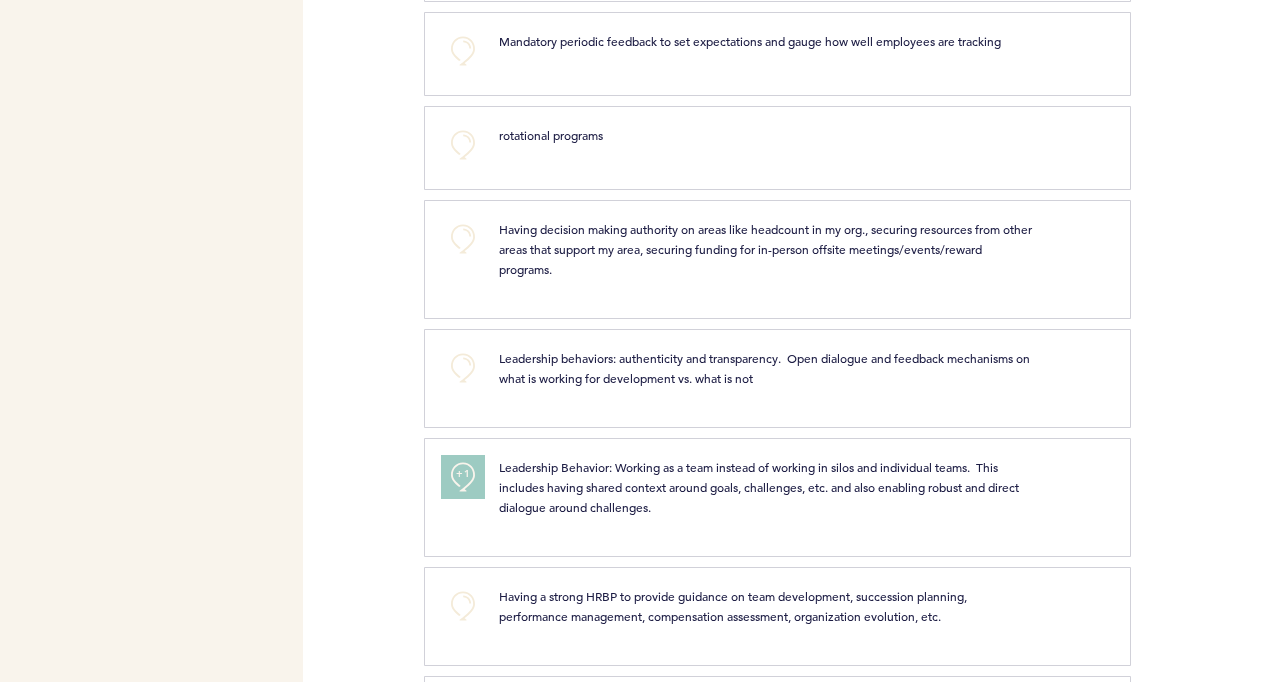 click on "+1" at bounding box center (463, 474) 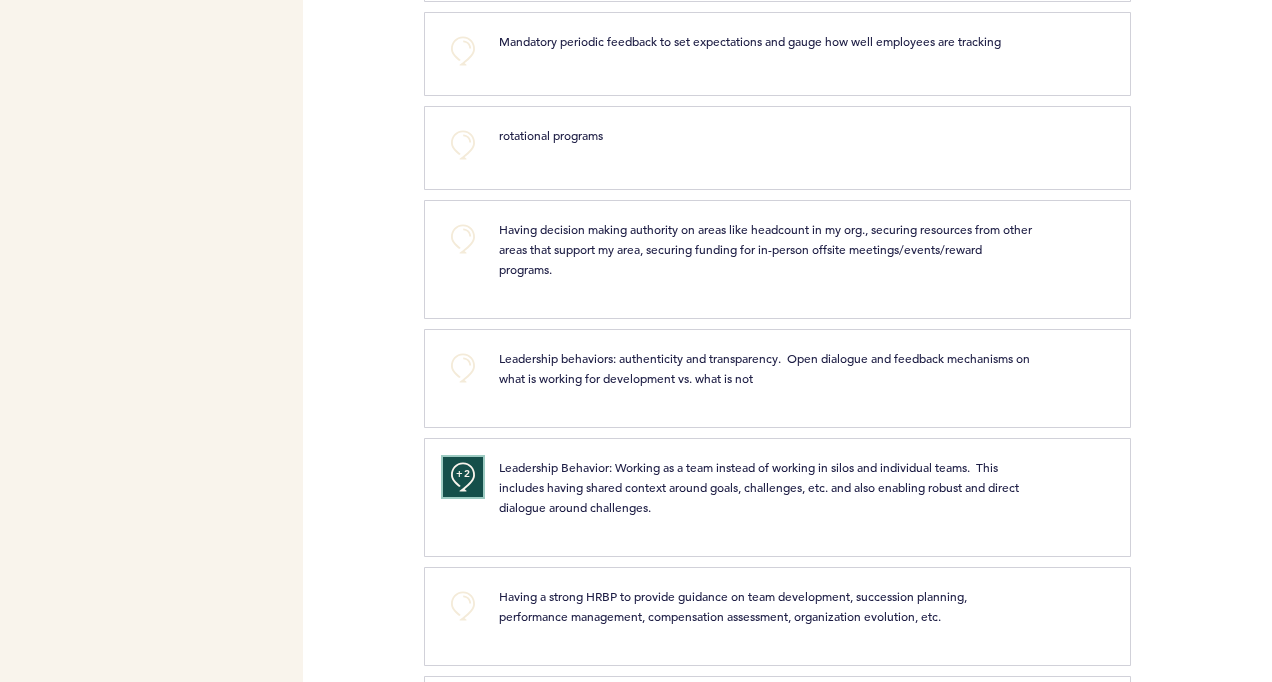 type 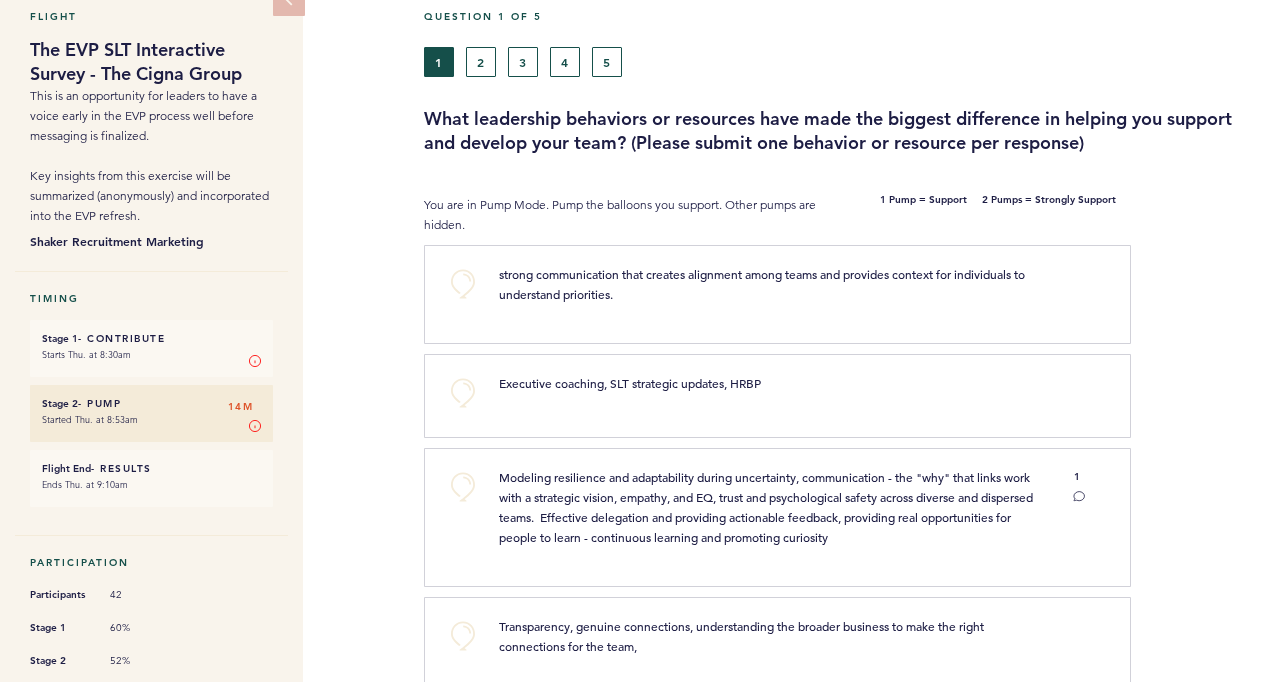 scroll, scrollTop: 87, scrollLeft: 0, axis: vertical 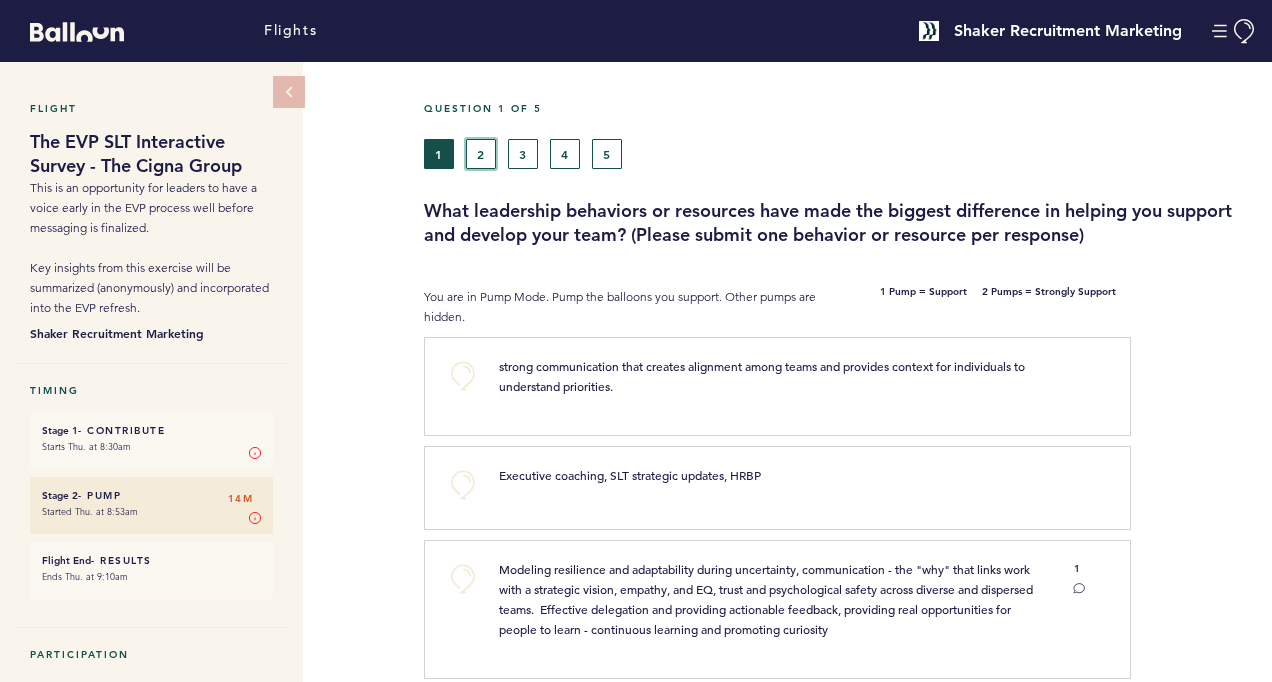 click on "2" at bounding box center (481, 154) 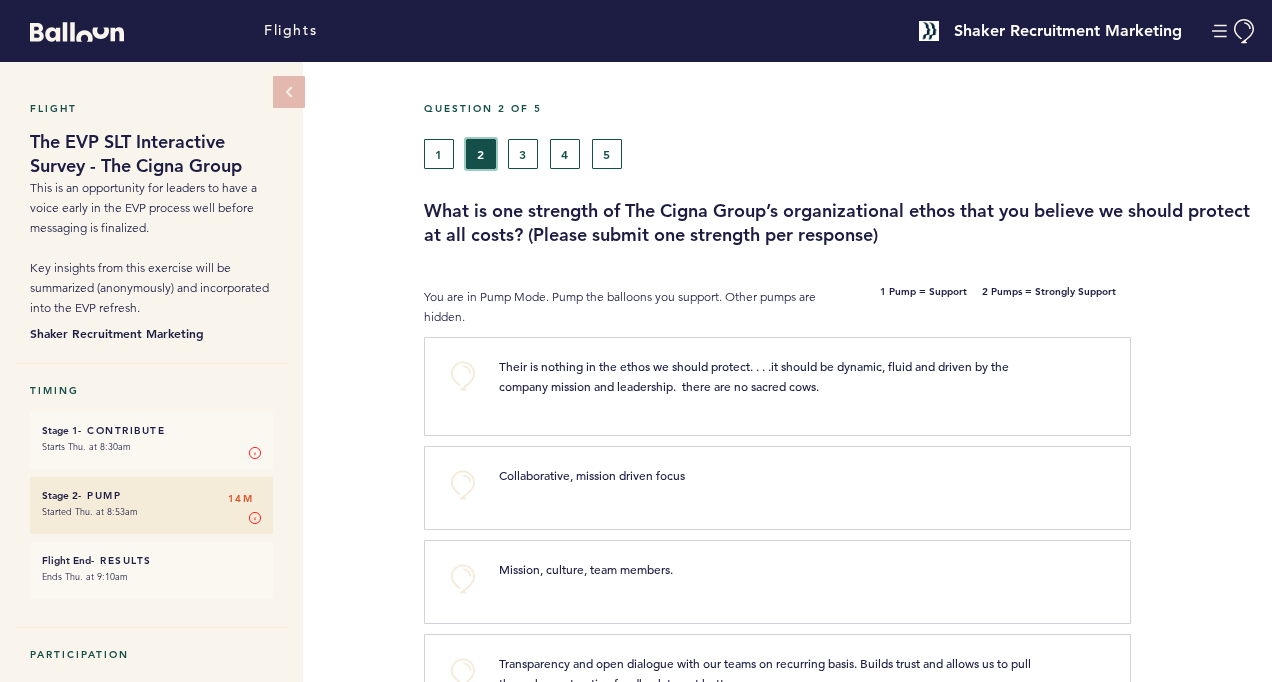 type 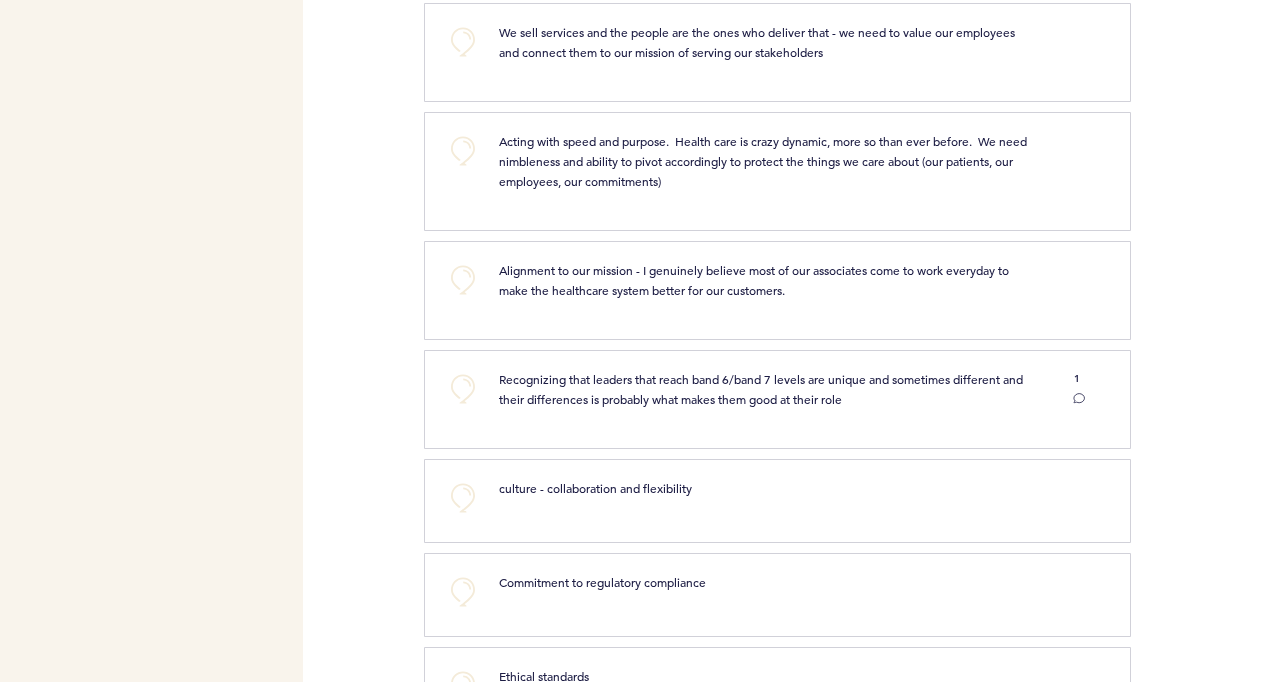 scroll, scrollTop: 1040, scrollLeft: 0, axis: vertical 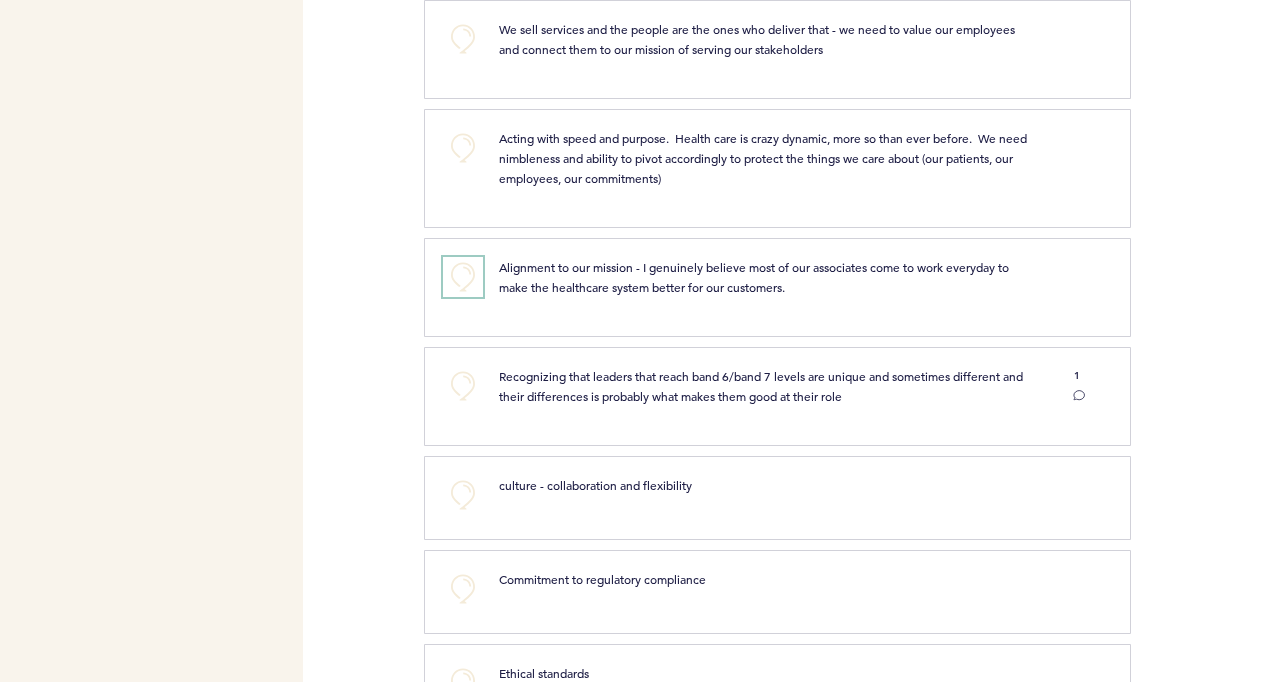 click on "+0" at bounding box center (463, 277) 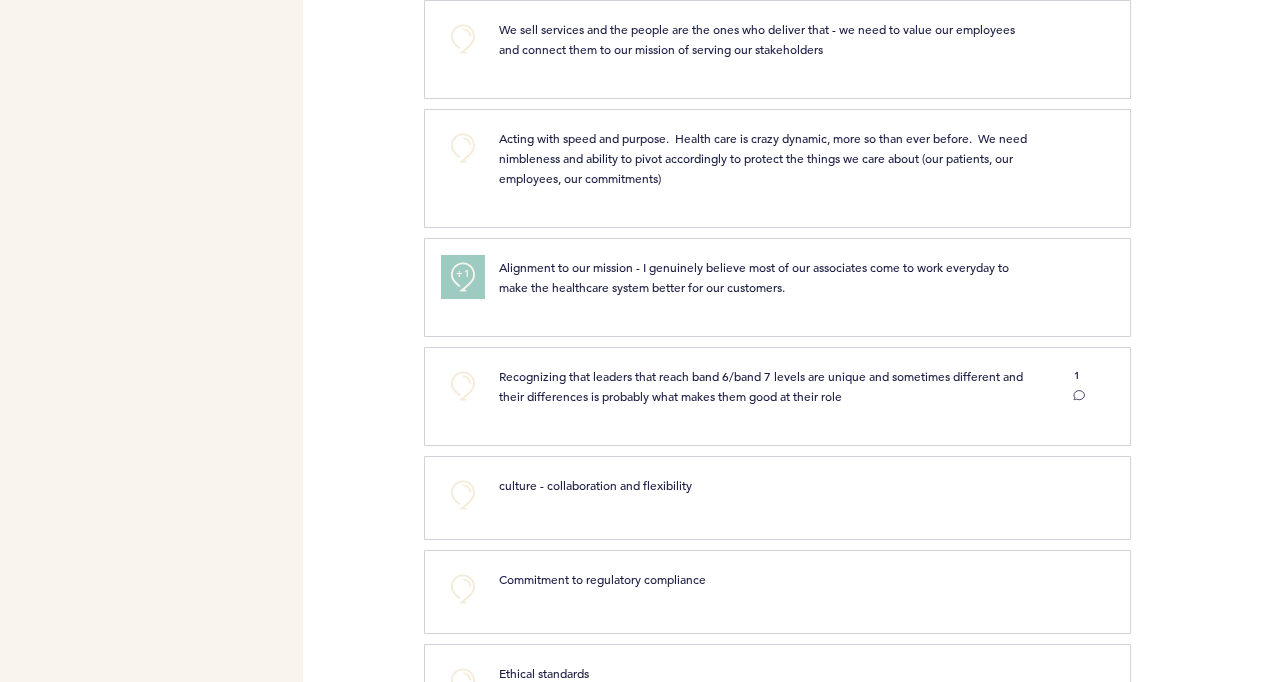 click on "+1" at bounding box center [463, 274] 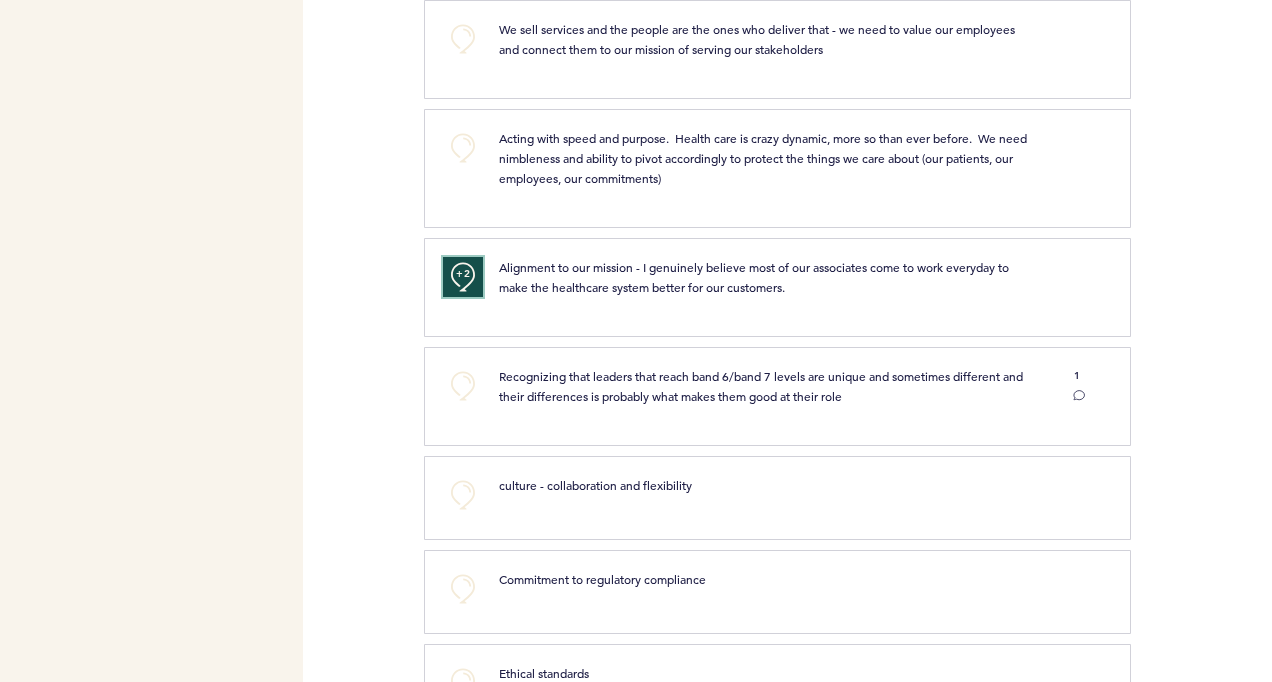 type 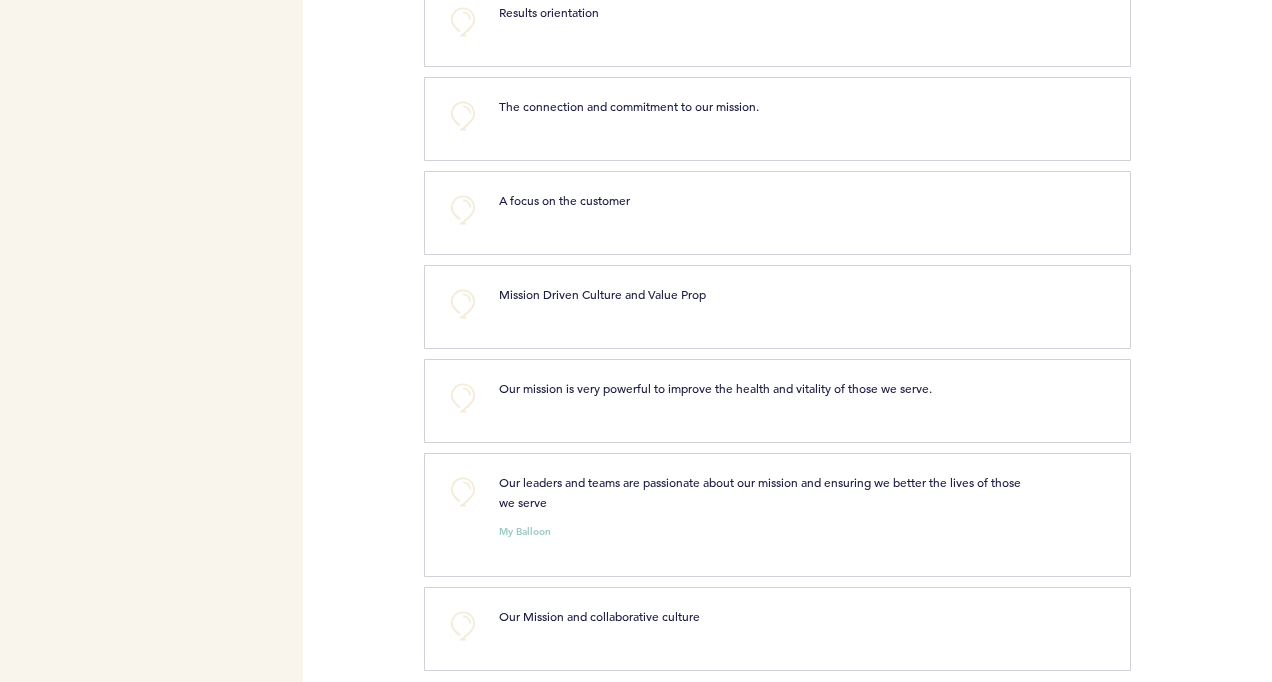 scroll, scrollTop: 2172, scrollLeft: 0, axis: vertical 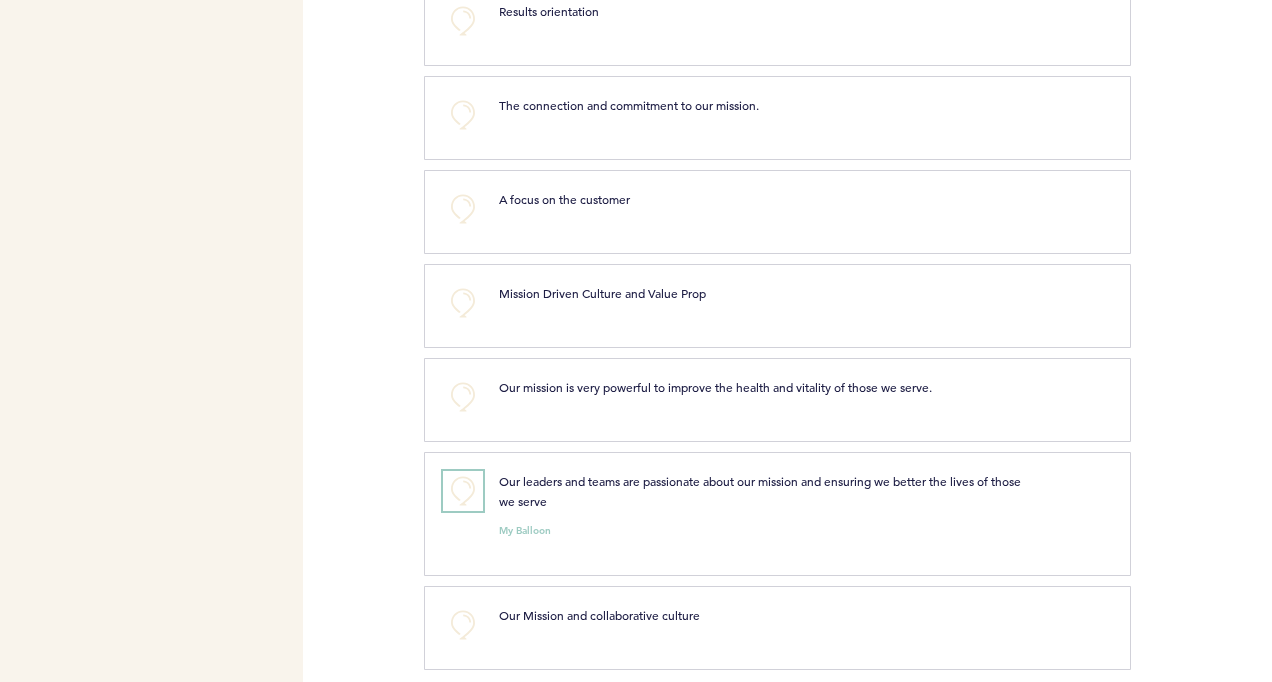 click on "+0" at bounding box center [463, 491] 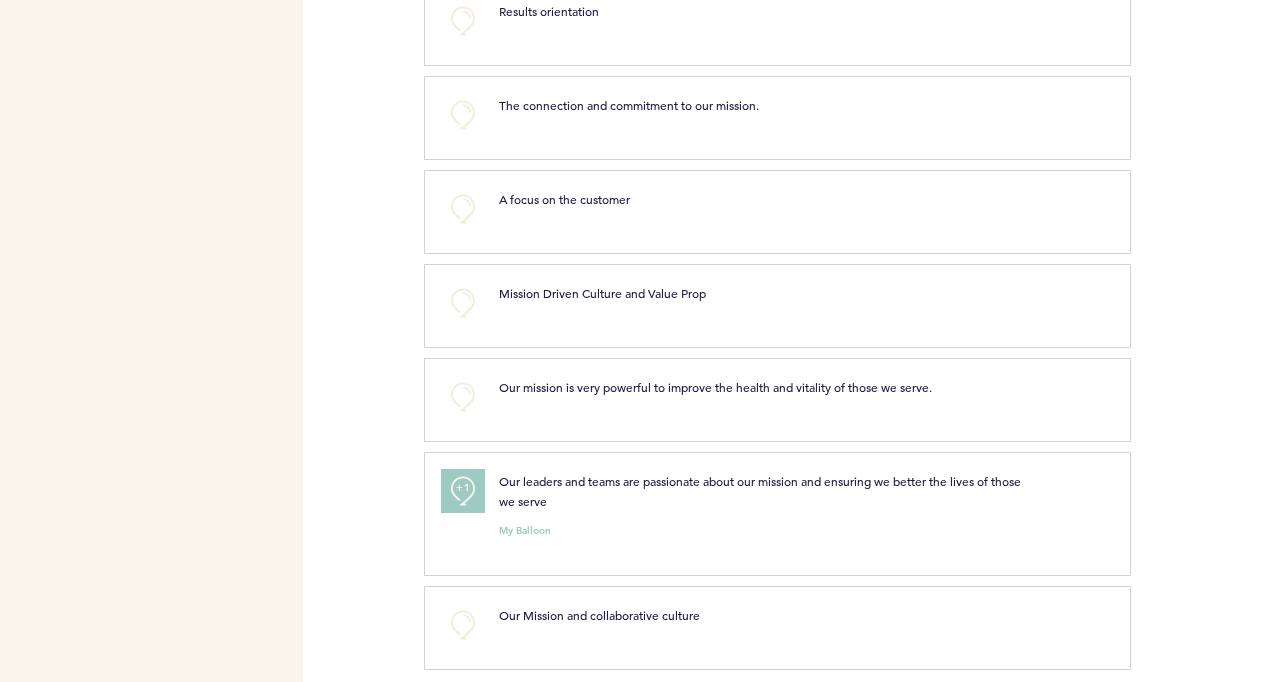 click on "+1" at bounding box center [463, 488] 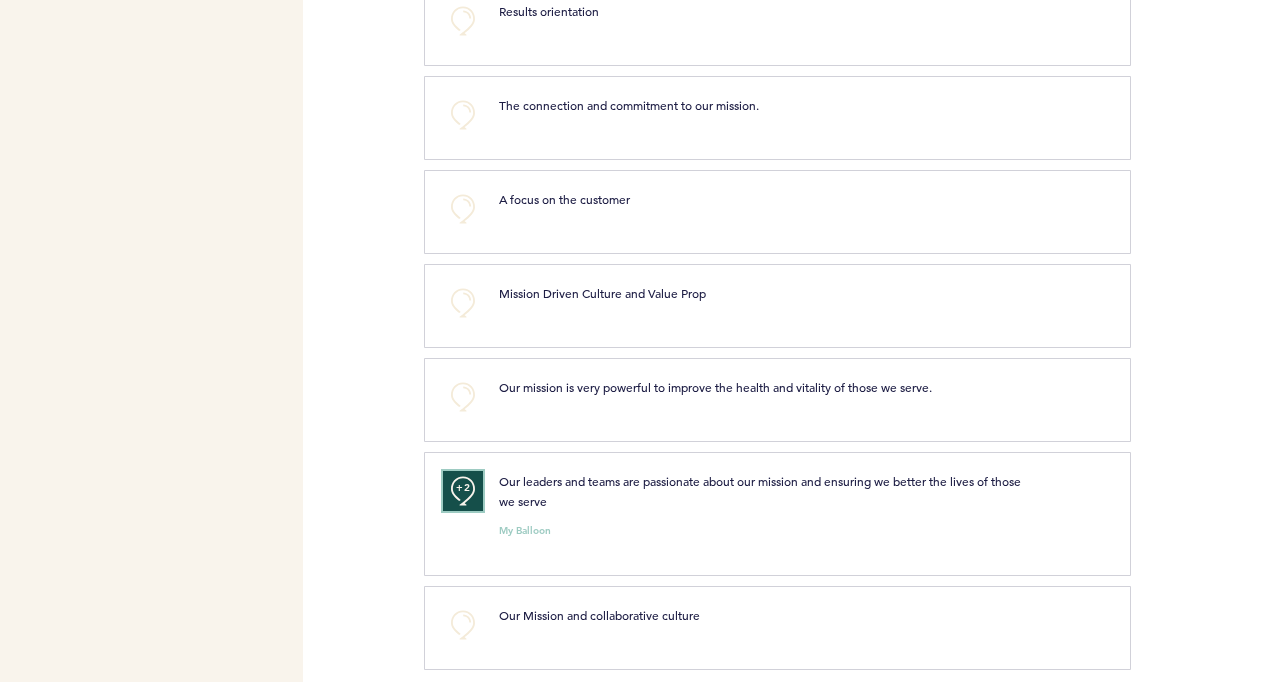 type 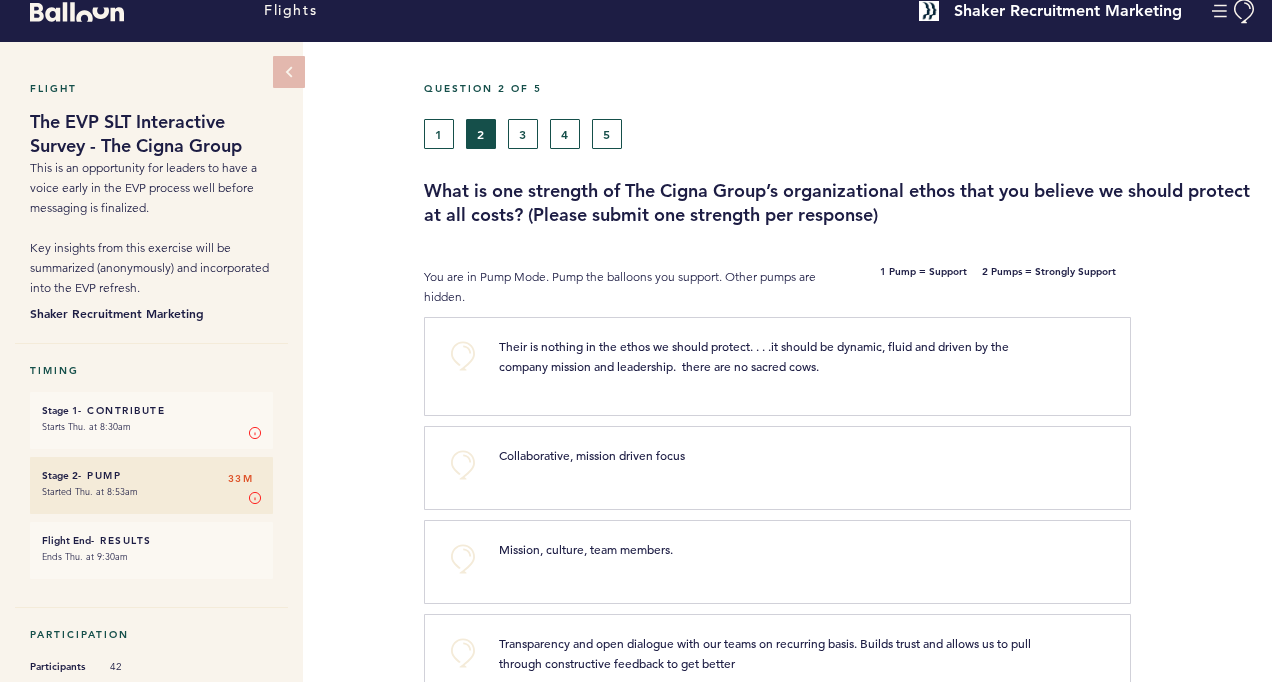 scroll, scrollTop: 0, scrollLeft: 0, axis: both 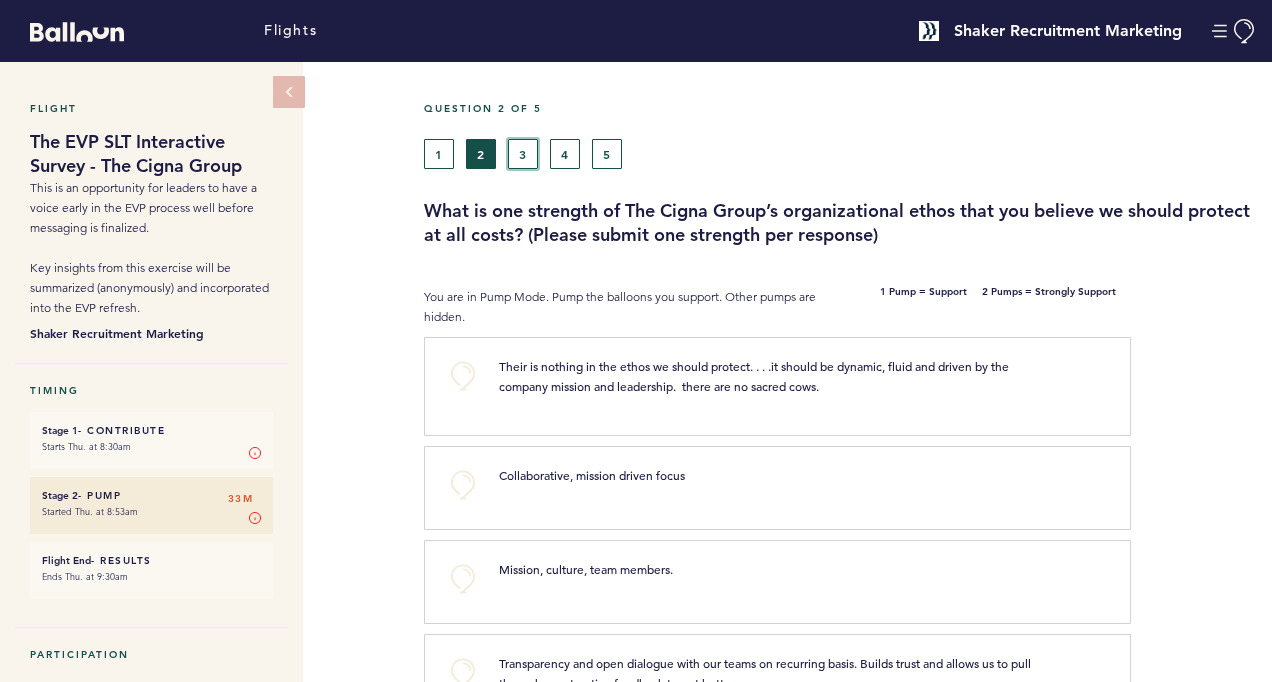click on "3" at bounding box center (523, 154) 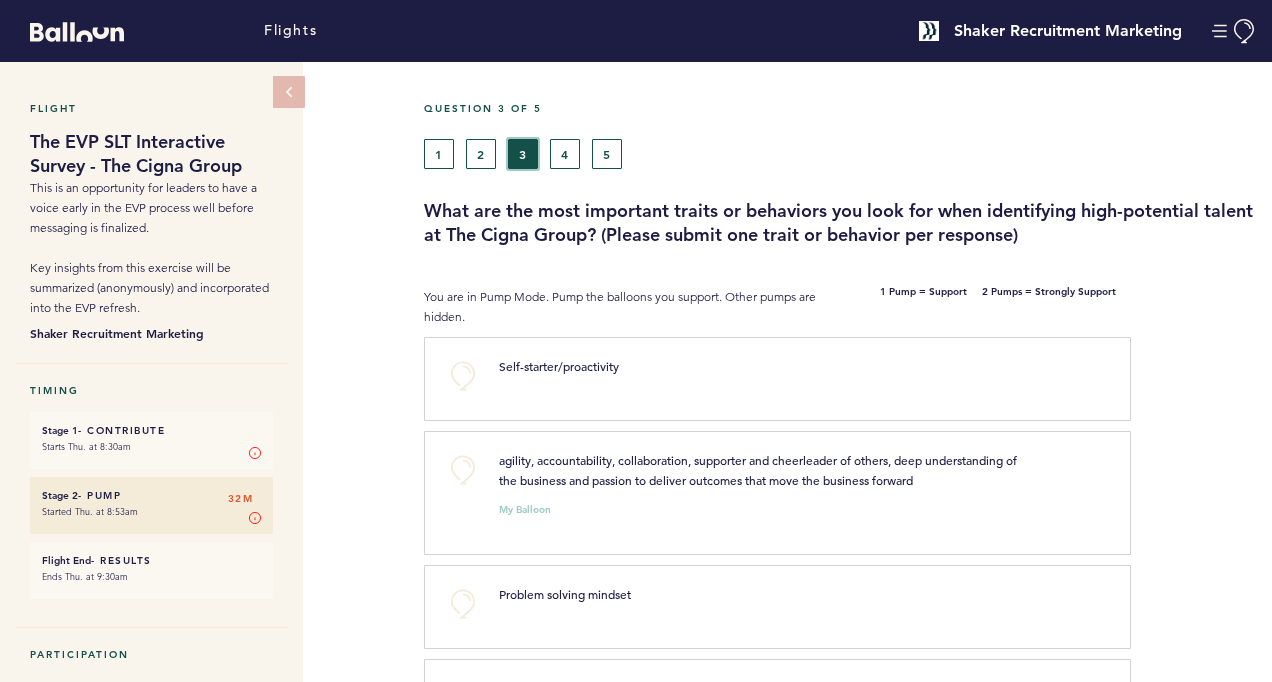 type 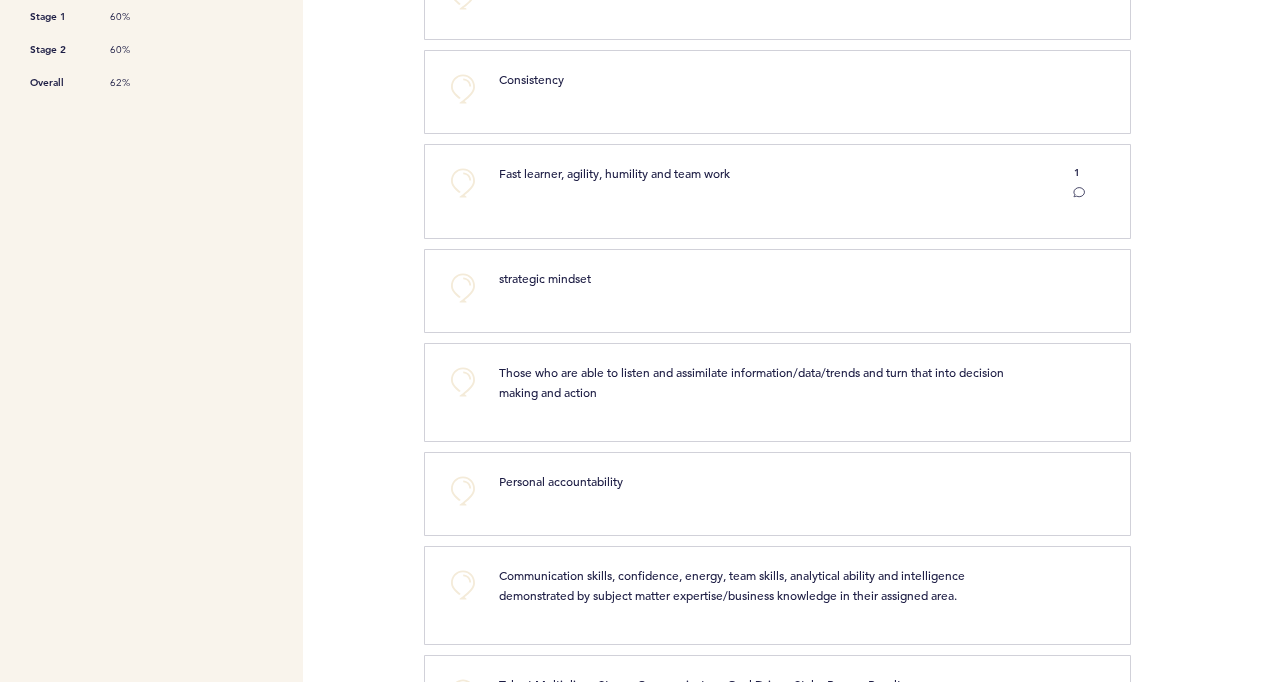 scroll, scrollTop: 720, scrollLeft: 0, axis: vertical 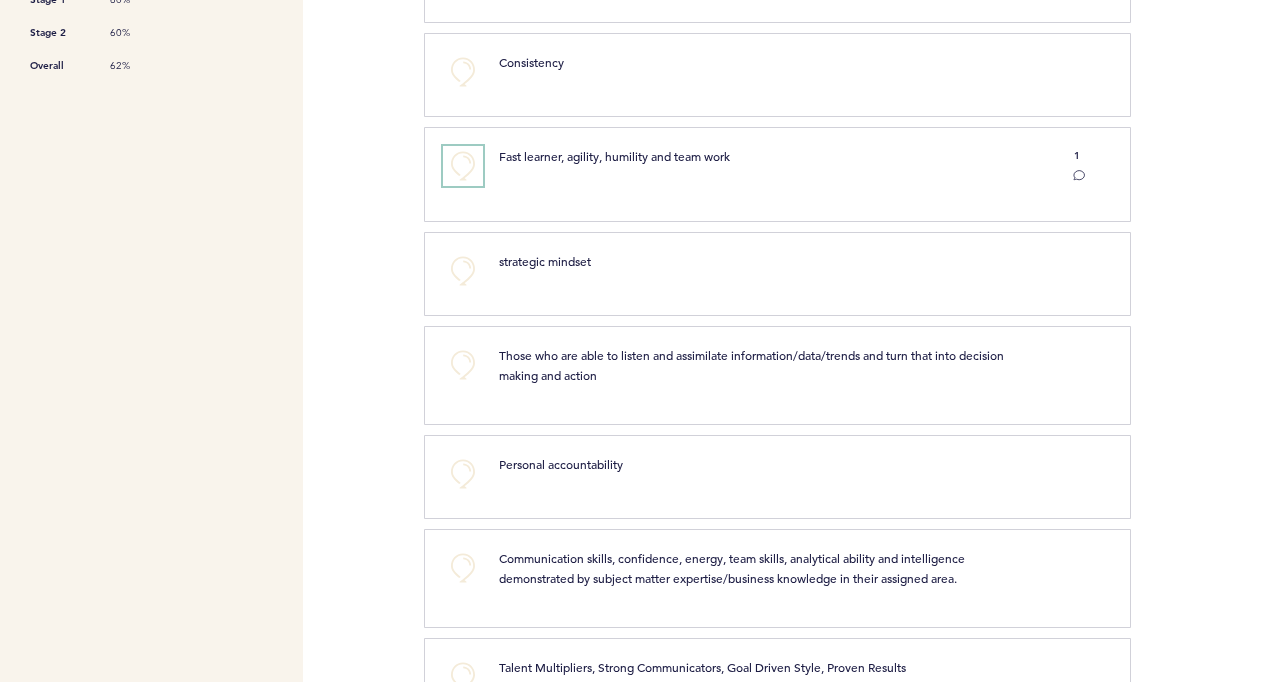 click on "+0" at bounding box center [463, 166] 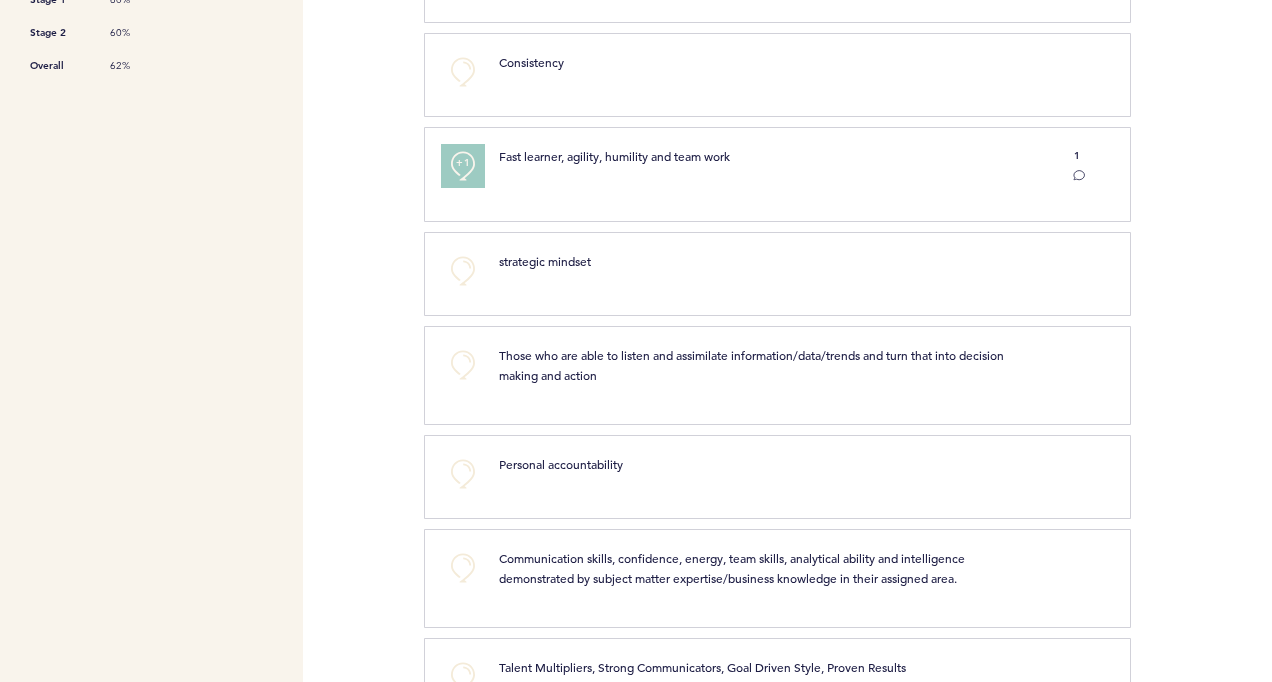 click on "+1" at bounding box center [463, 163] 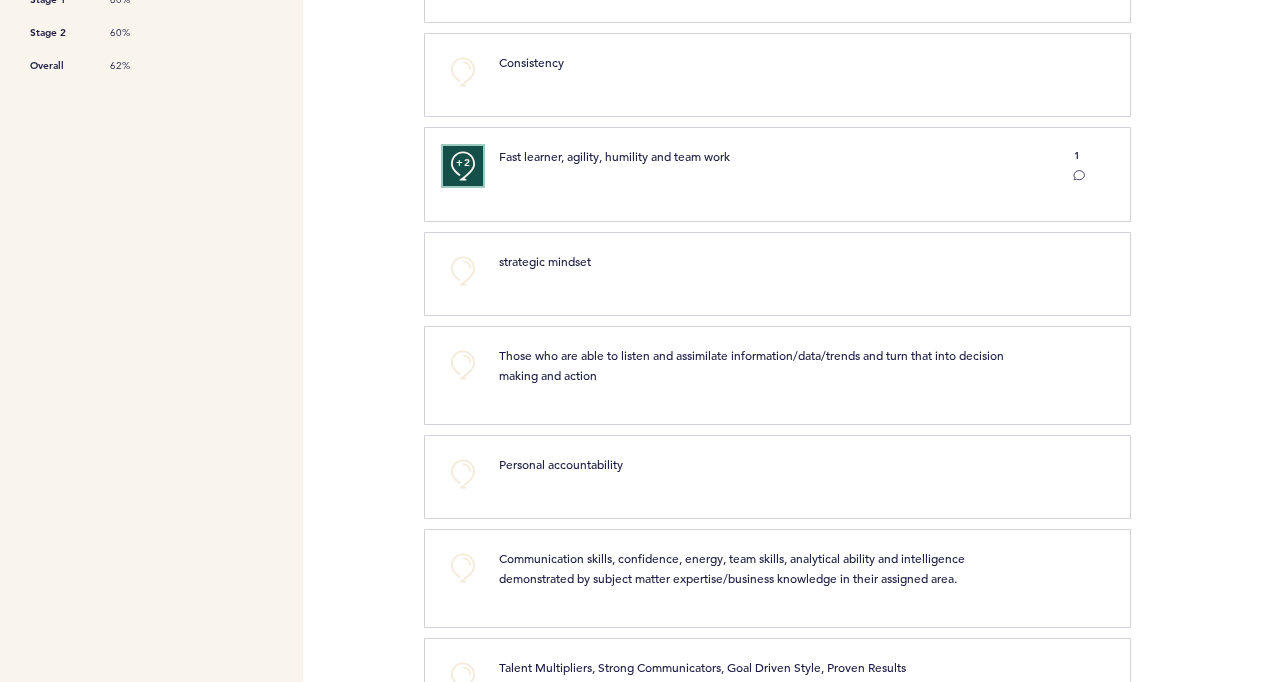 type 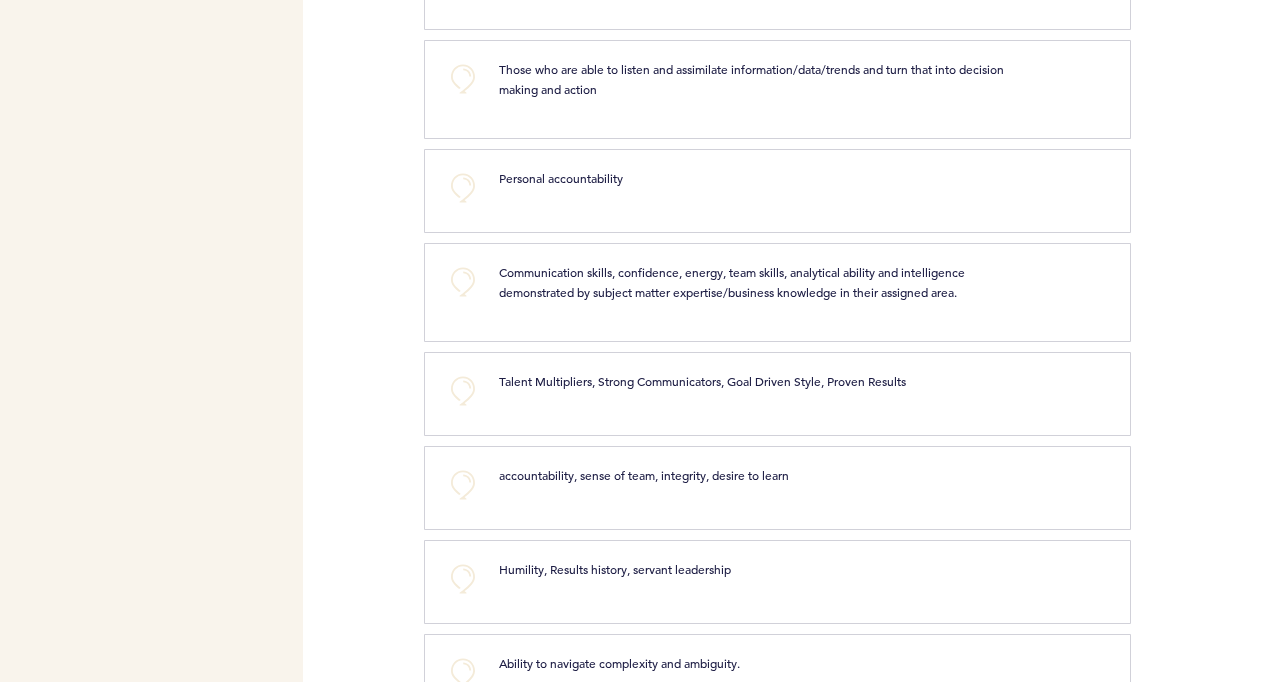 scroll, scrollTop: 1040, scrollLeft: 0, axis: vertical 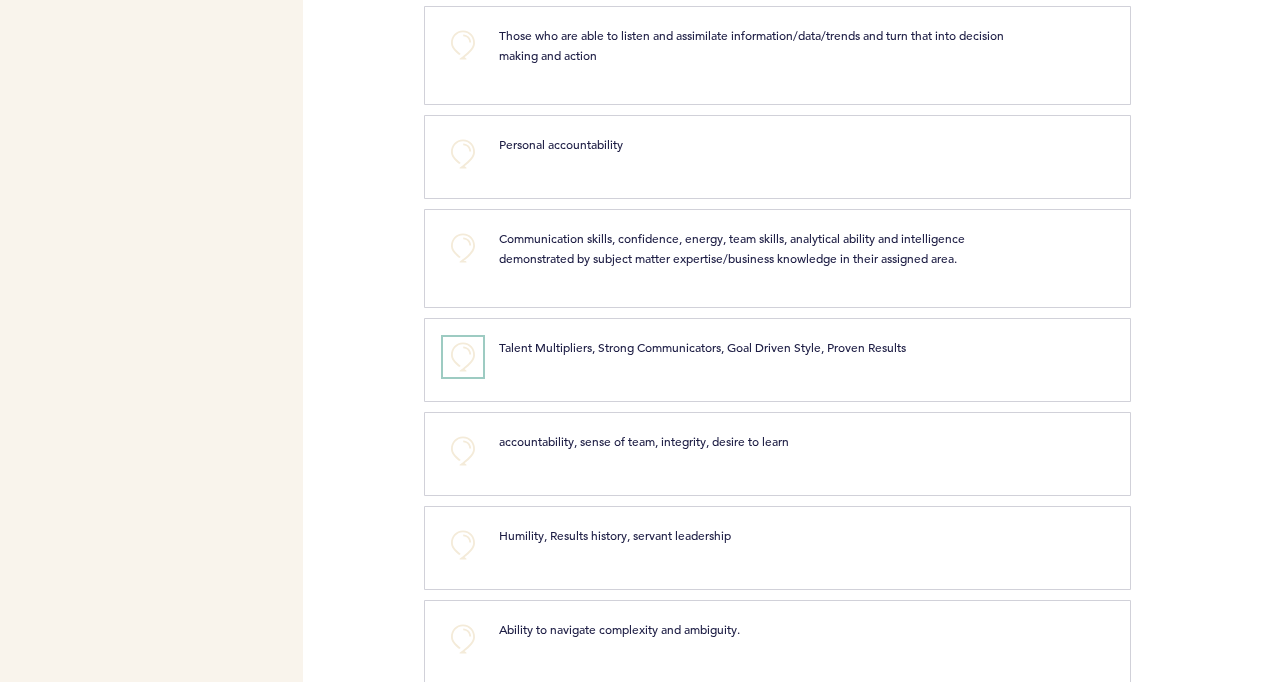 click on "+0" at bounding box center (463, 357) 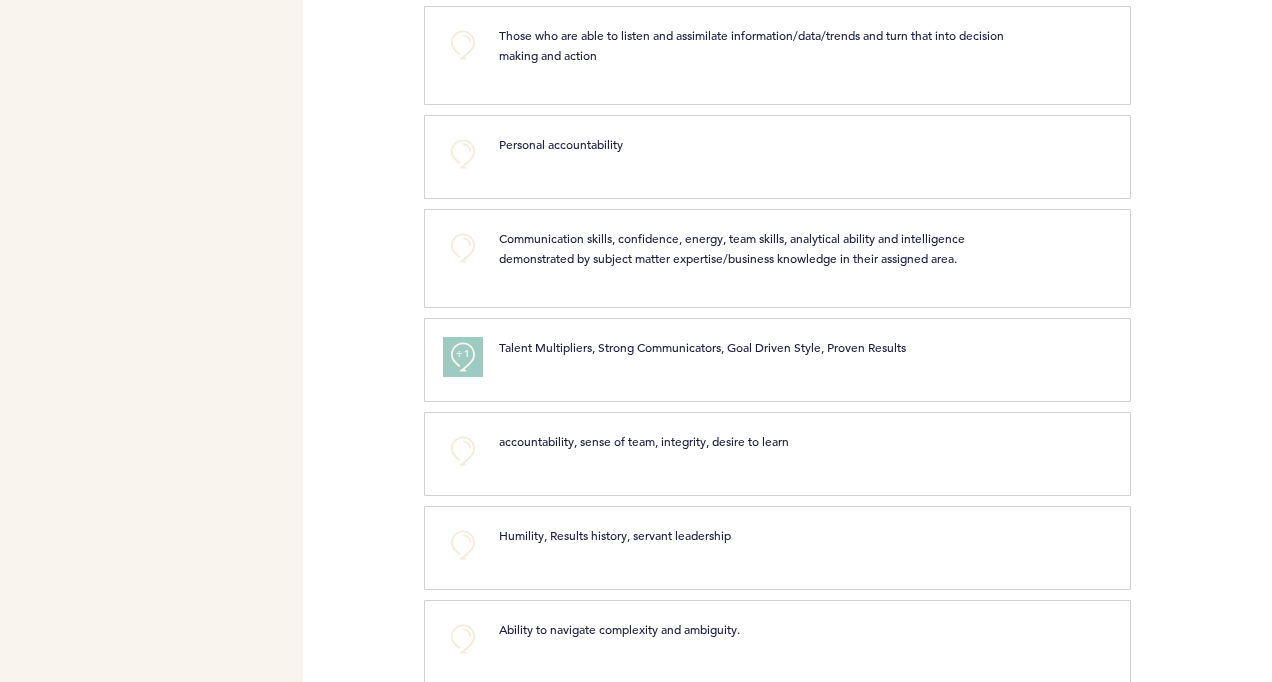 drag, startPoint x: 440, startPoint y: 530, endPoint x: 694, endPoint y: 579, distance: 258.6832 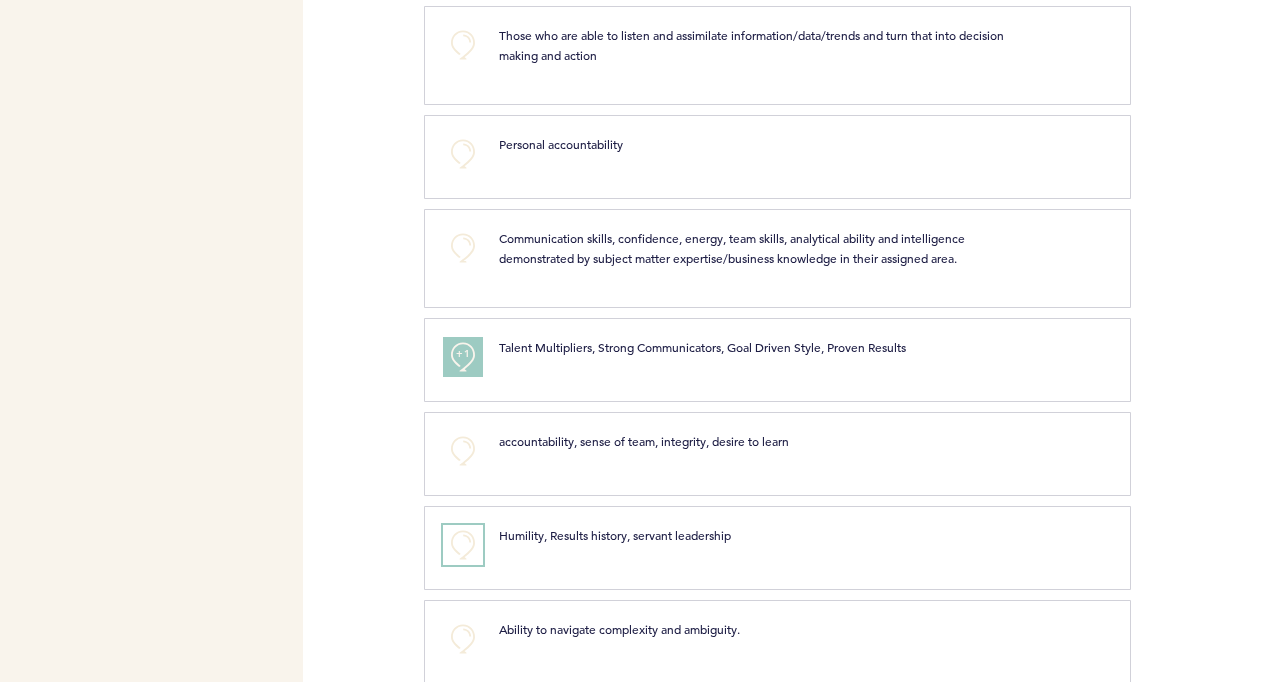 click on "+0" at bounding box center [463, 545] 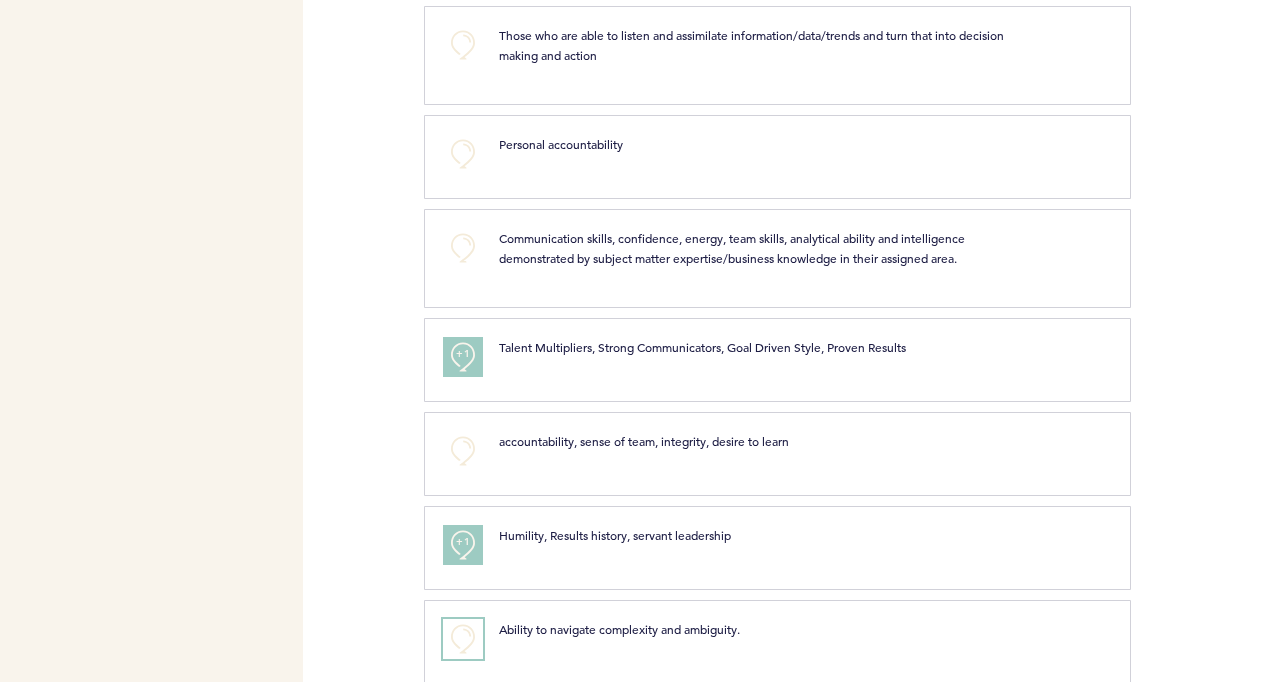 click on "+0" at bounding box center (463, 639) 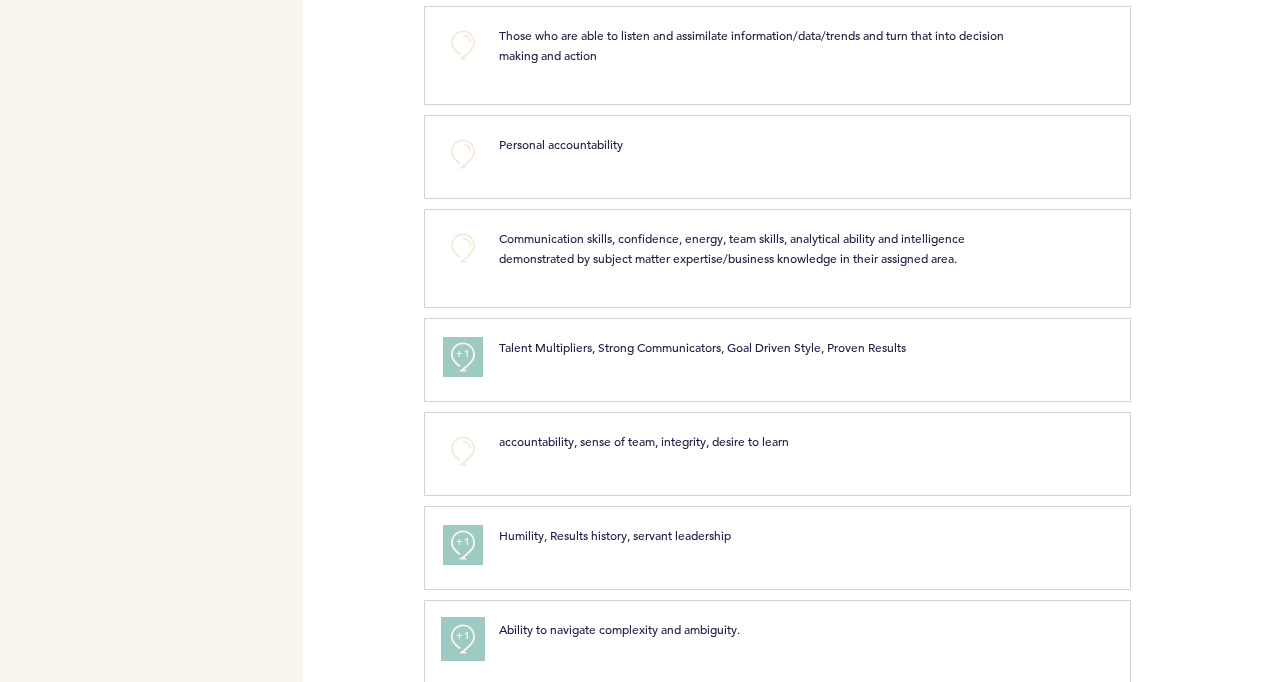 type 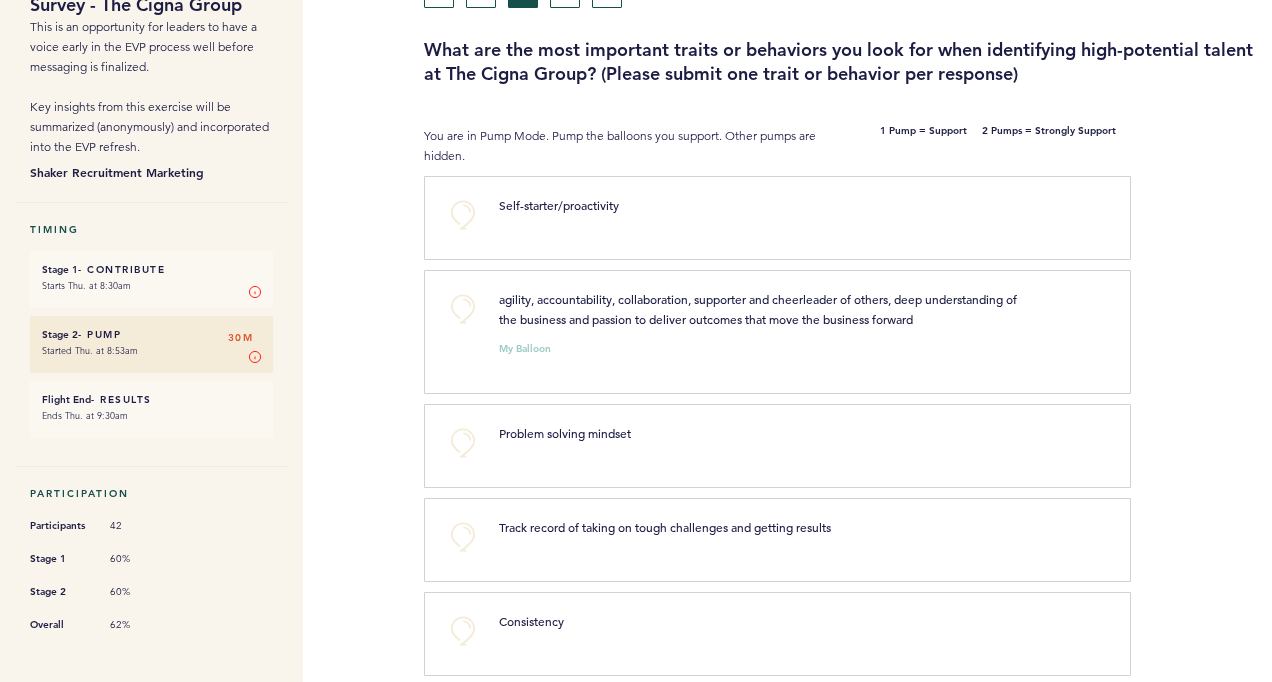 scroll, scrollTop: 160, scrollLeft: 0, axis: vertical 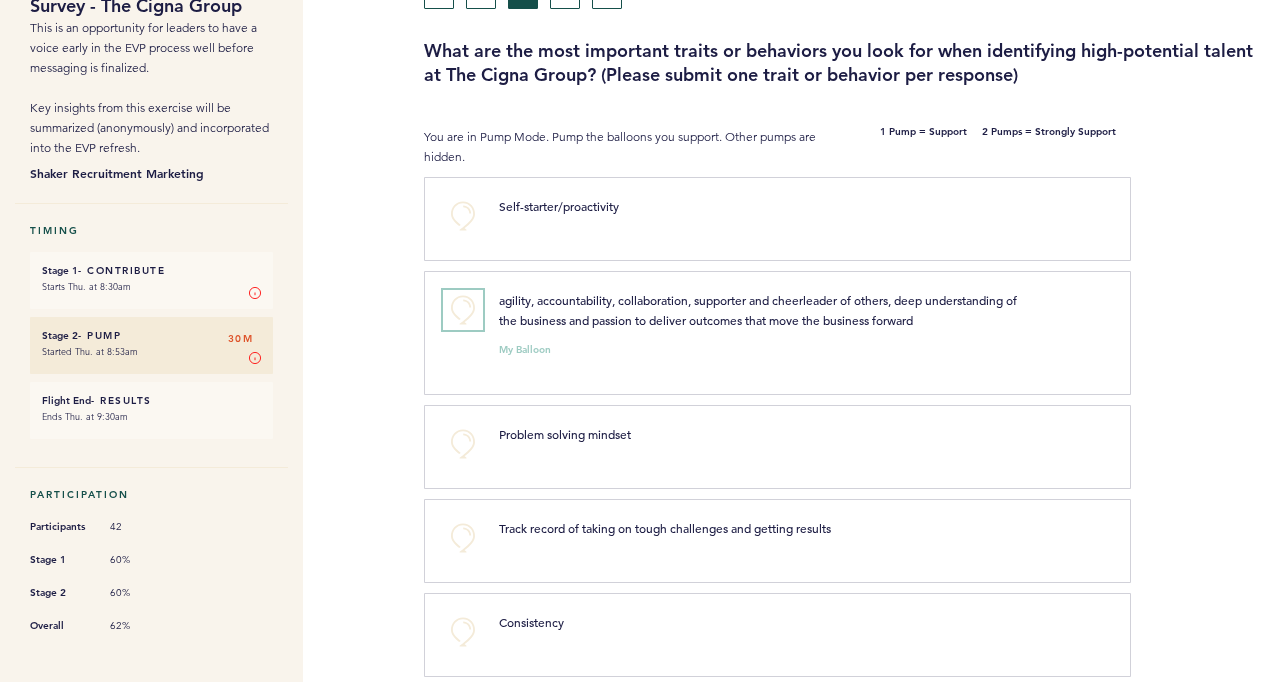 click on "+0" at bounding box center [463, 310] 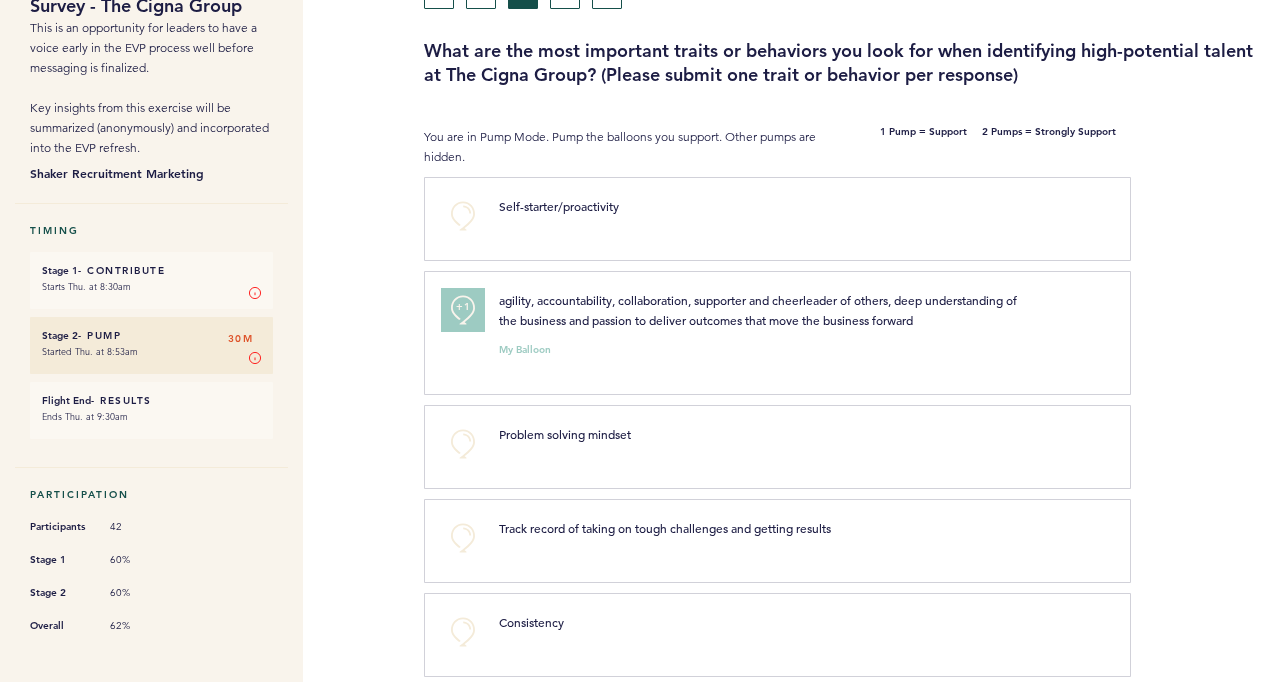 click on "+1" at bounding box center (463, 307) 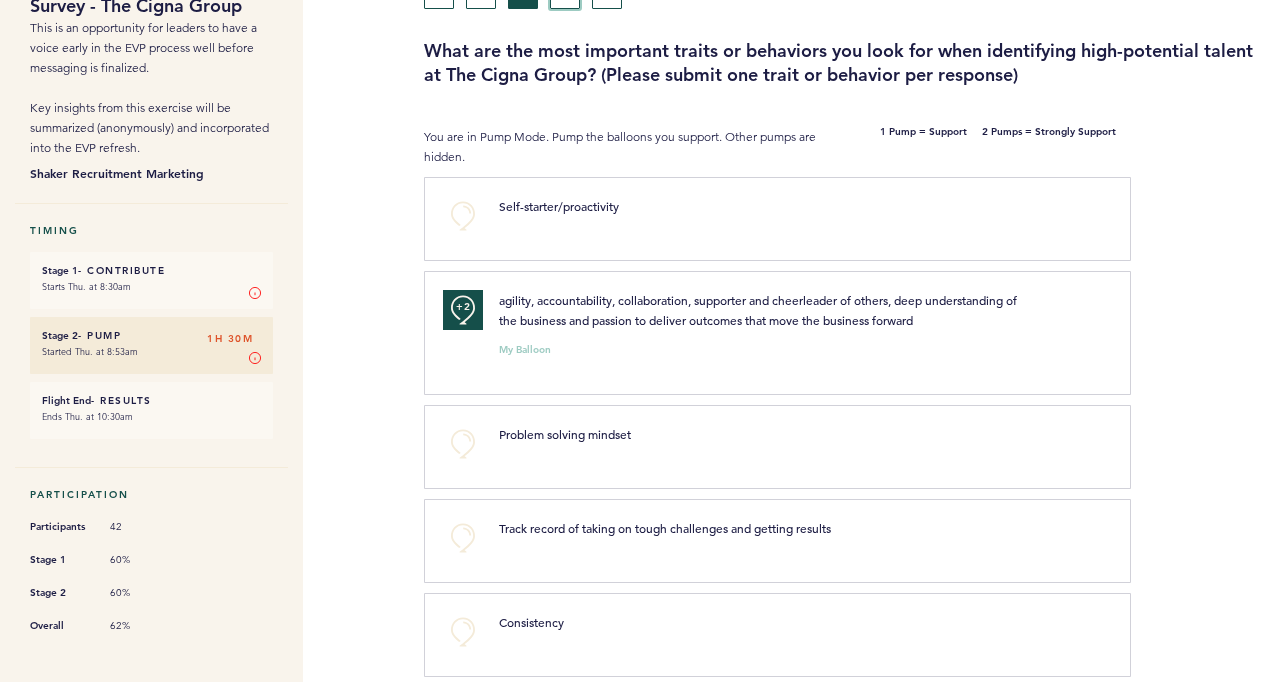 click on "4" at bounding box center [565, -6] 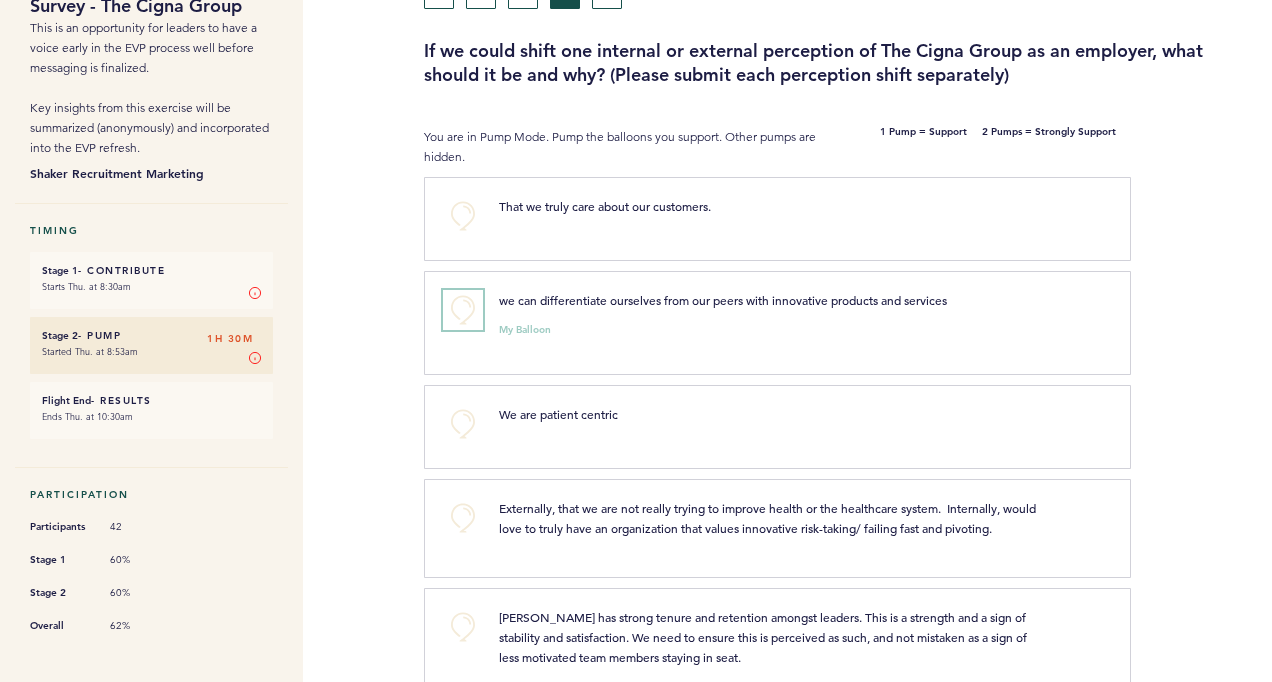 click on "+0" at bounding box center [463, 310] 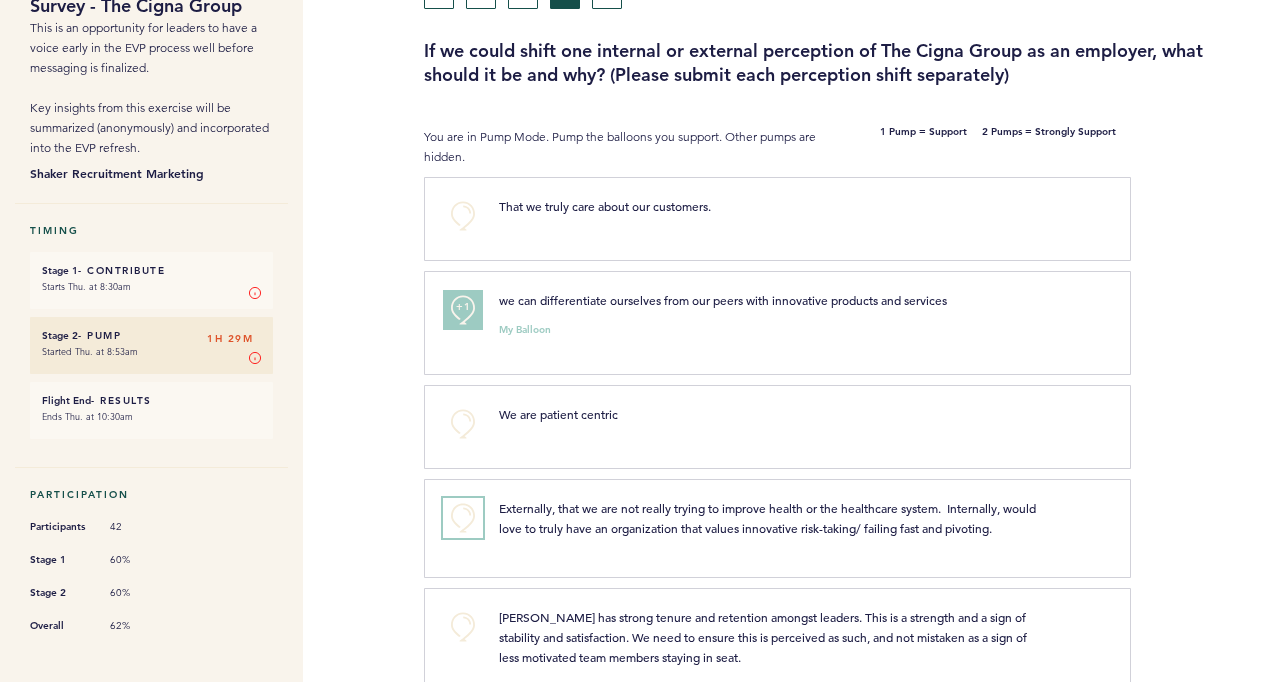 click on "+0" at bounding box center (463, 518) 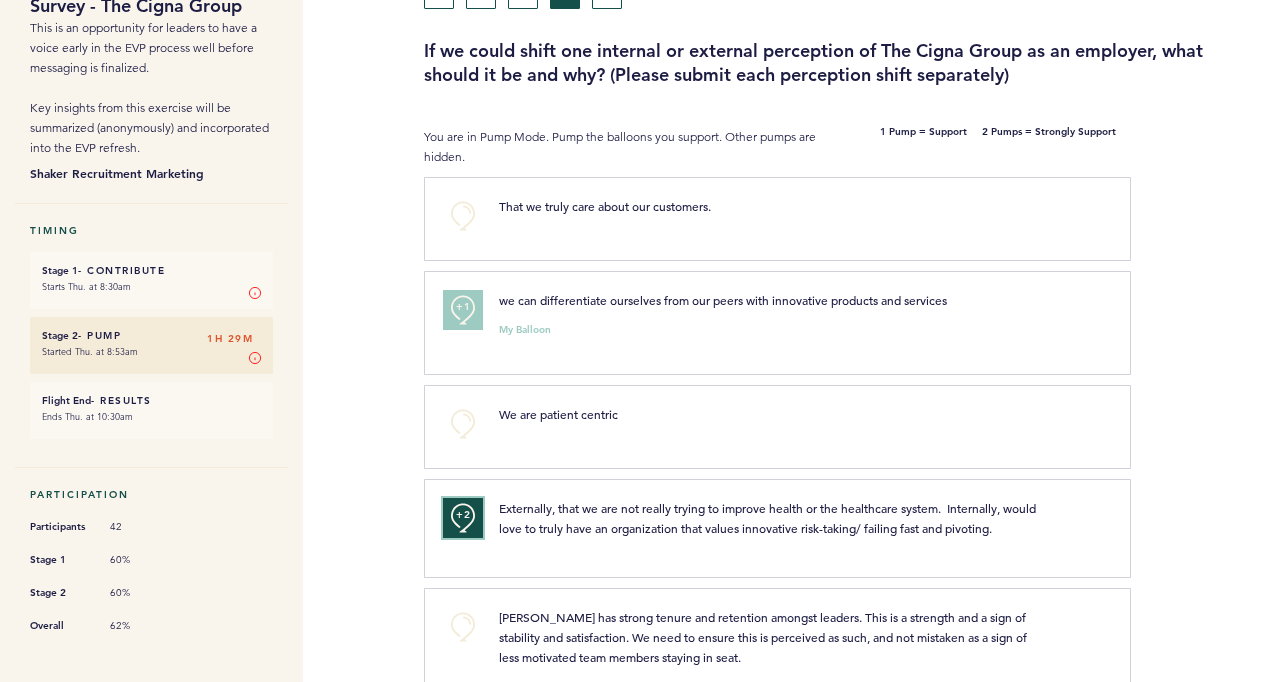 type 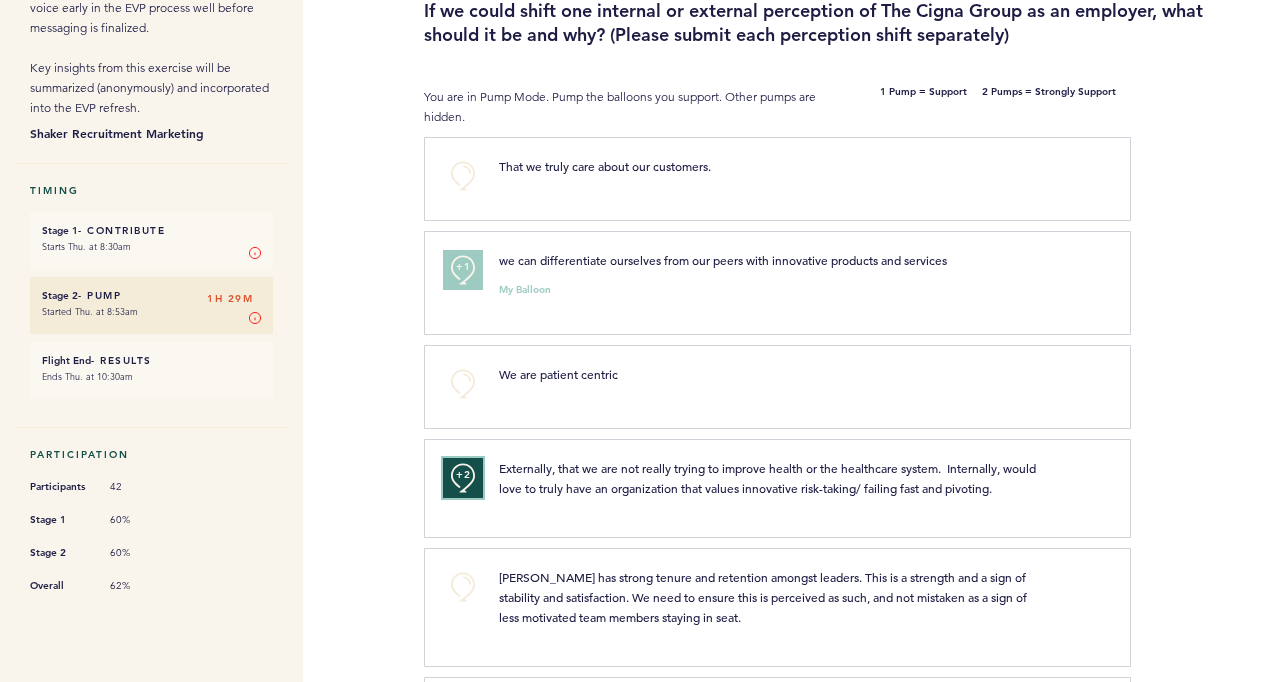 click on "+2" at bounding box center (463, 475) 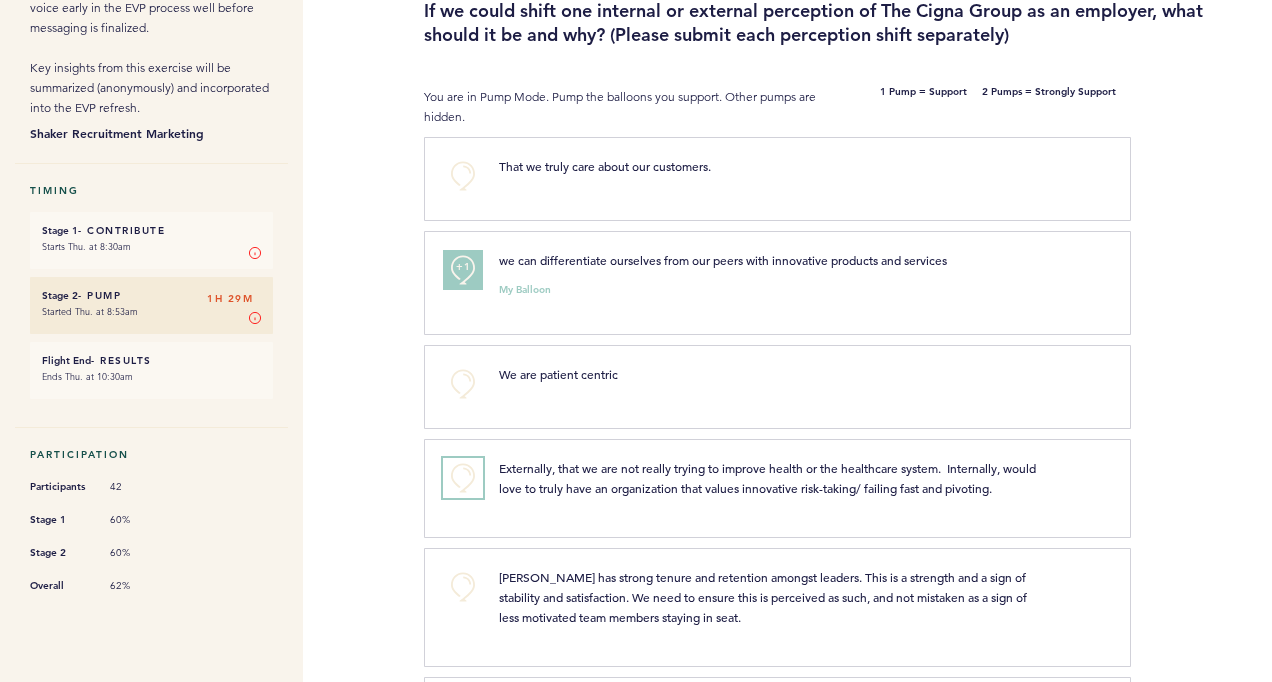 click on "+0" at bounding box center [463, 478] 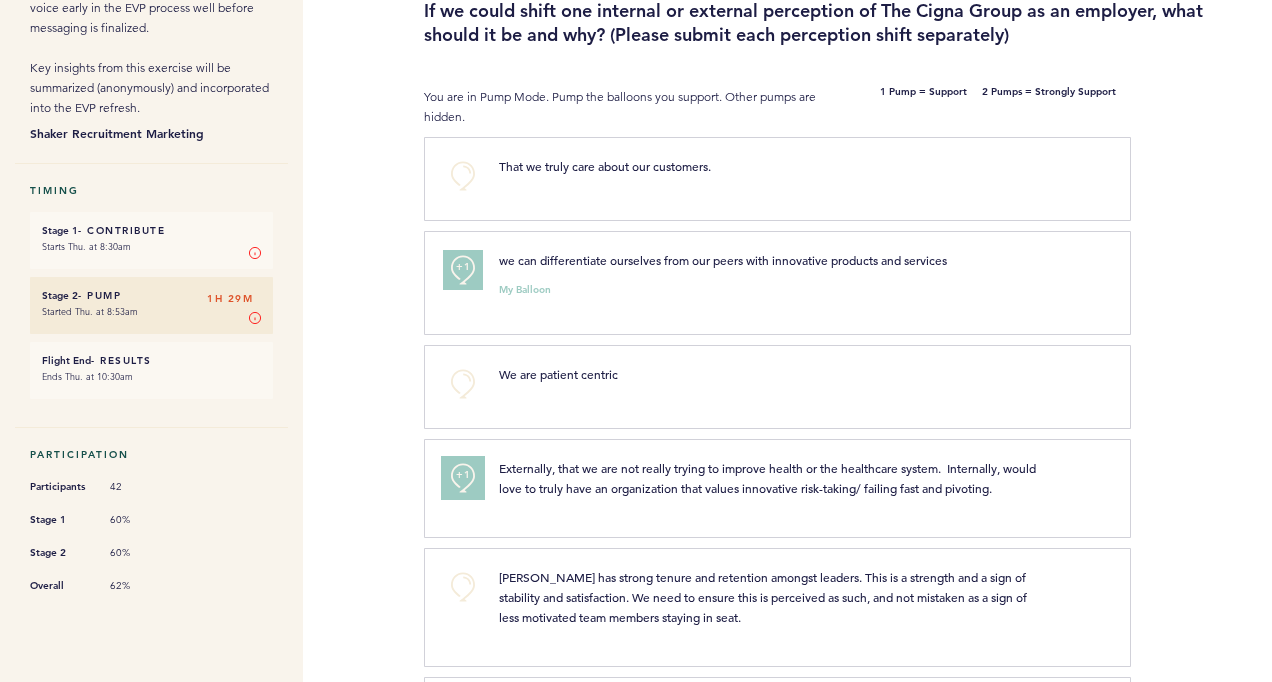 click on "+1" at bounding box center [463, 475] 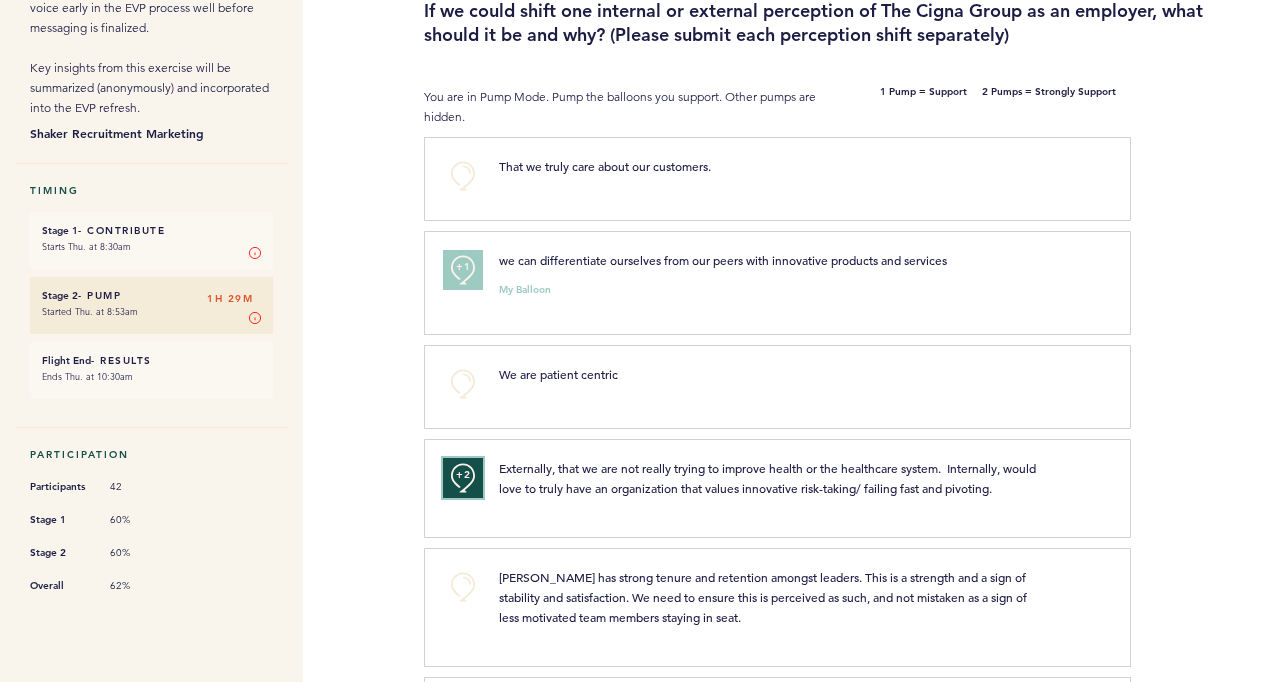 click on "+2" at bounding box center [463, 475] 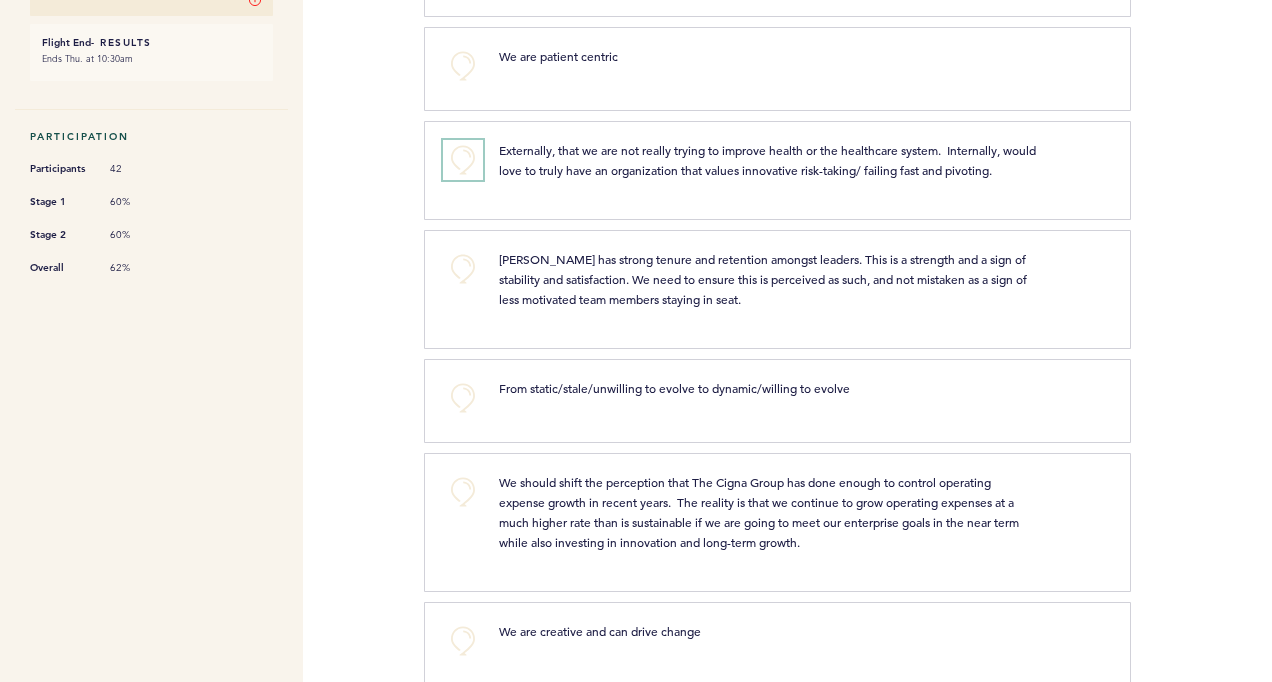 scroll, scrollTop: 520, scrollLeft: 0, axis: vertical 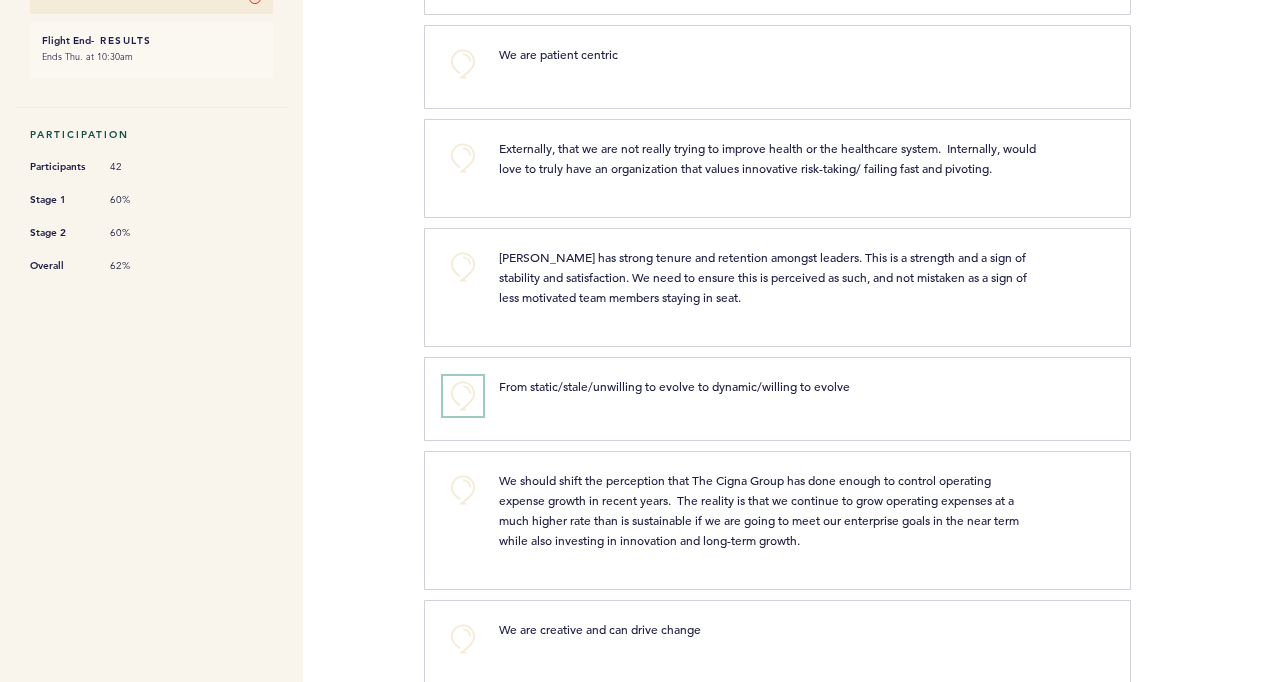 click on "+0" at bounding box center [463, 396] 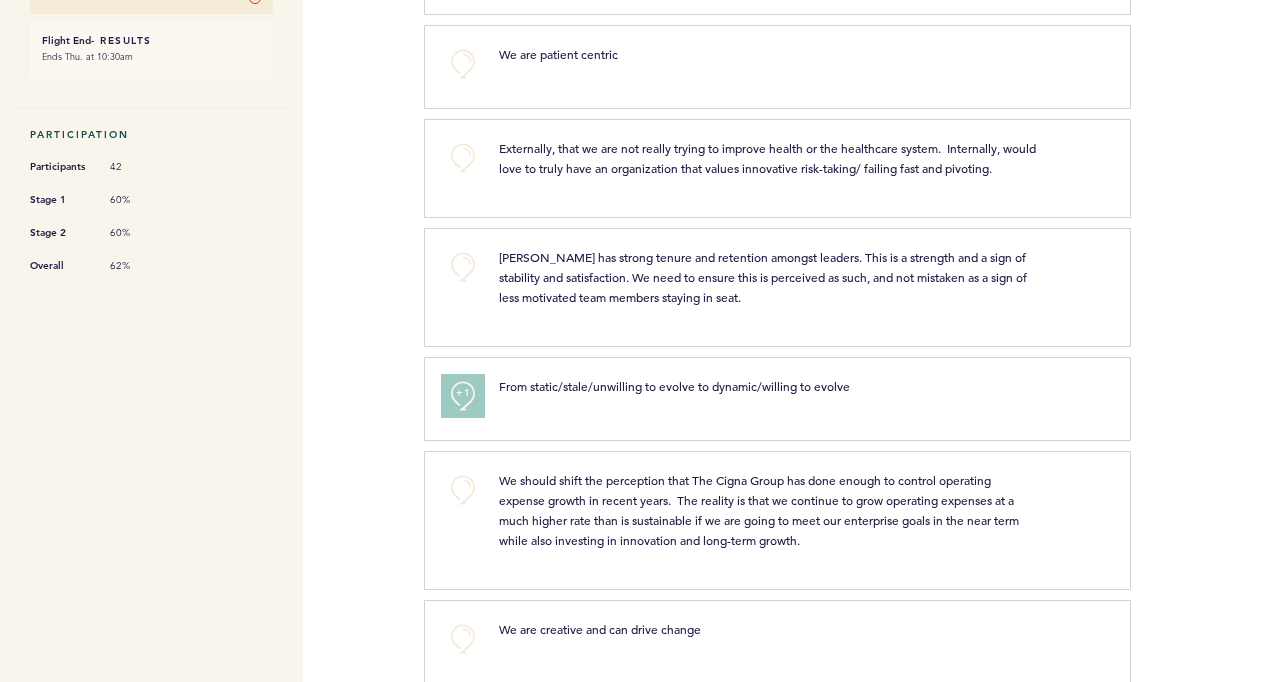 click on "+1" at bounding box center [463, 393] 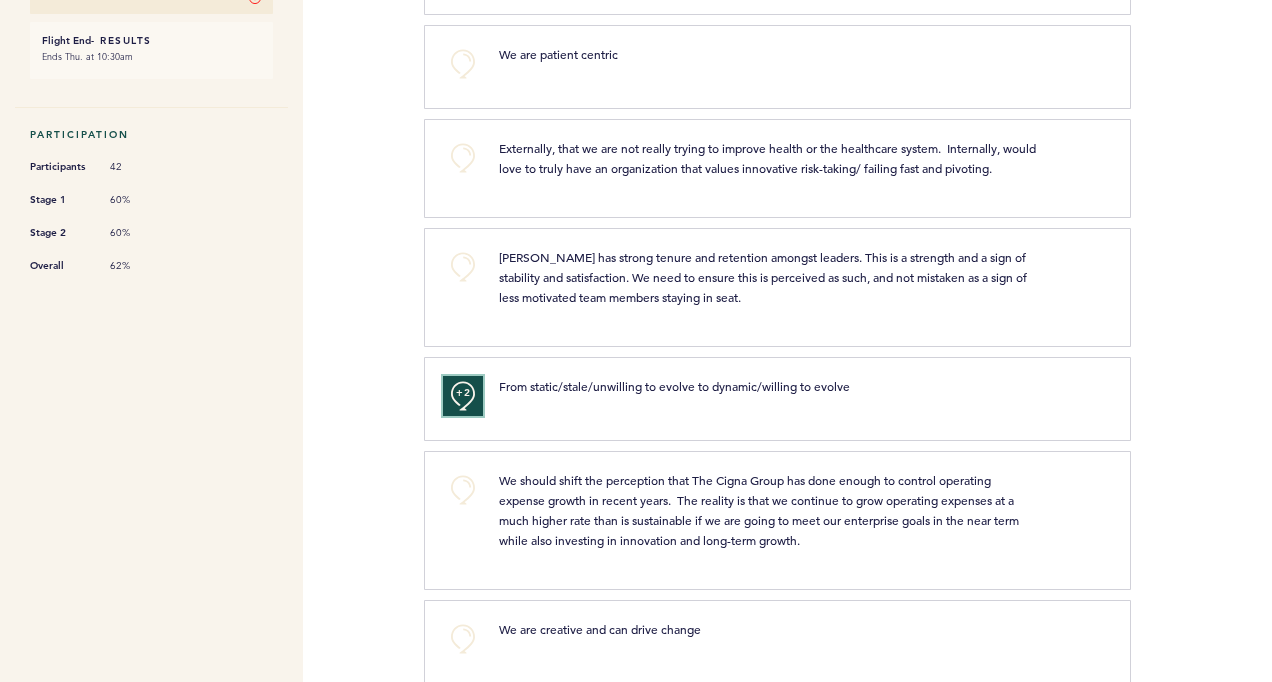 type 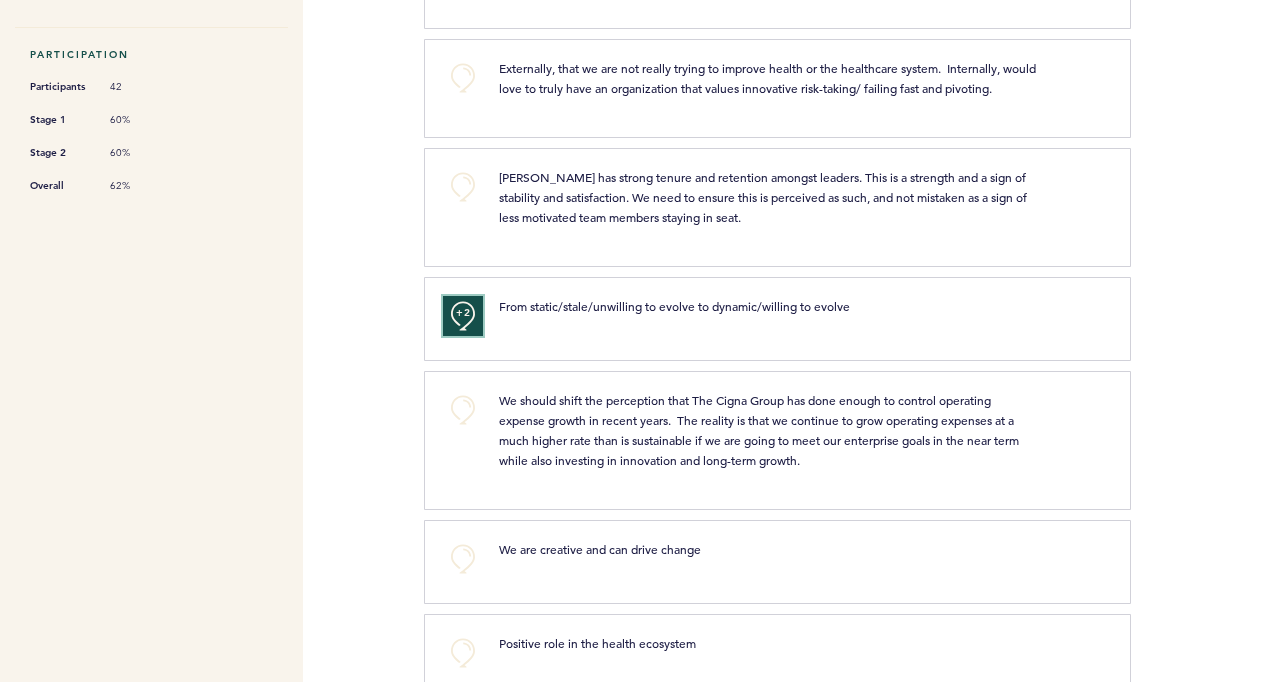 scroll, scrollTop: 640, scrollLeft: 0, axis: vertical 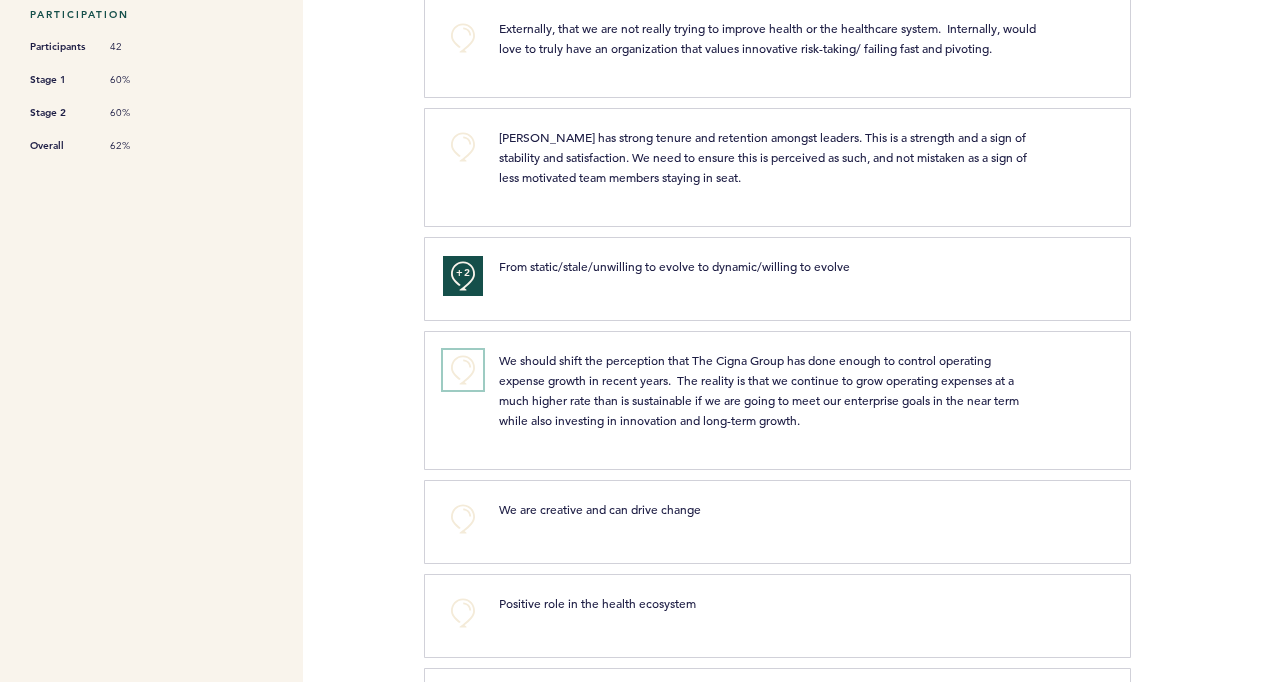 click on "+0" at bounding box center [463, 370] 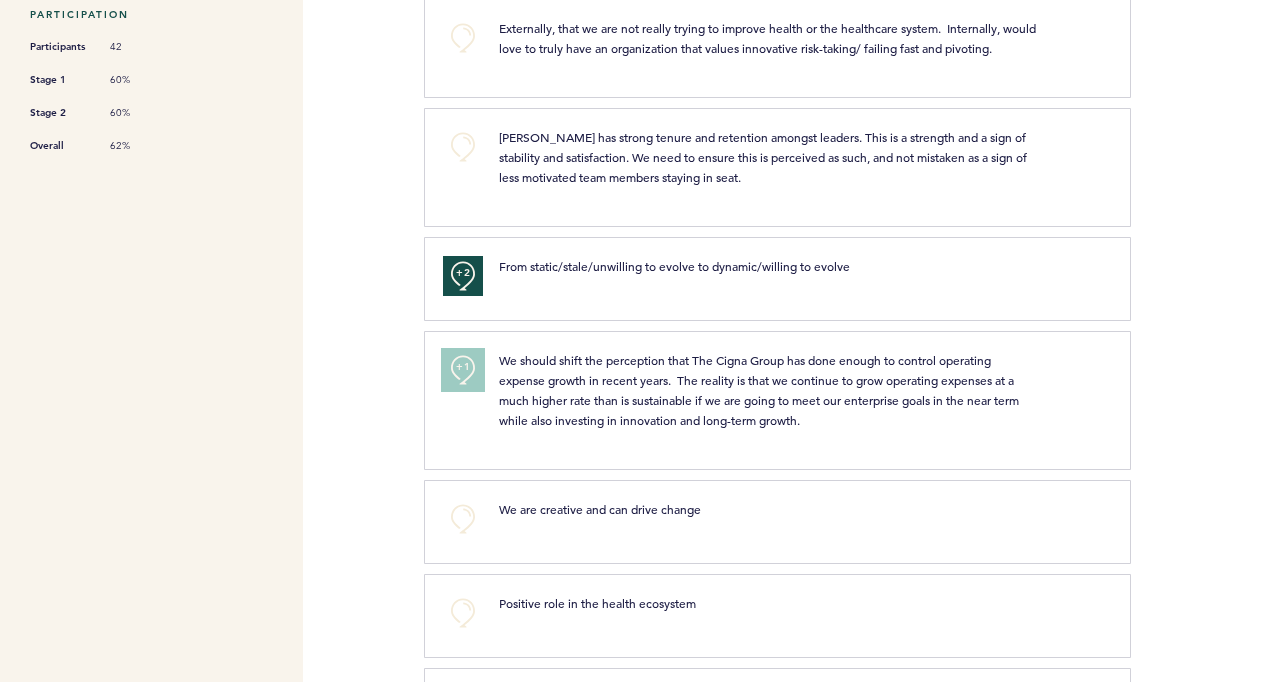 click on "+1" at bounding box center (463, 367) 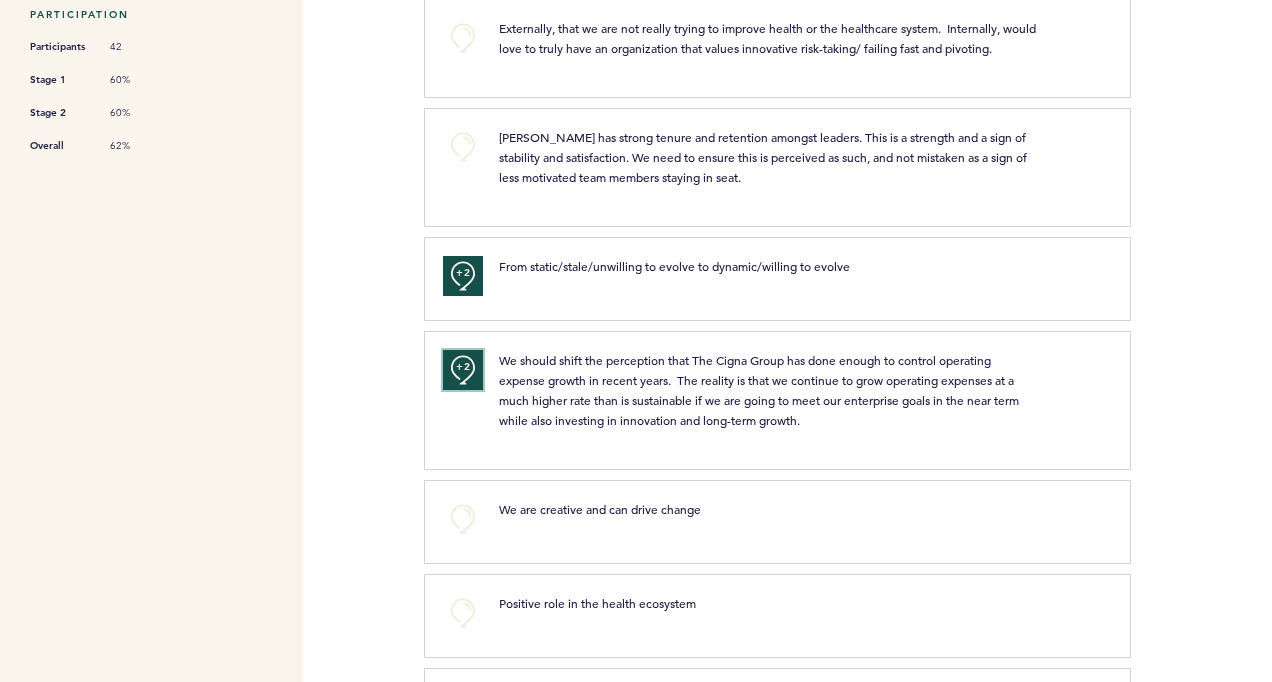 click on "+2" at bounding box center [463, 367] 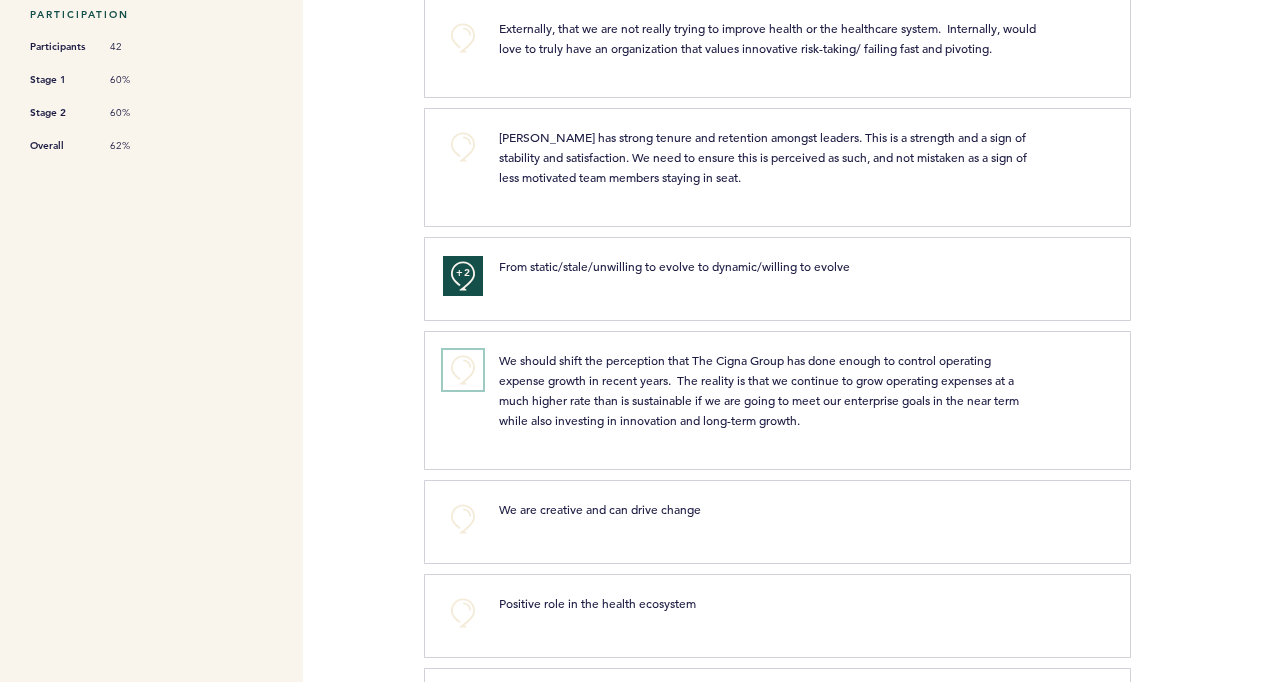 type 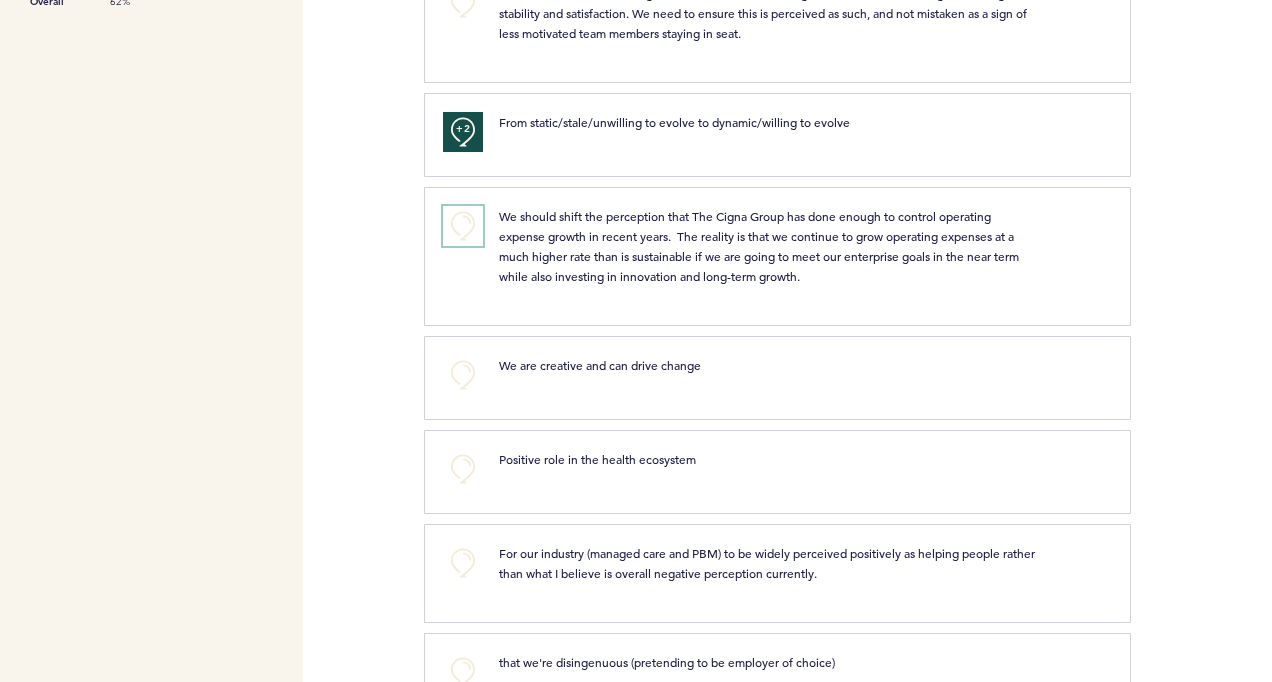 scroll, scrollTop: 800, scrollLeft: 0, axis: vertical 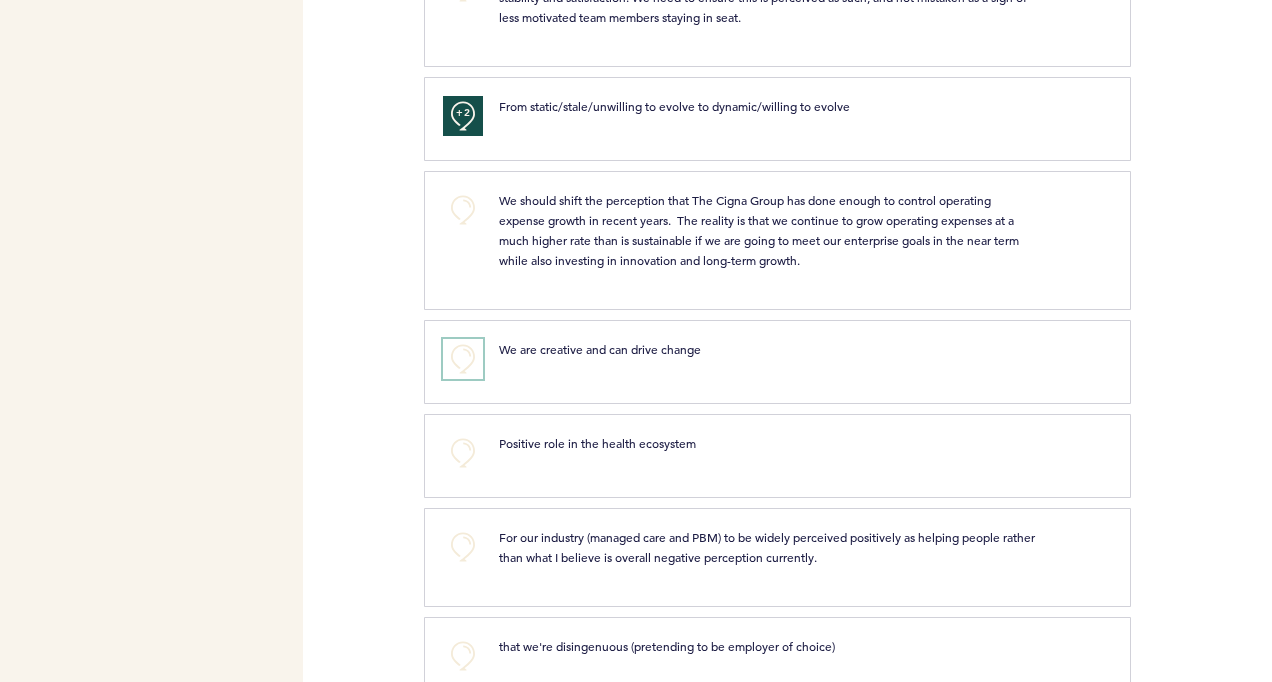 click on "+0" at bounding box center (463, 359) 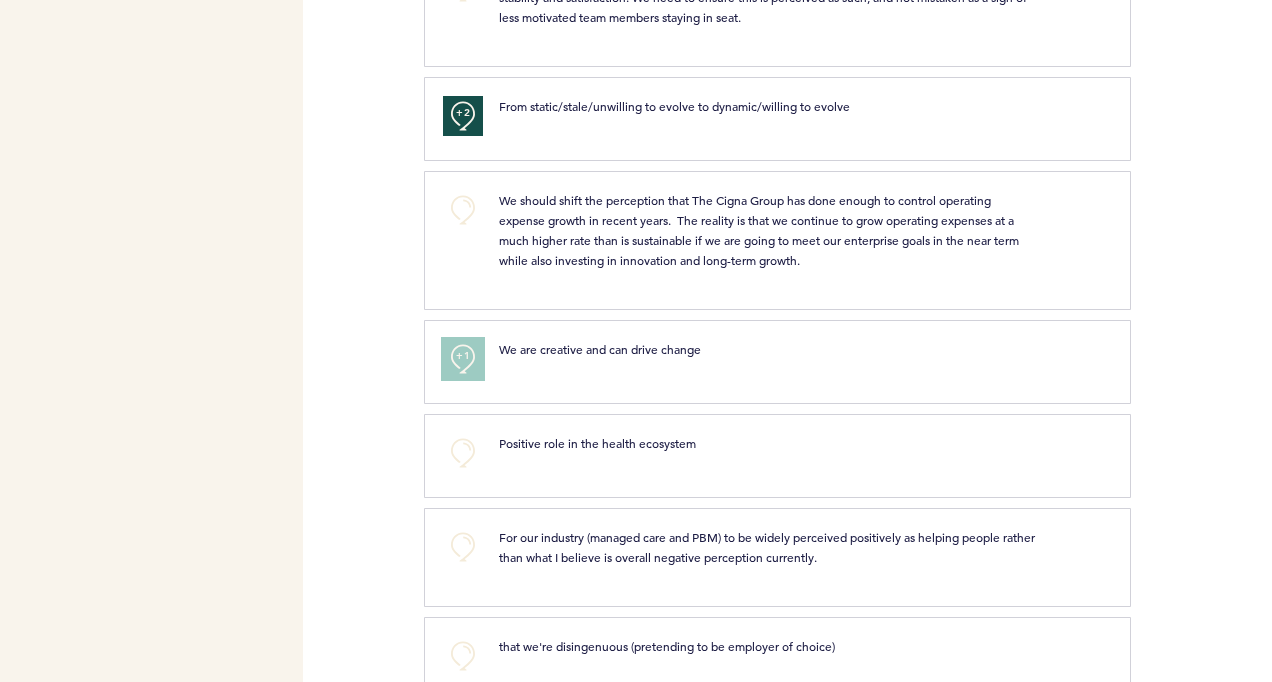 click on "+1" at bounding box center (463, 356) 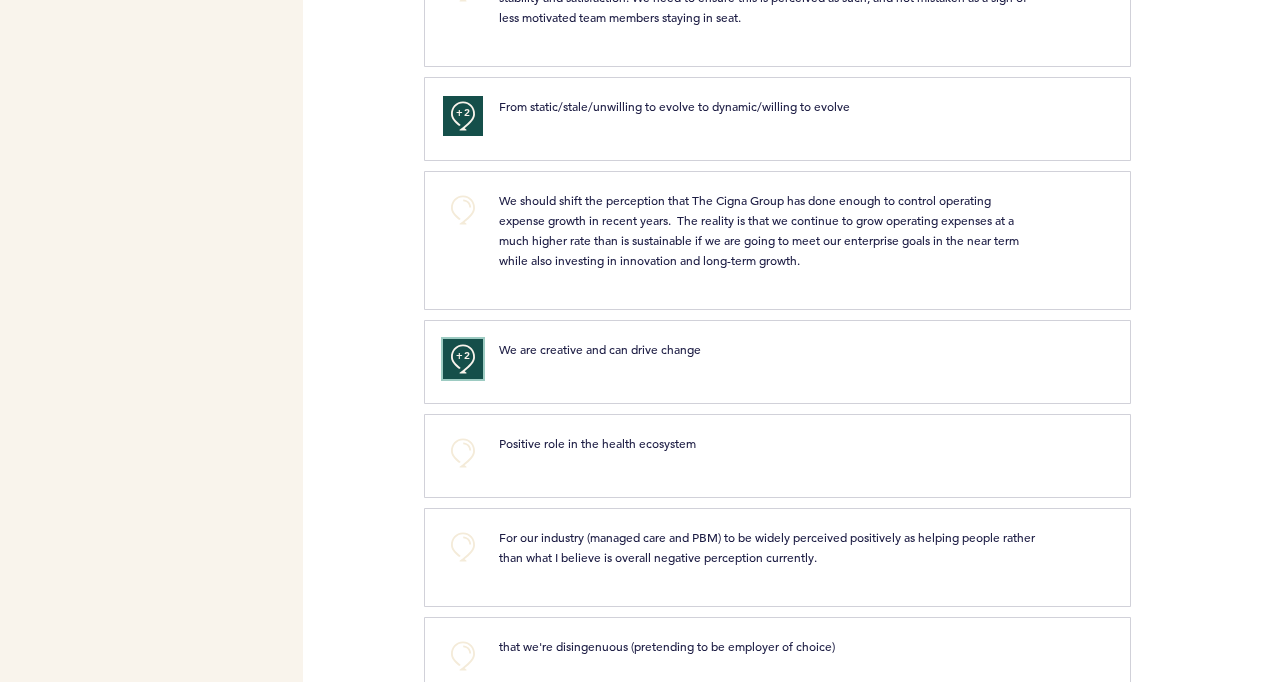 type 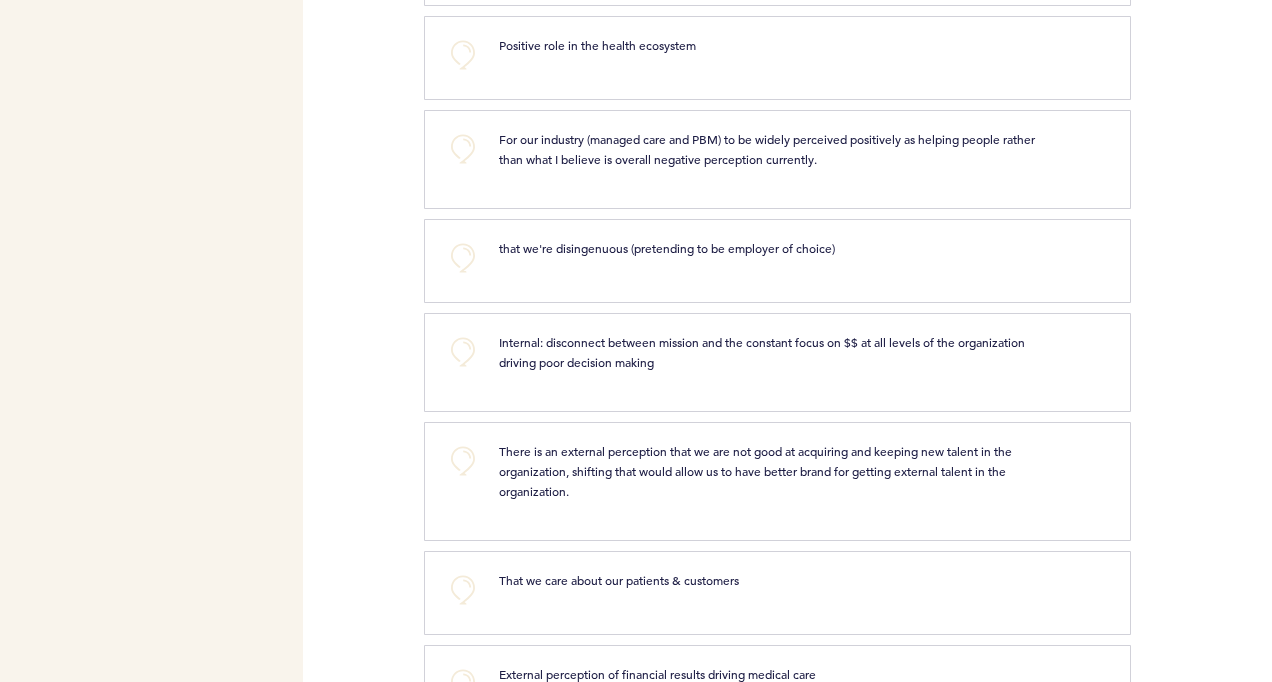 scroll, scrollTop: 1200, scrollLeft: 0, axis: vertical 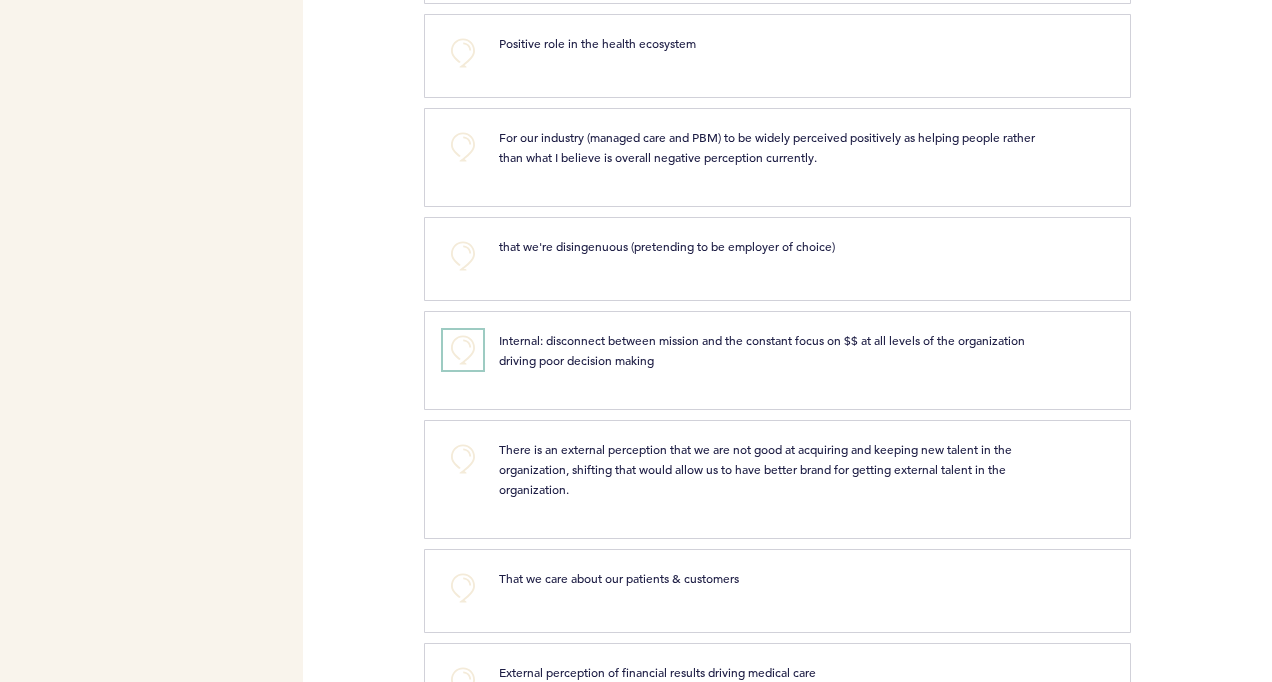 click on "+0" at bounding box center [463, 350] 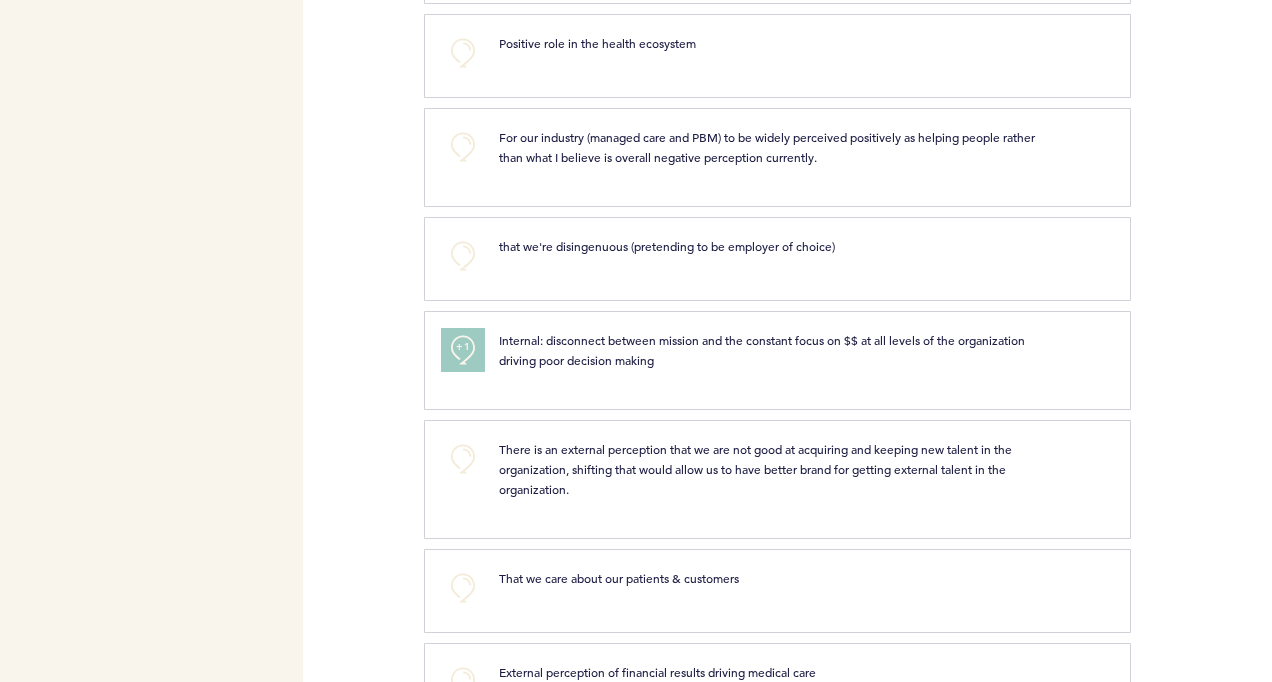 type 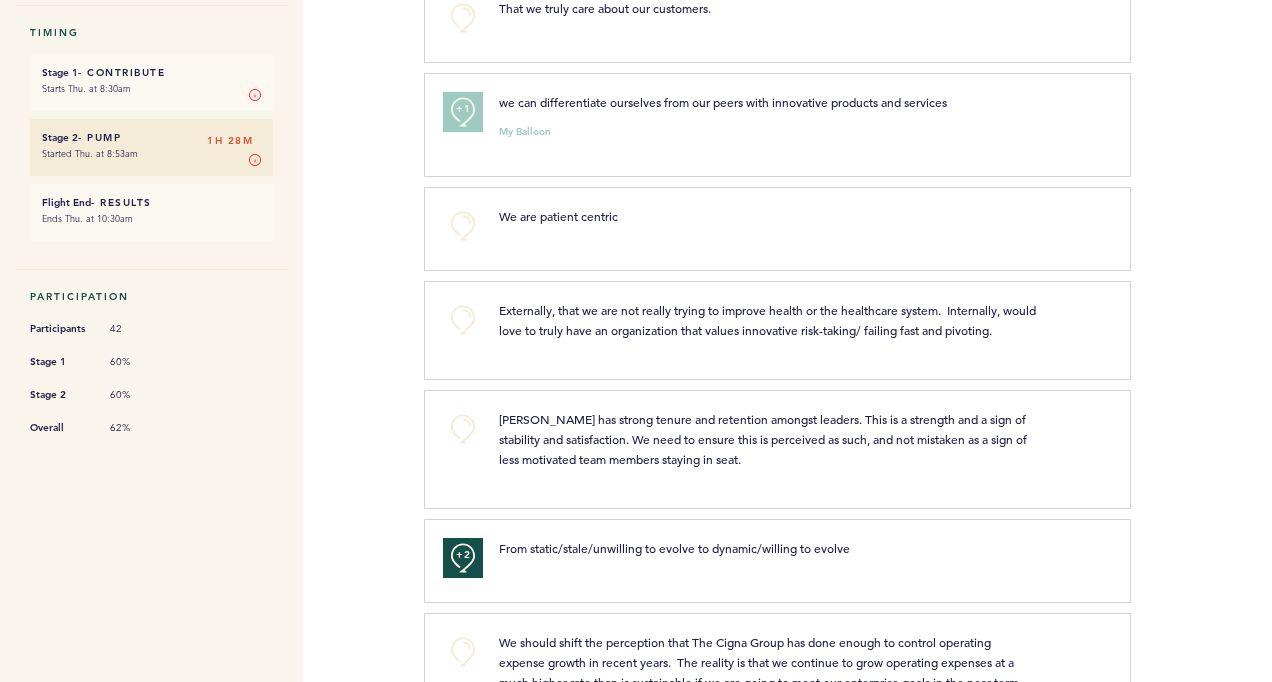 scroll, scrollTop: 360, scrollLeft: 0, axis: vertical 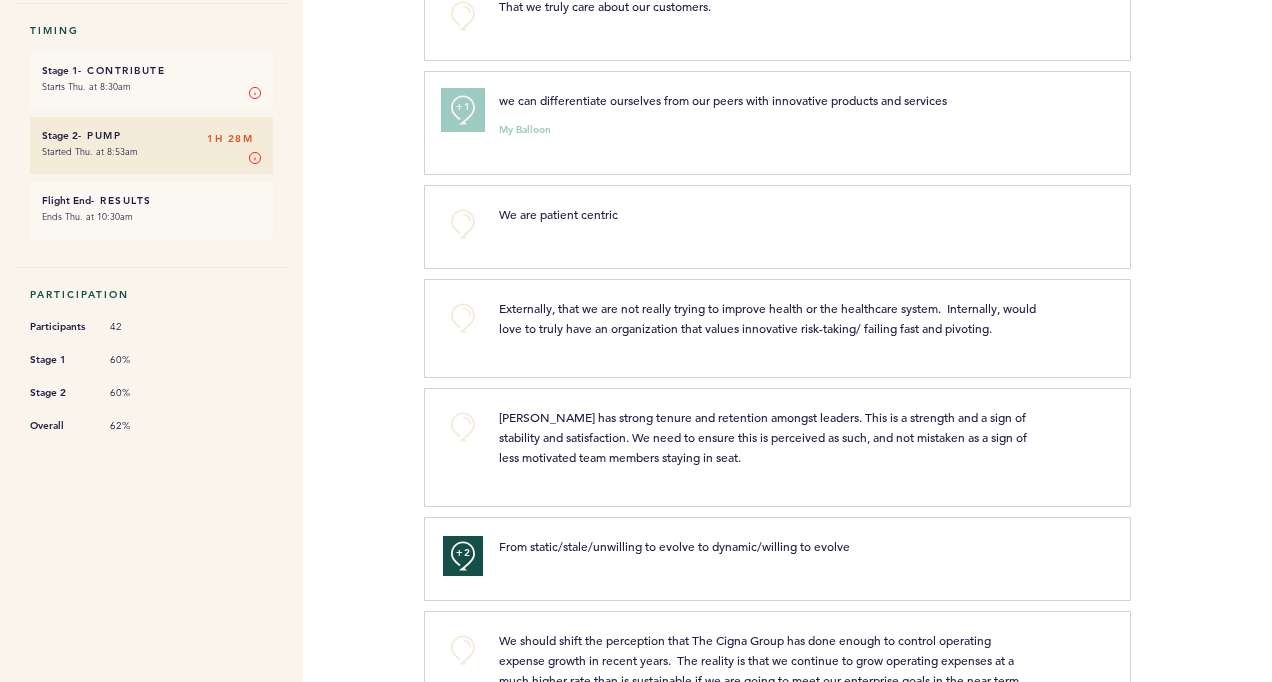 click on "+1" at bounding box center (463, 110) 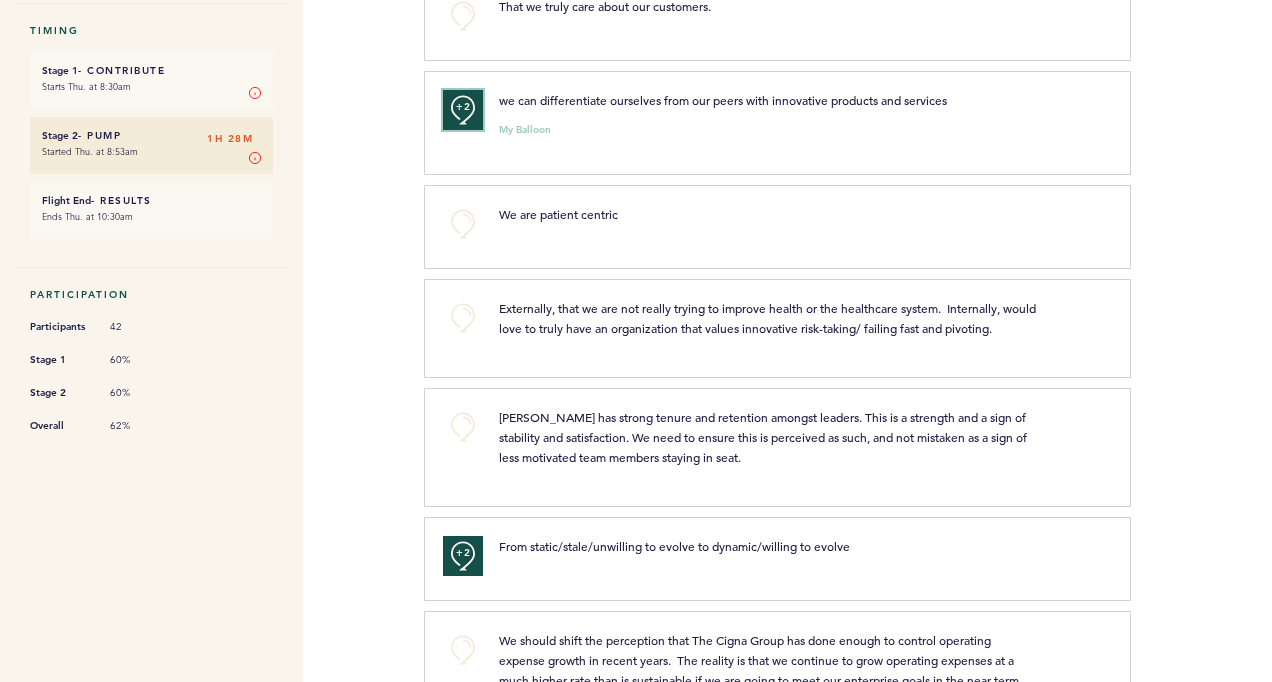 type 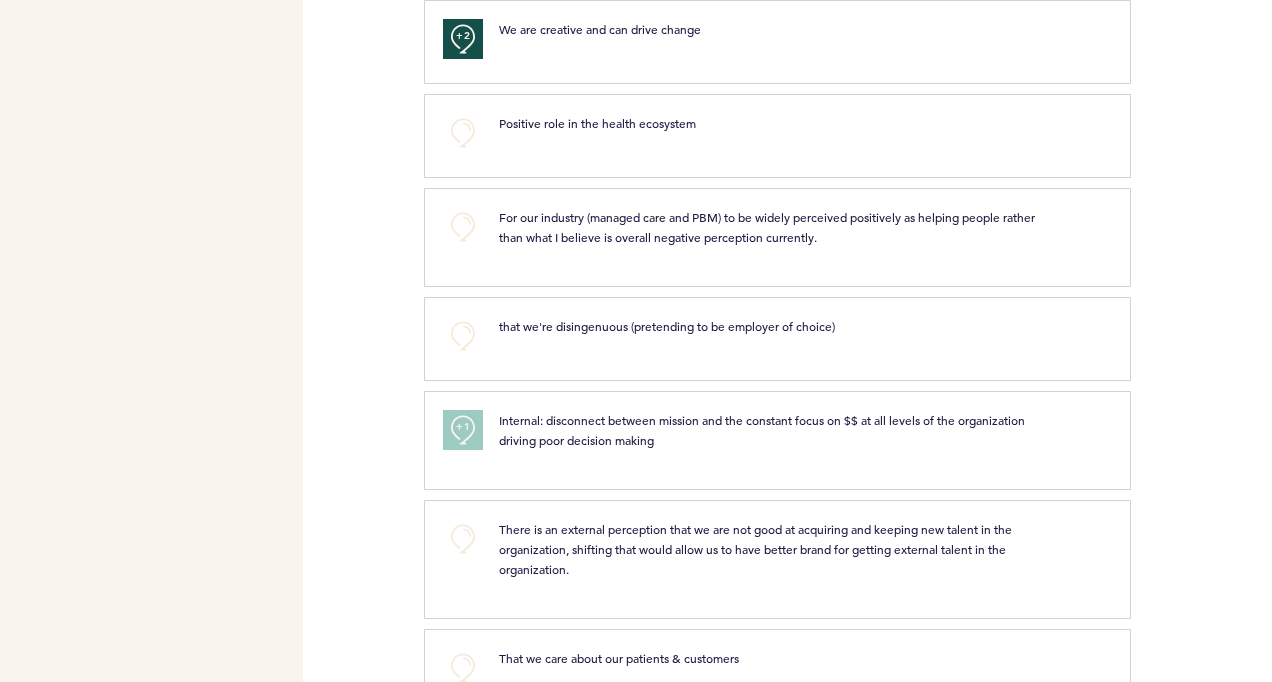 scroll, scrollTop: 1160, scrollLeft: 0, axis: vertical 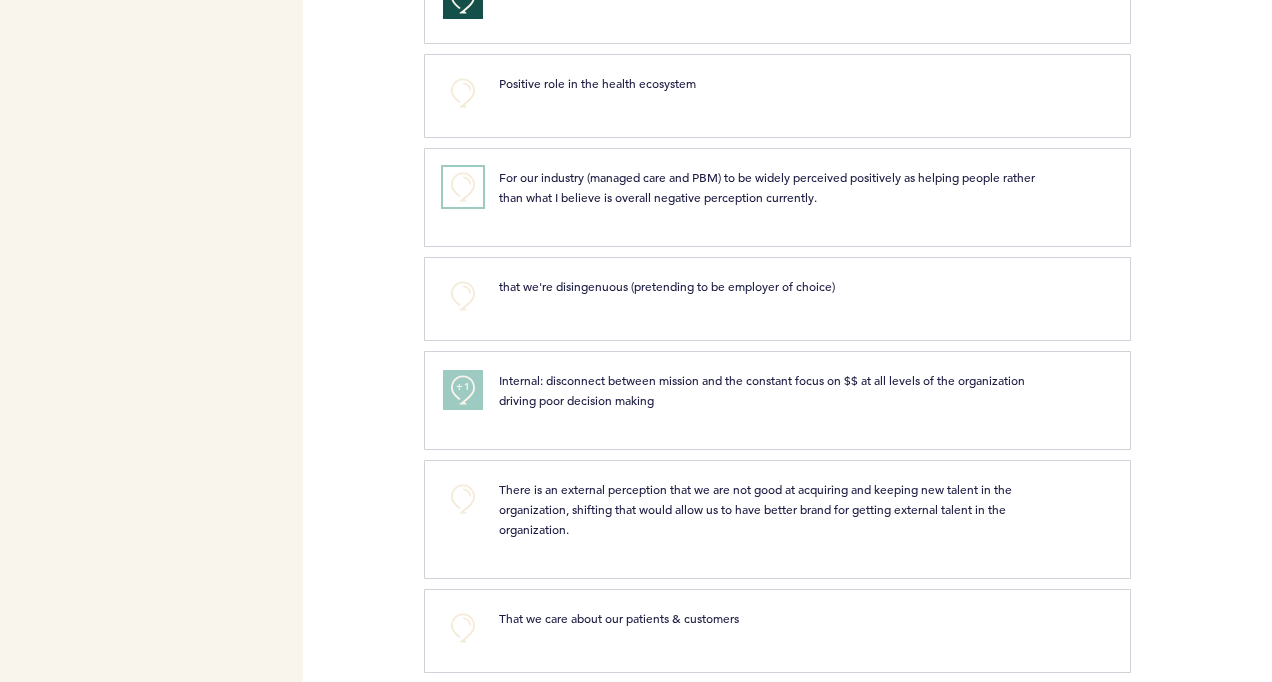 click on "+0" at bounding box center (463, 187) 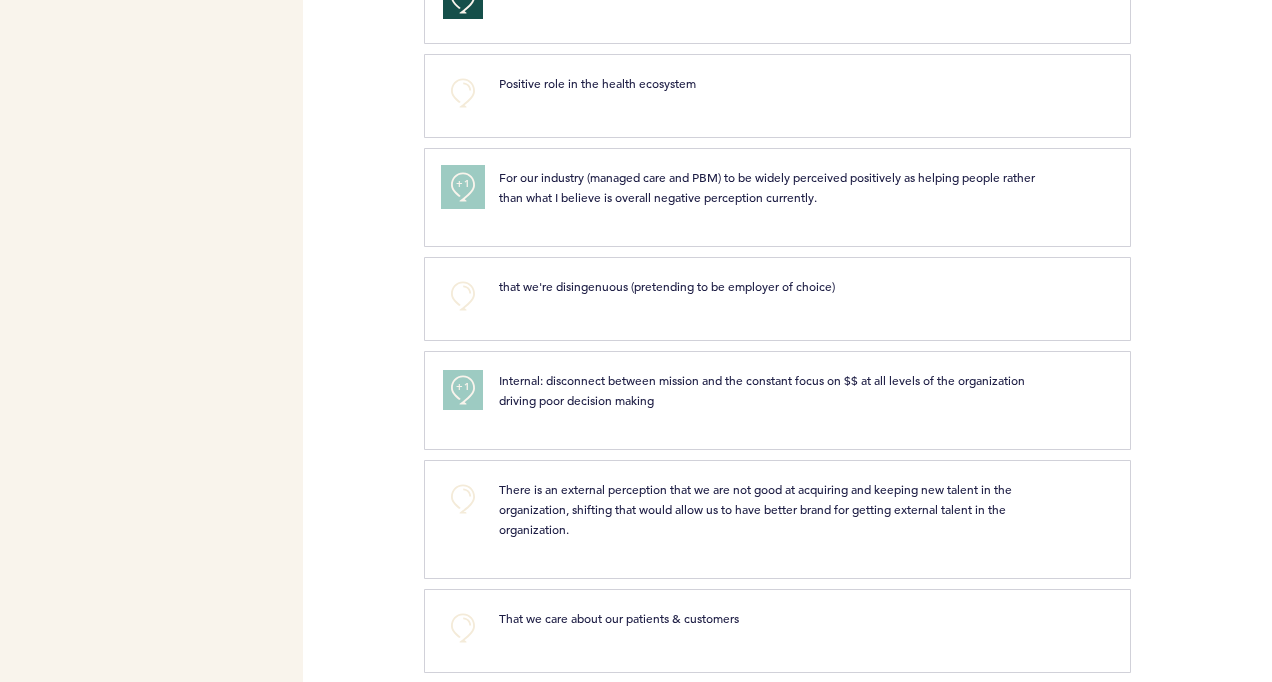 click on "+1" at bounding box center (463, 187) 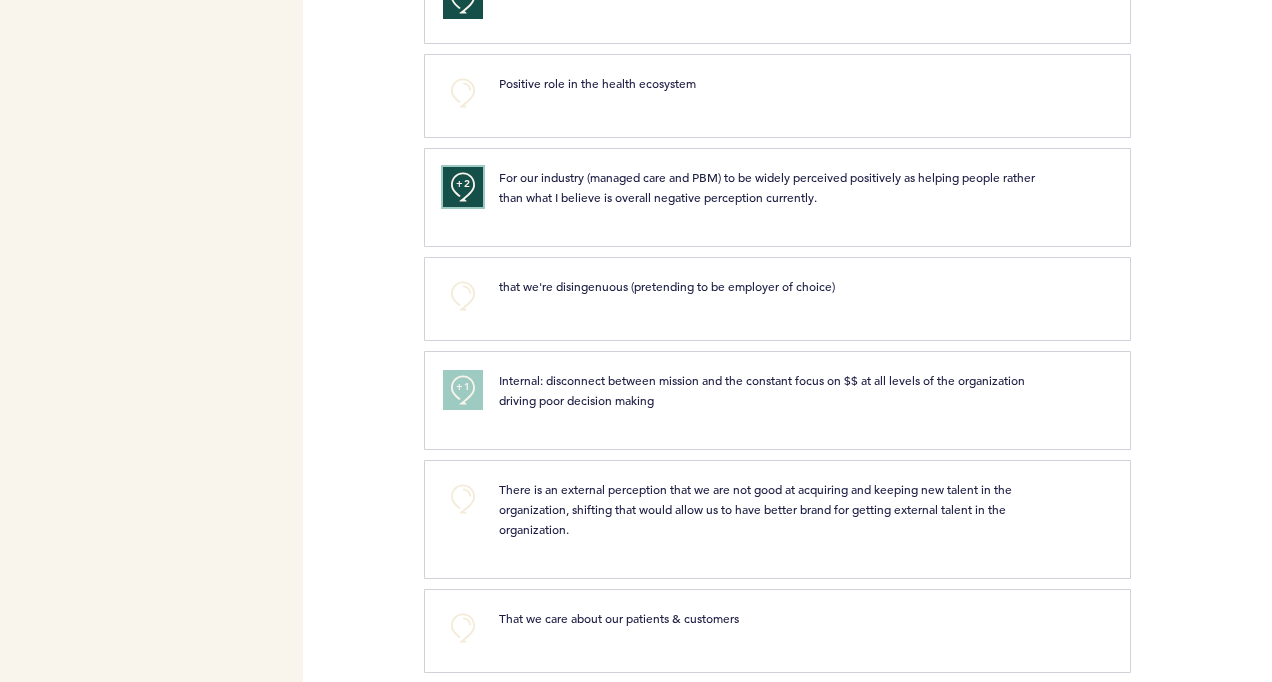 type 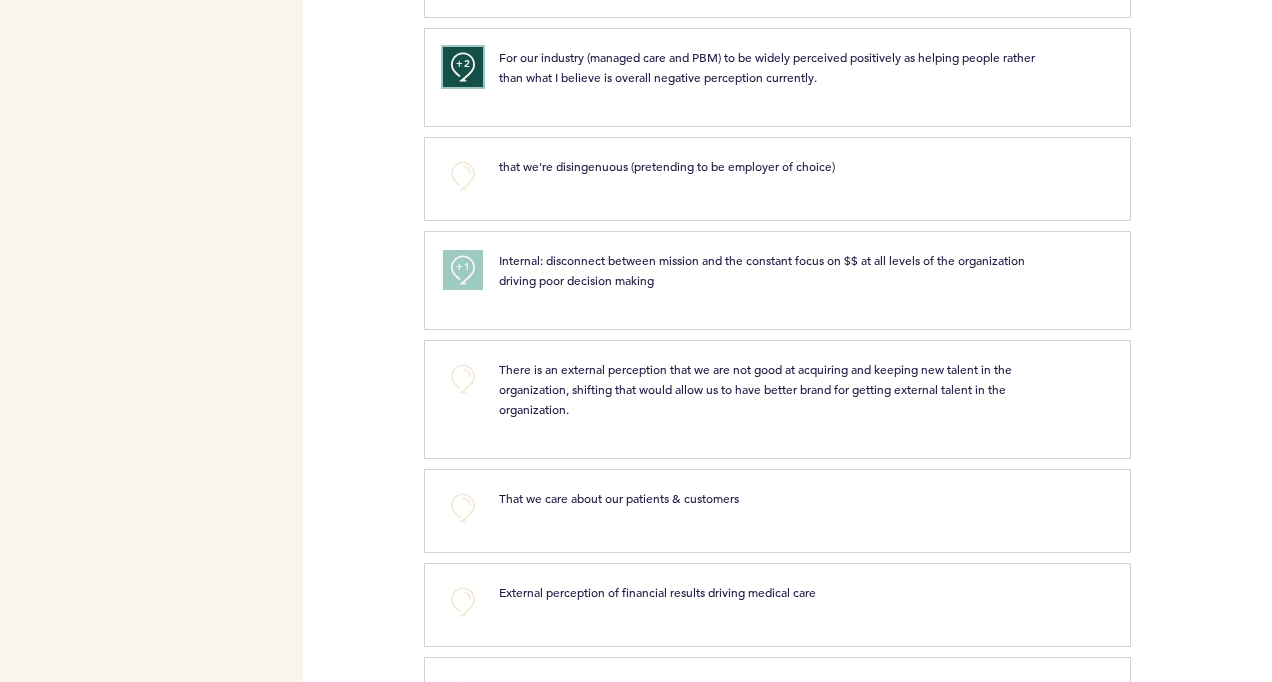 scroll, scrollTop: 1320, scrollLeft: 0, axis: vertical 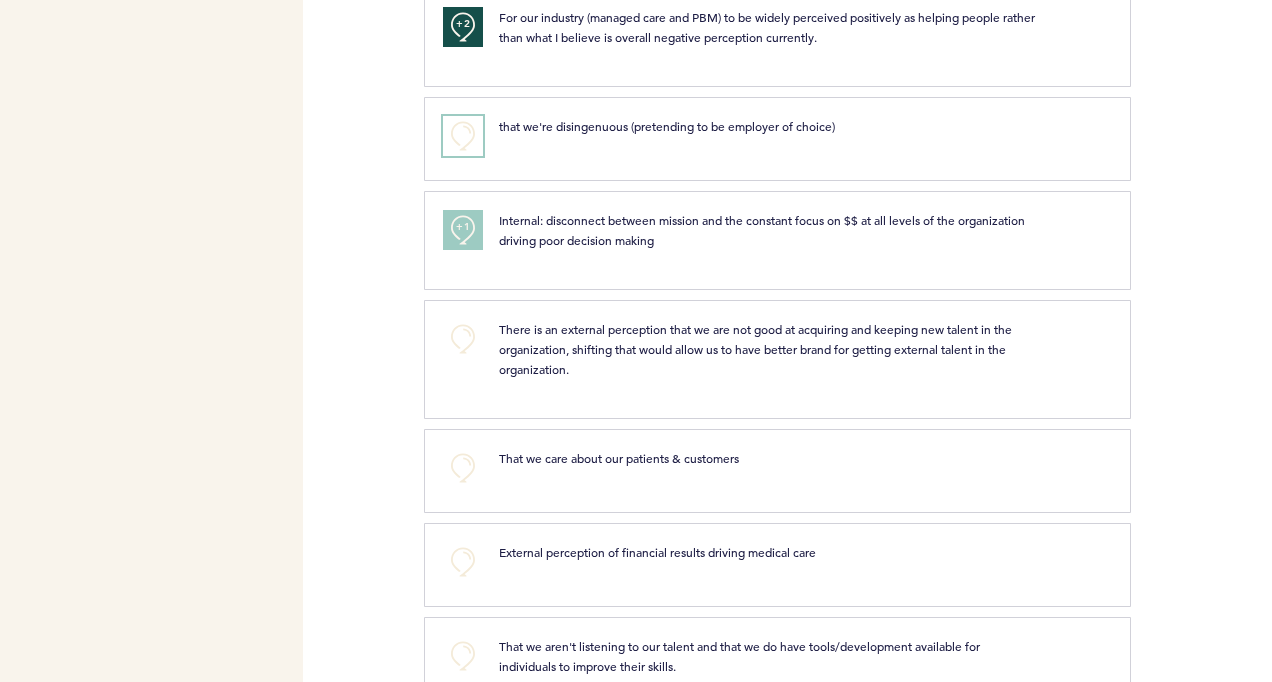 click on "+0" at bounding box center (463, 136) 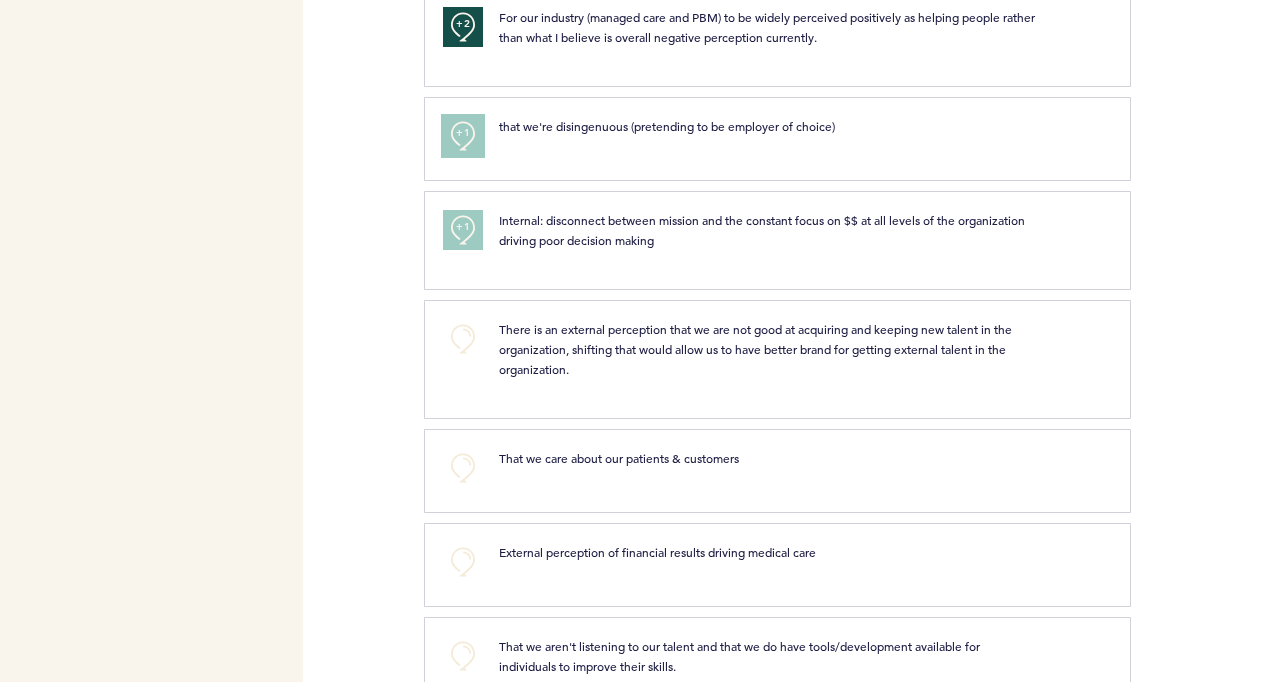 type 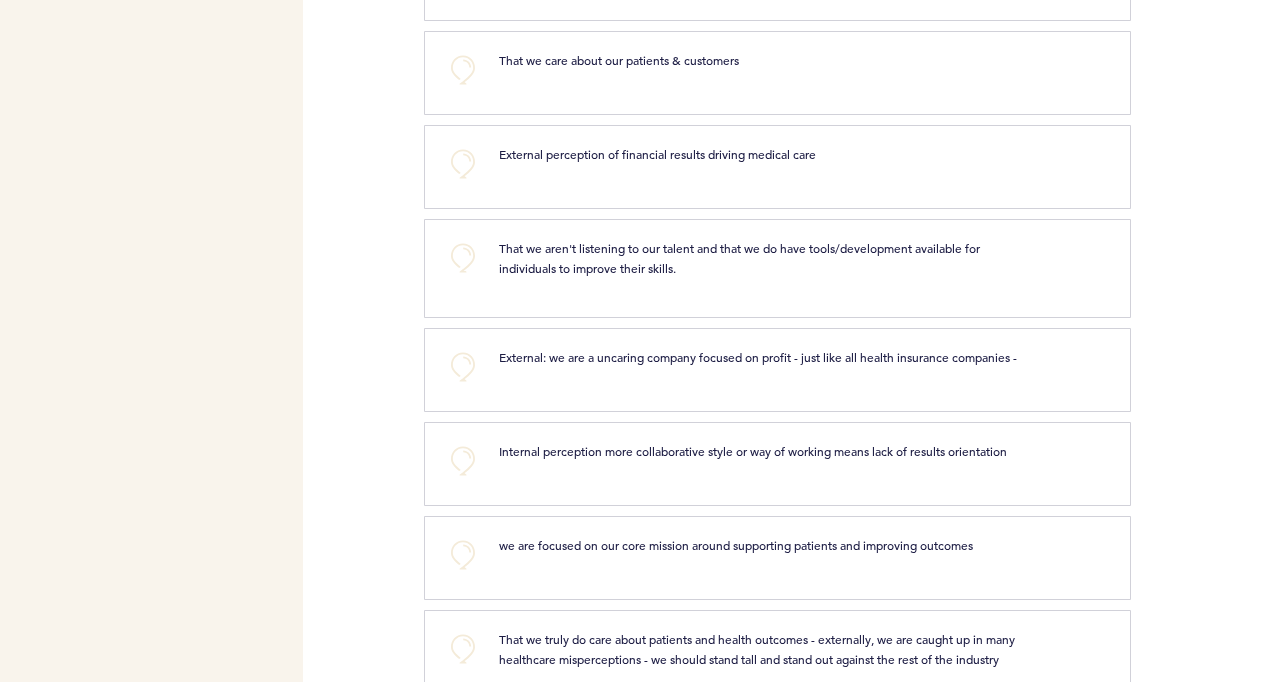 scroll, scrollTop: 1720, scrollLeft: 0, axis: vertical 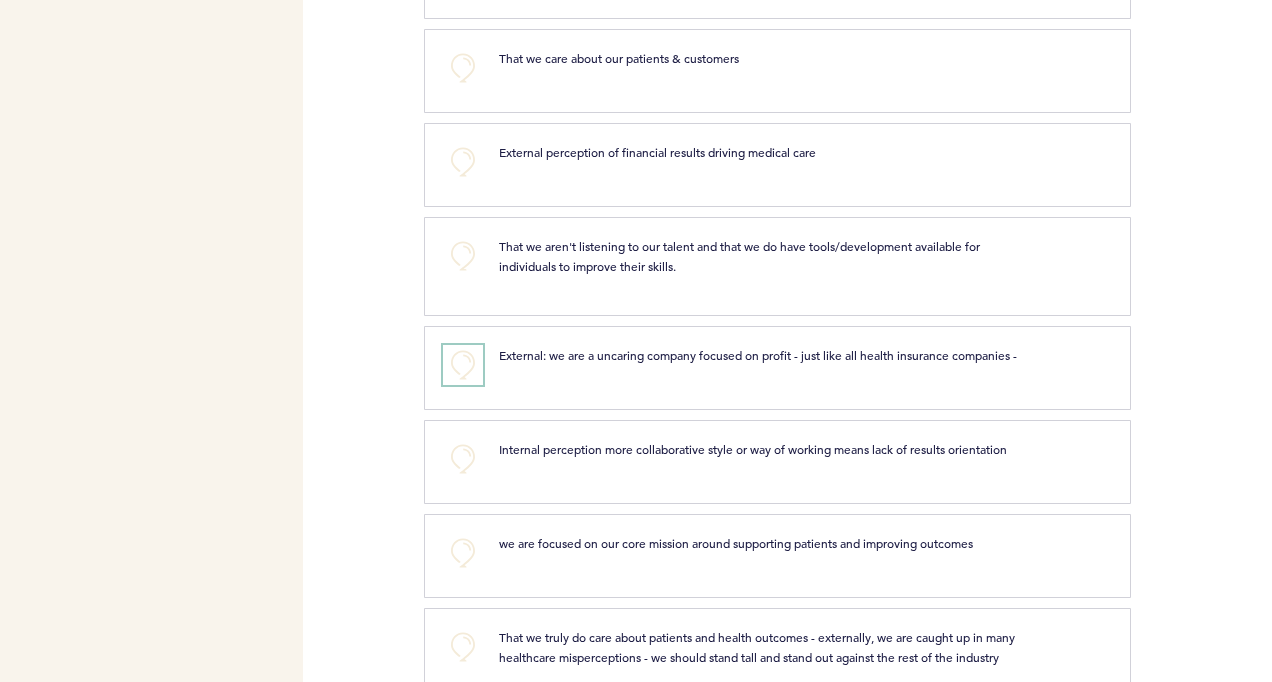 click on "+0" at bounding box center [463, 365] 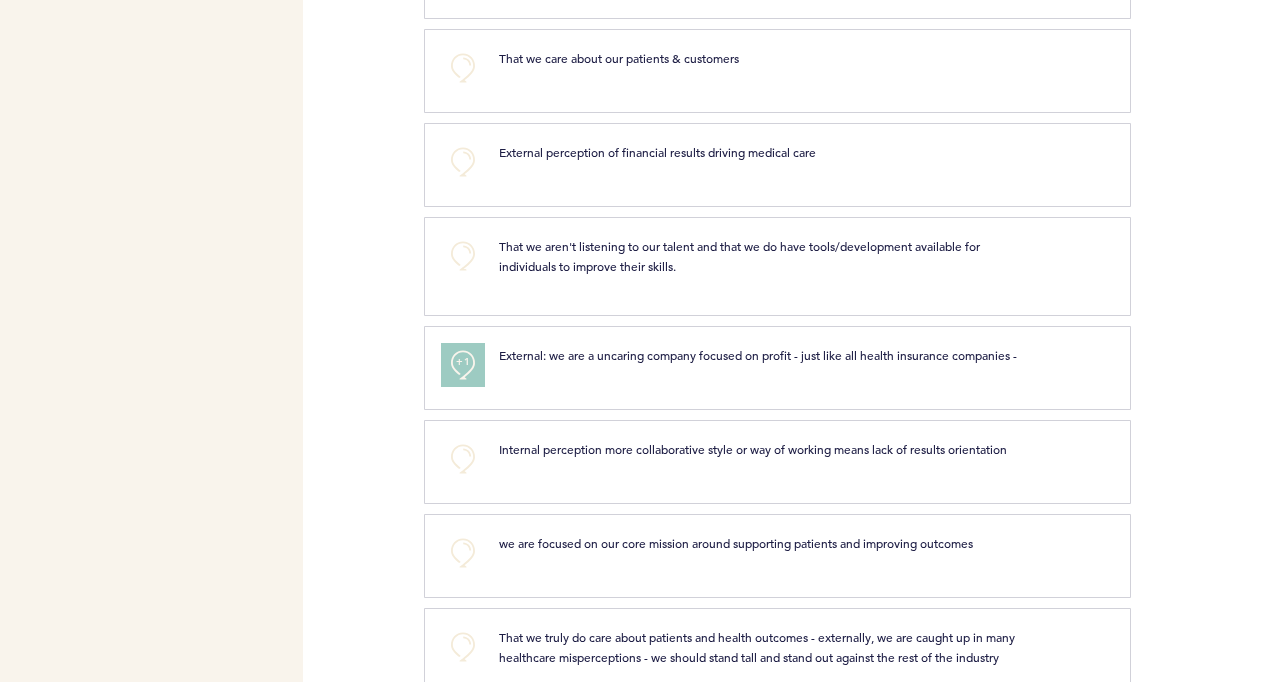 type 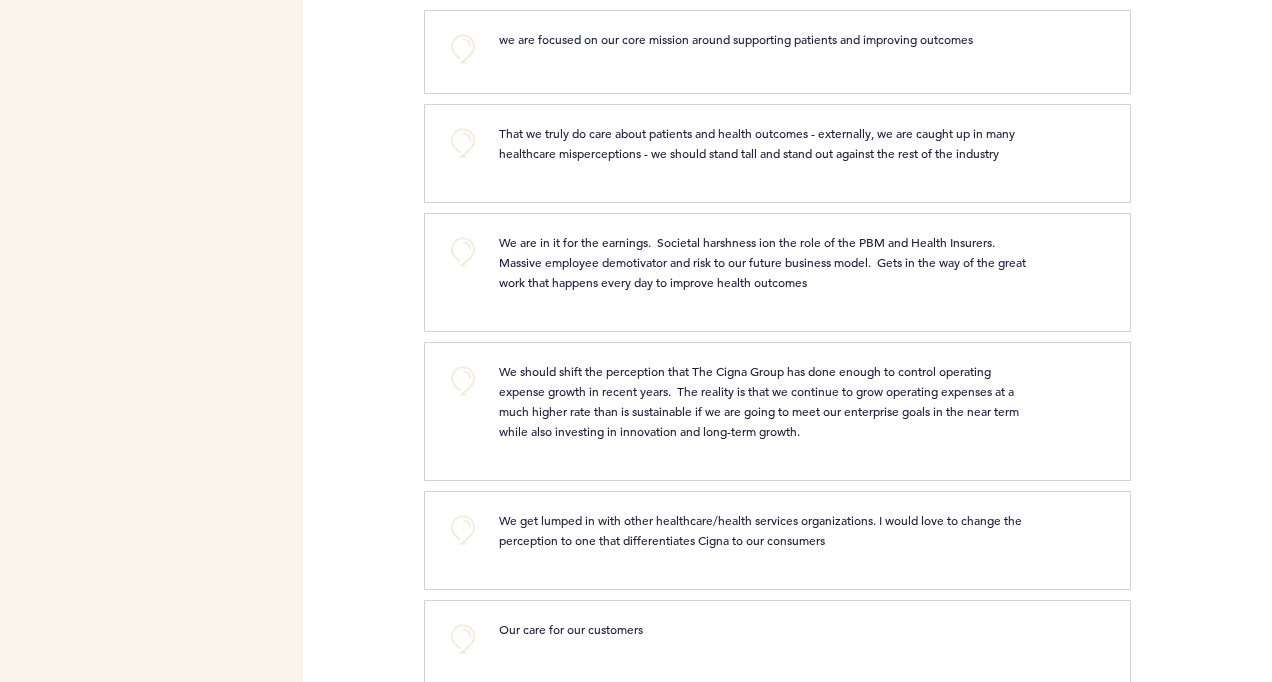 scroll, scrollTop: 2440, scrollLeft: 0, axis: vertical 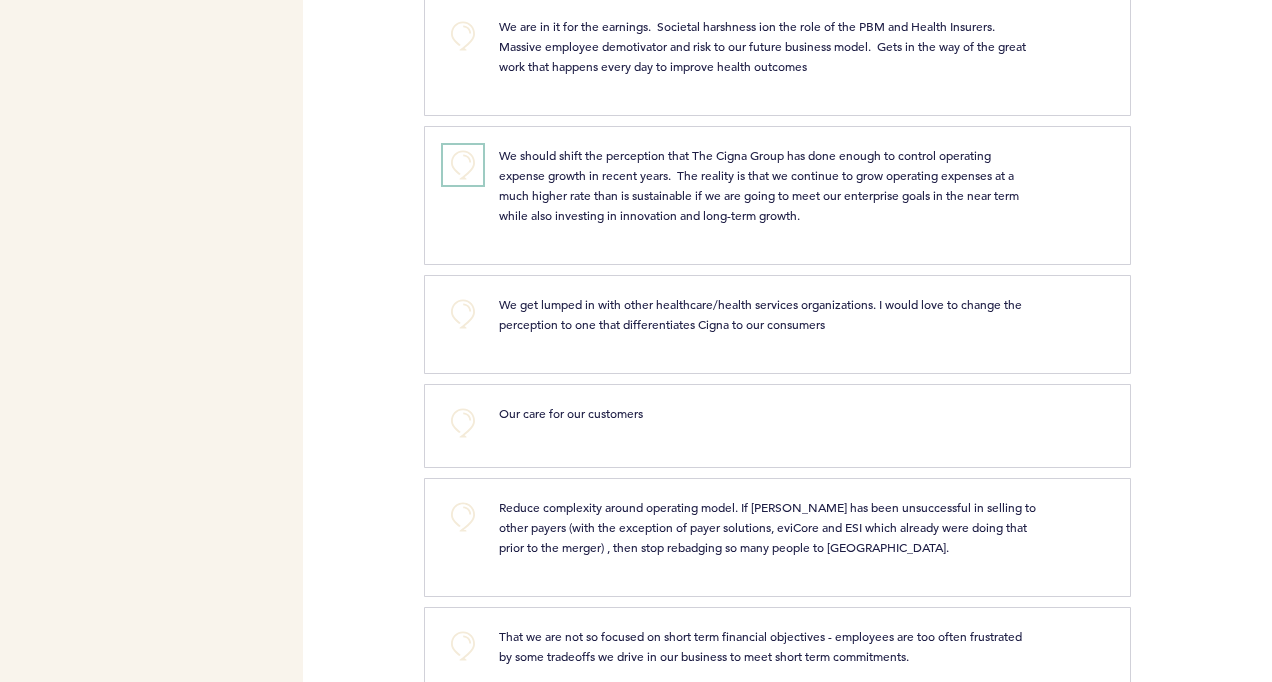 click on "+0" at bounding box center [463, 165] 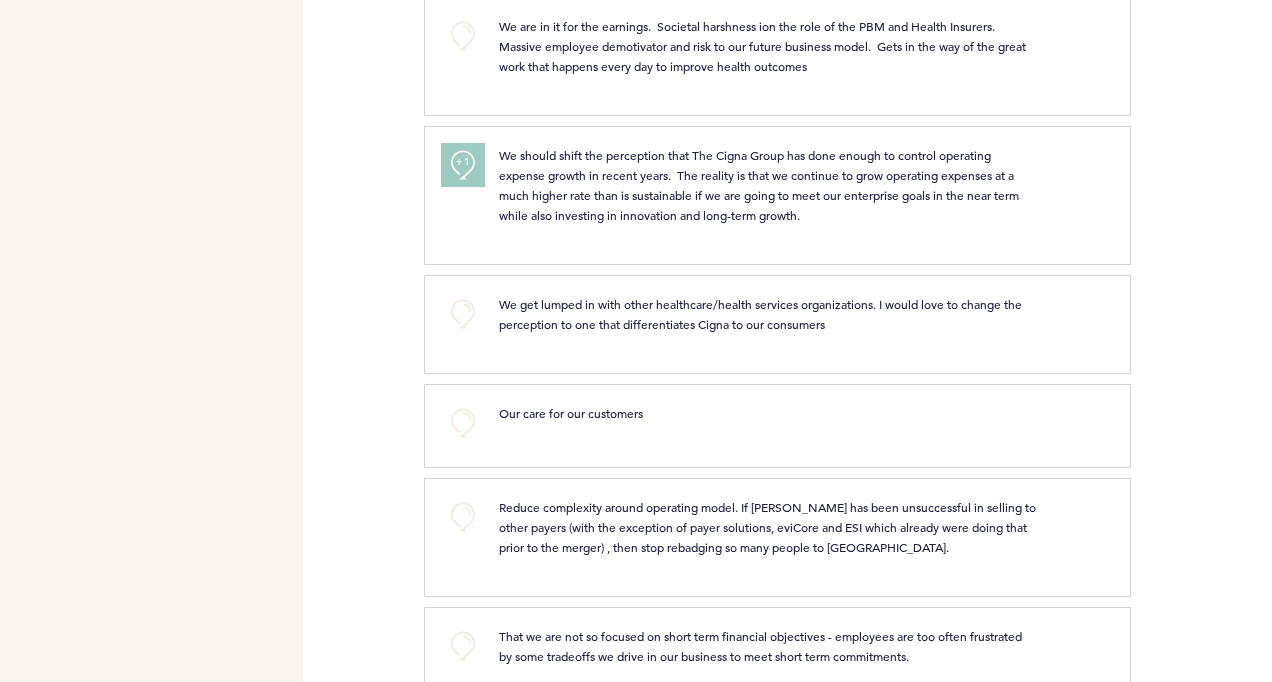 type 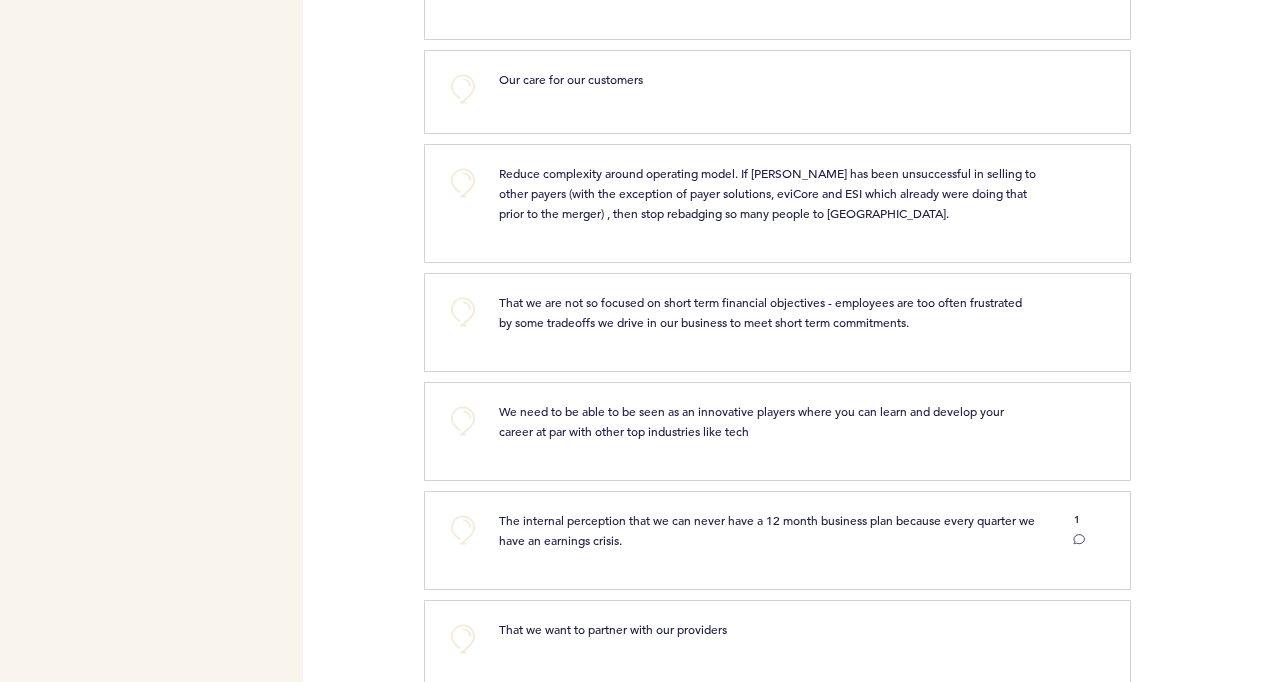scroll, scrollTop: 2785, scrollLeft: 0, axis: vertical 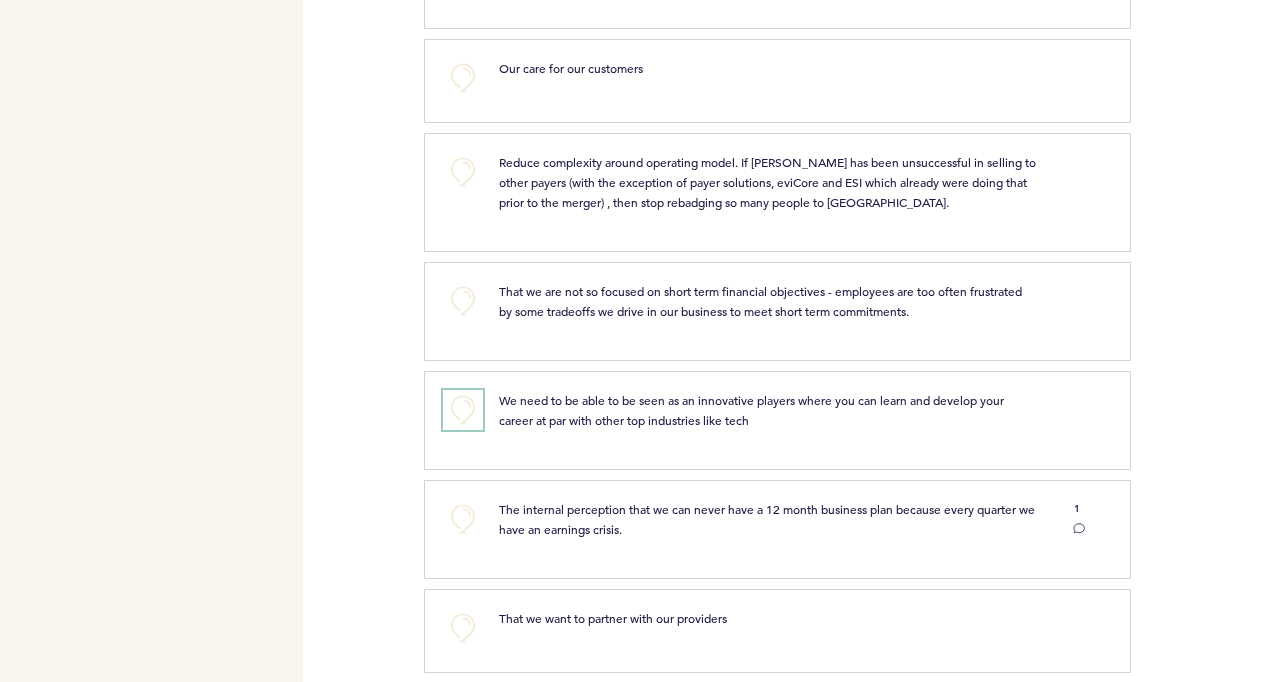 click on "+0" at bounding box center [463, 410] 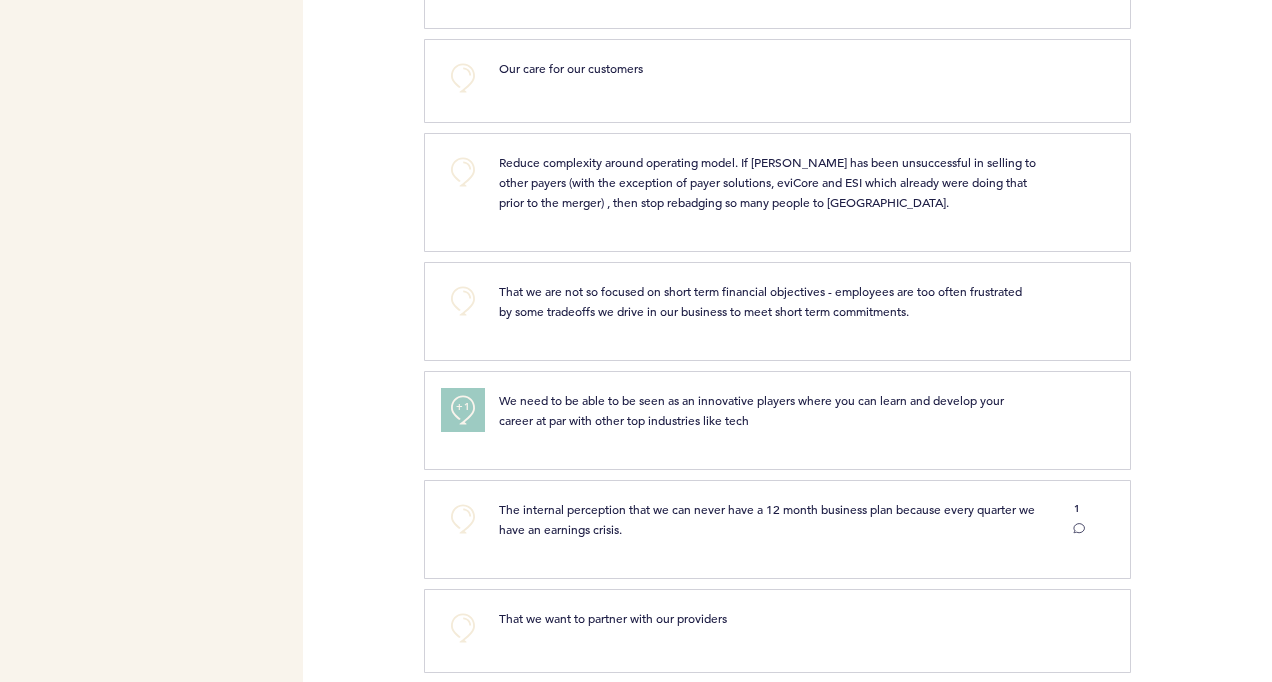 click on "+1" at bounding box center [463, 407] 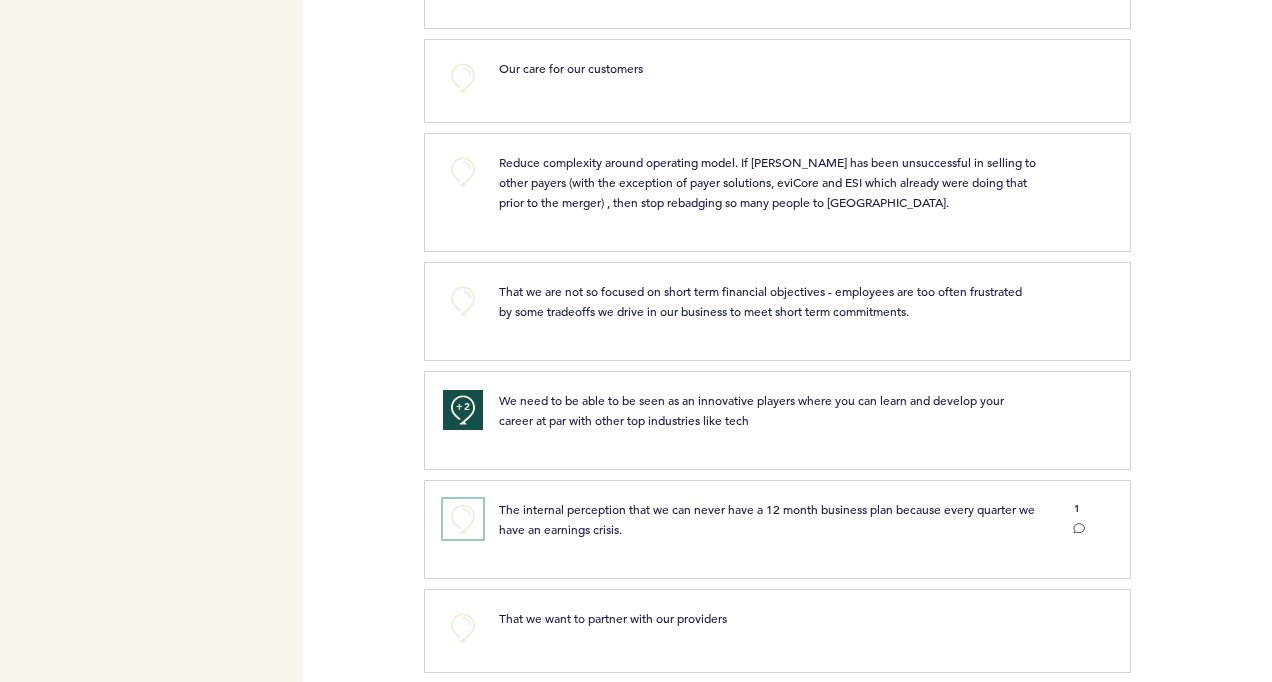 click on "+0" at bounding box center (463, 519) 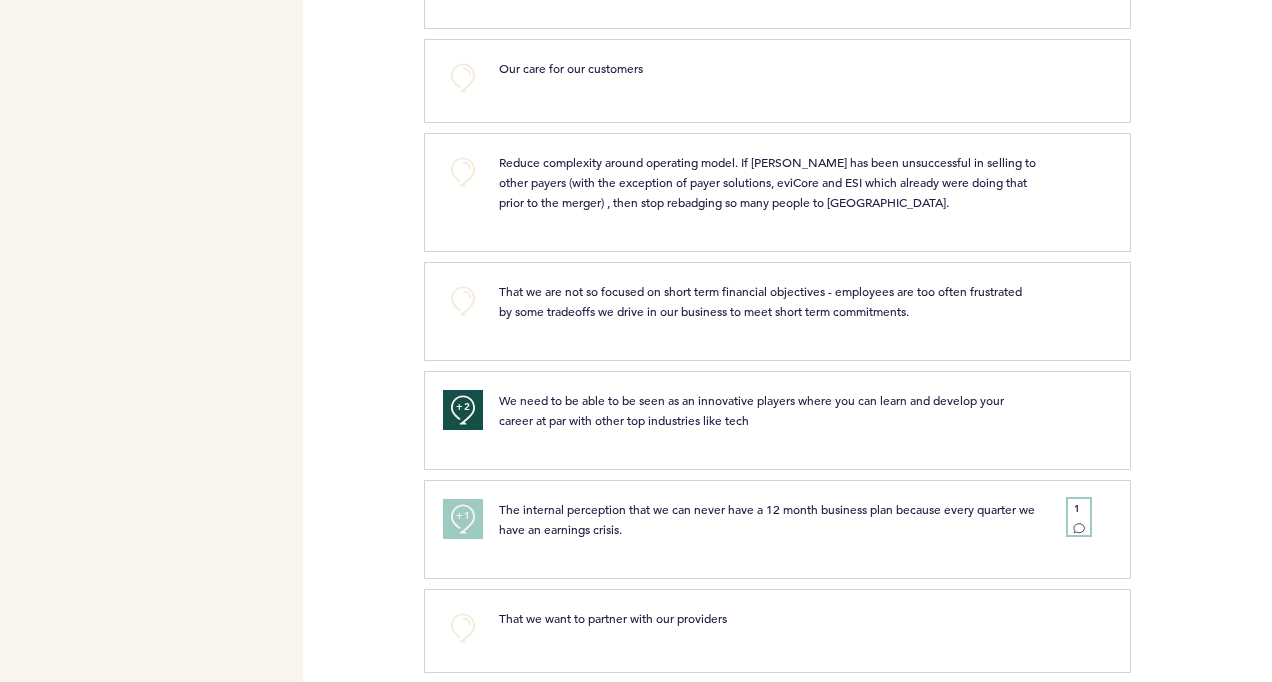click 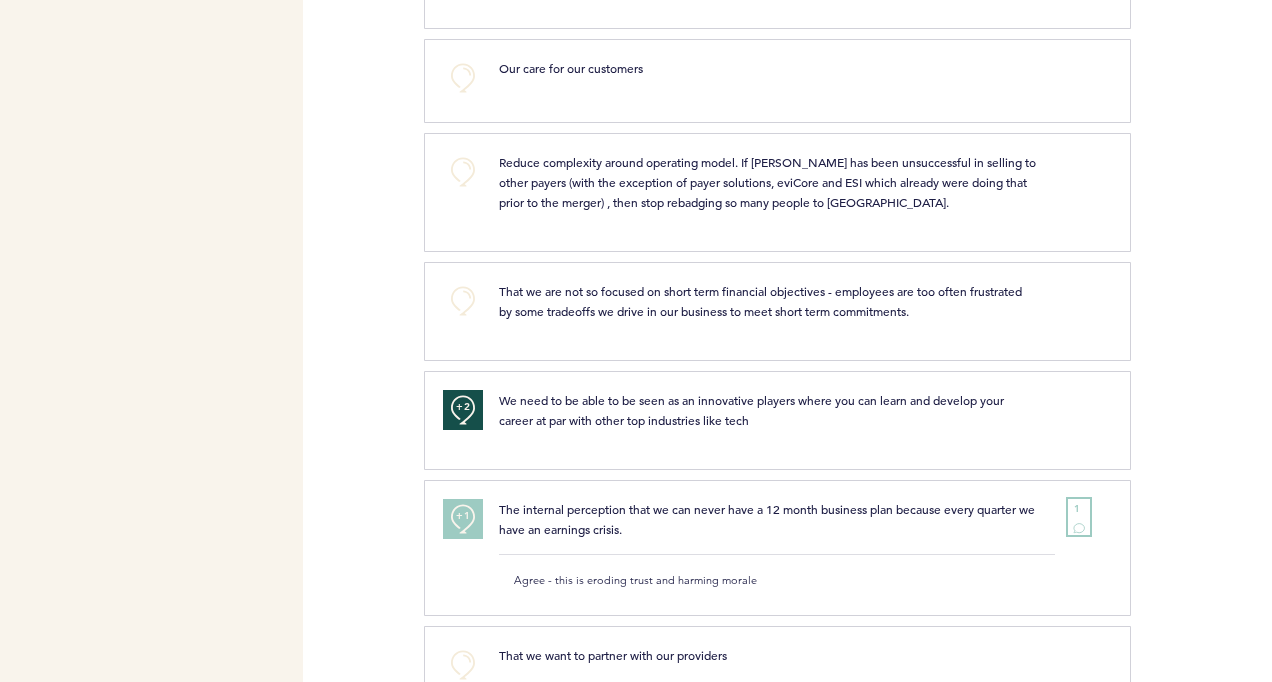 type 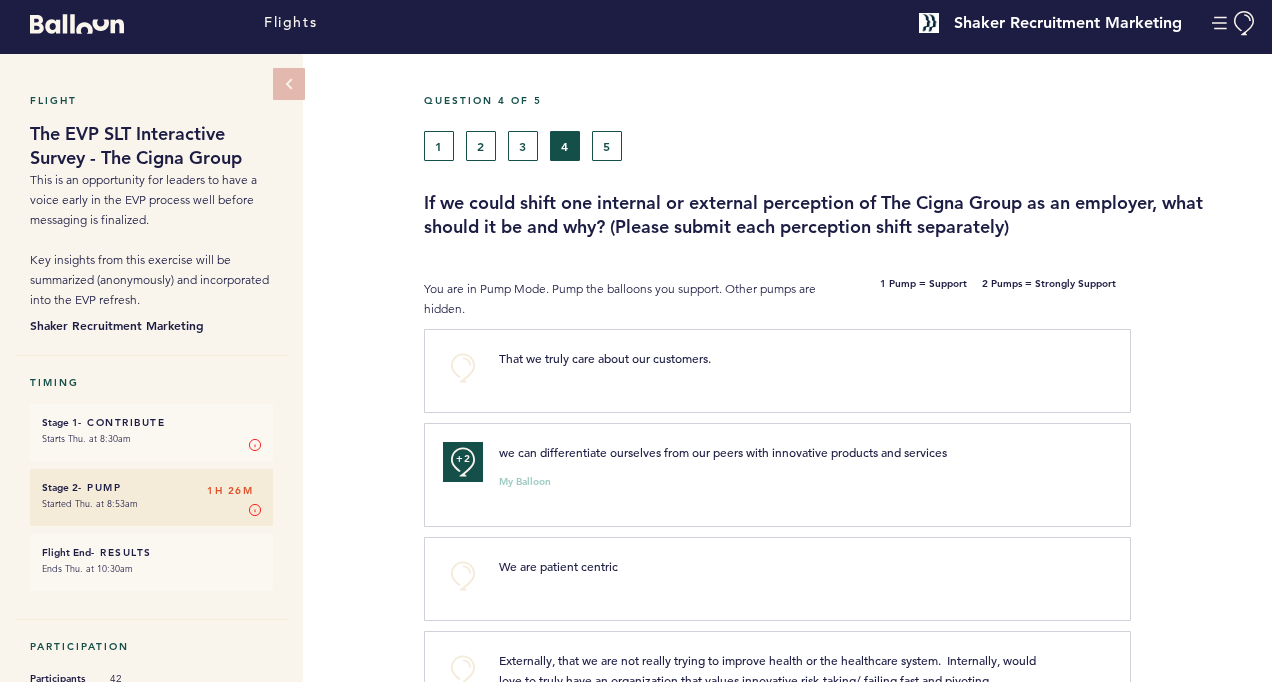 scroll, scrollTop: 0, scrollLeft: 0, axis: both 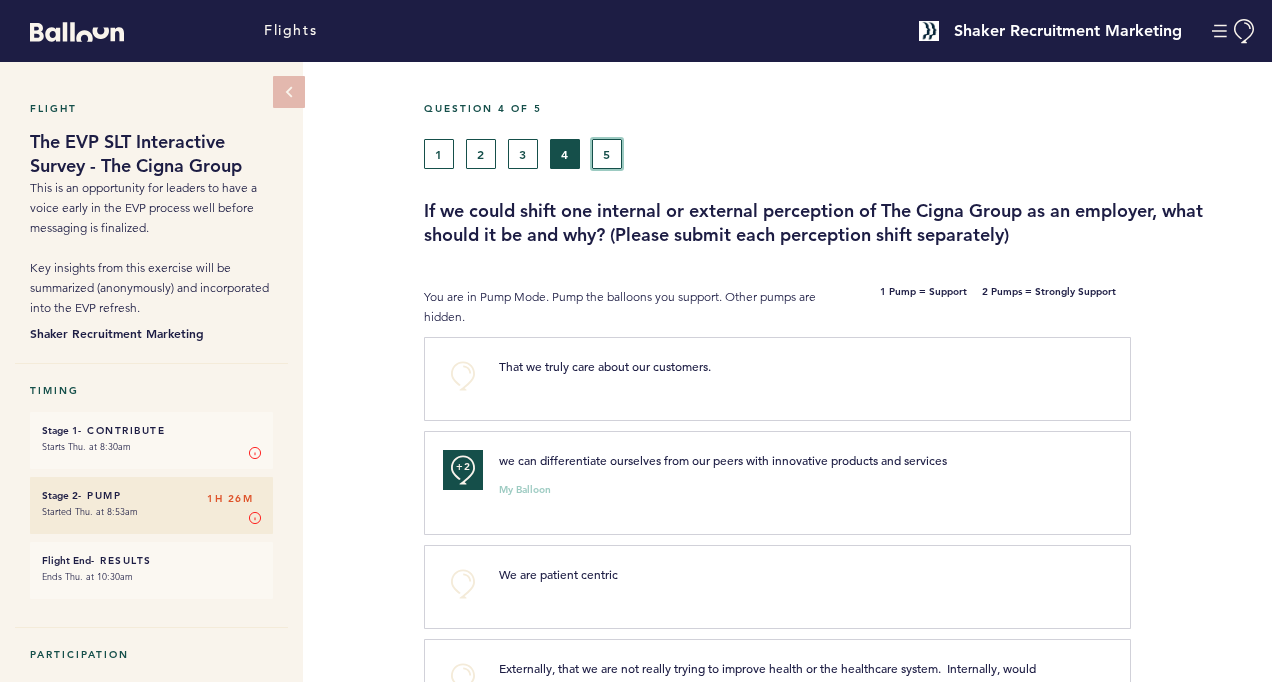 click on "5" at bounding box center [607, 154] 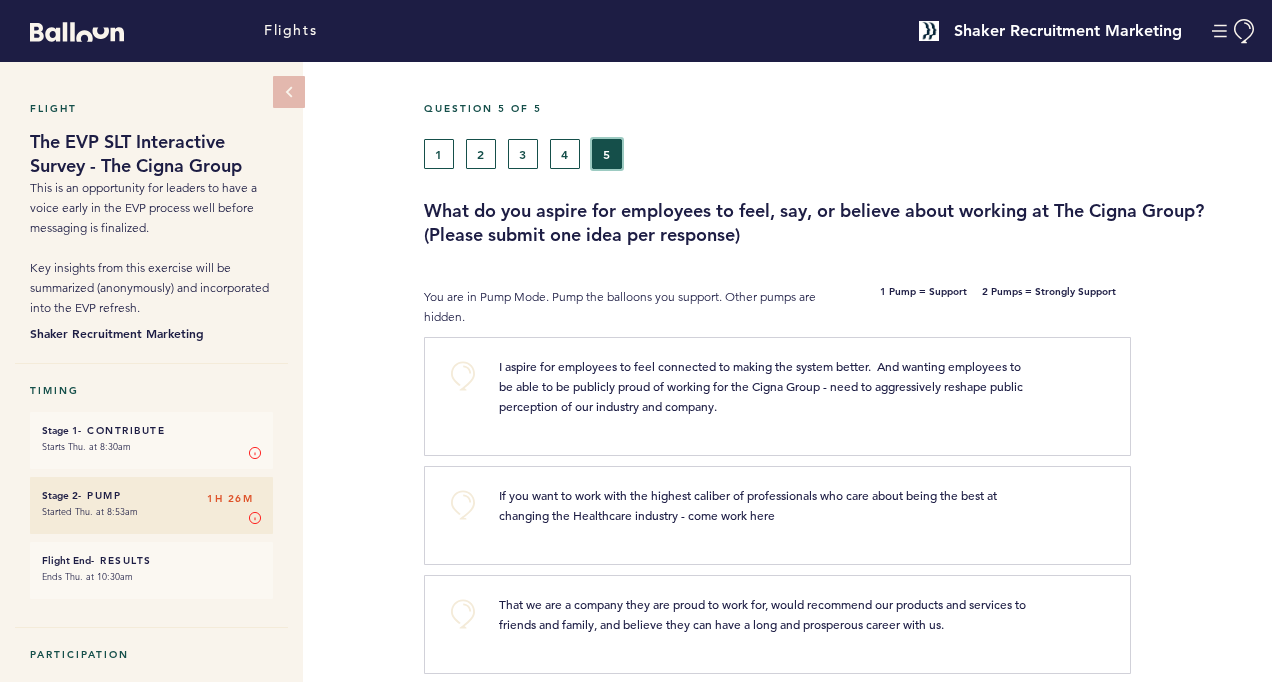 type 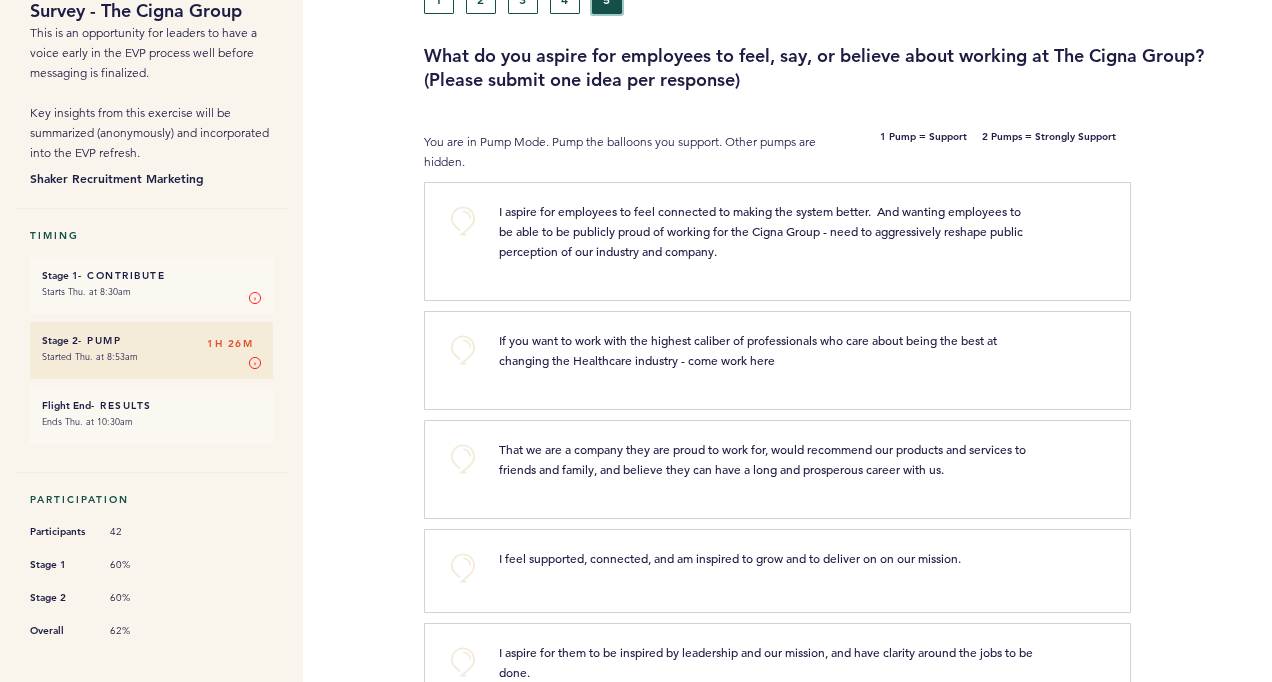 scroll, scrollTop: 200, scrollLeft: 0, axis: vertical 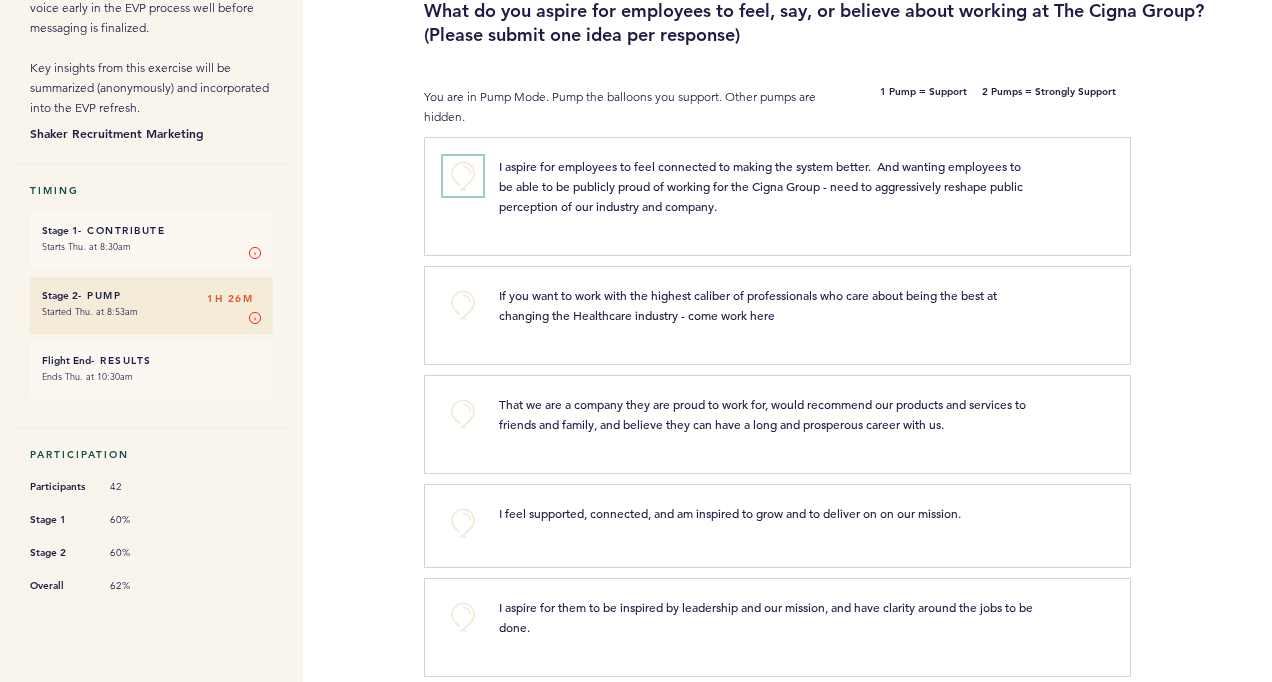 click on "+0" at bounding box center [463, 176] 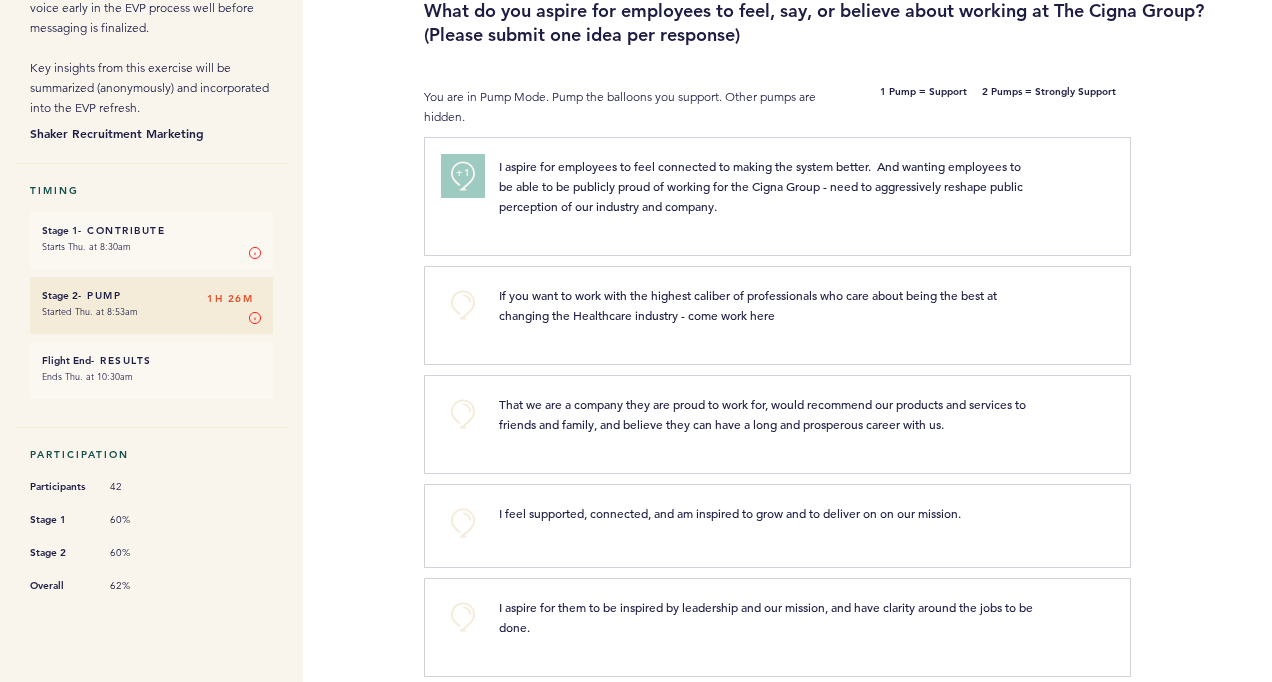 click on "+1" at bounding box center [463, 173] 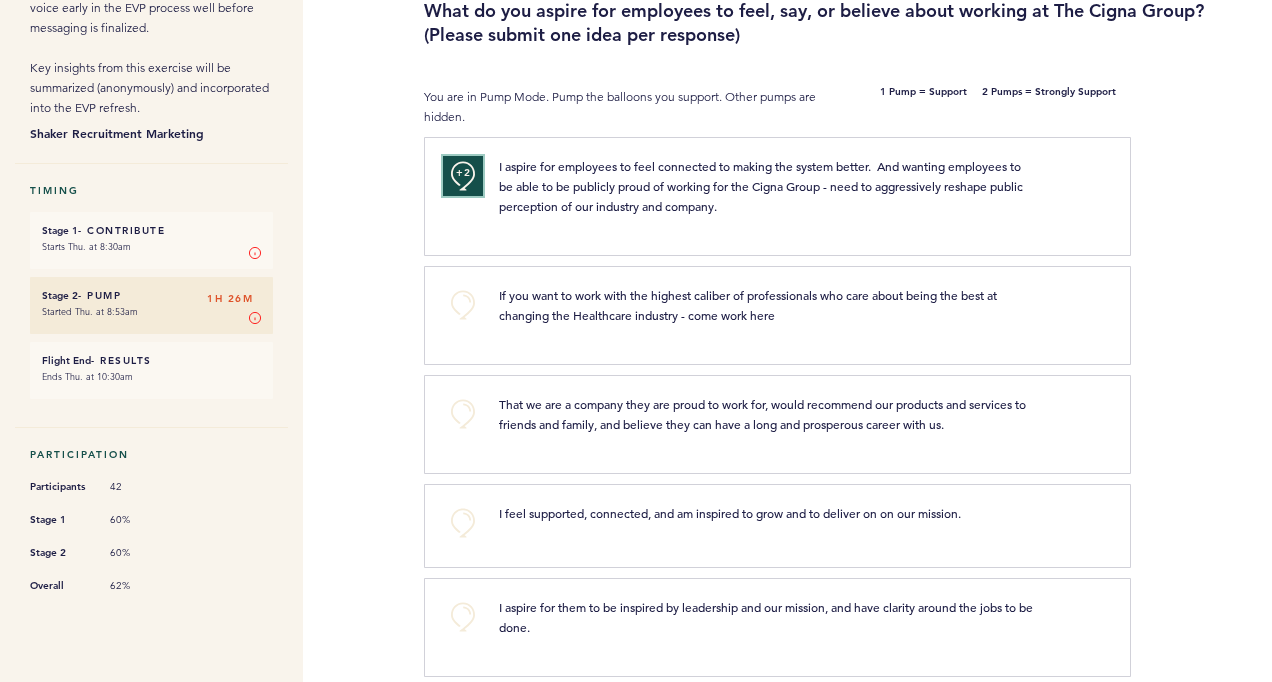 type 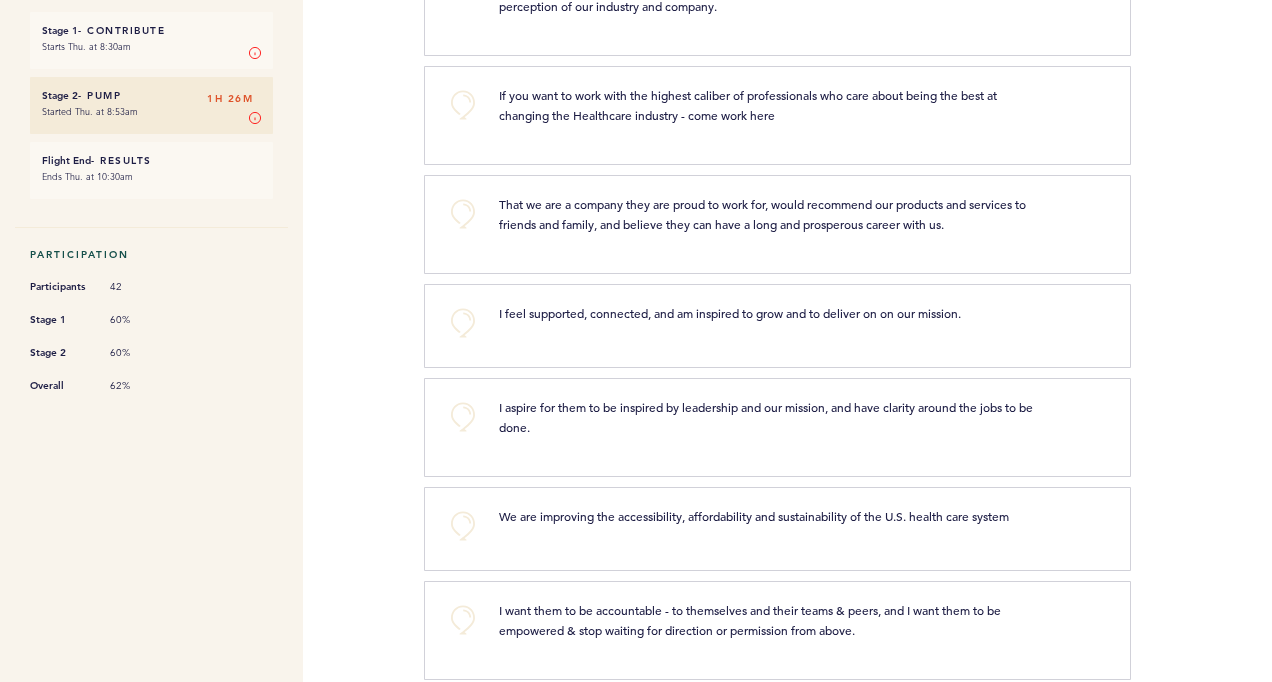 scroll, scrollTop: 440, scrollLeft: 0, axis: vertical 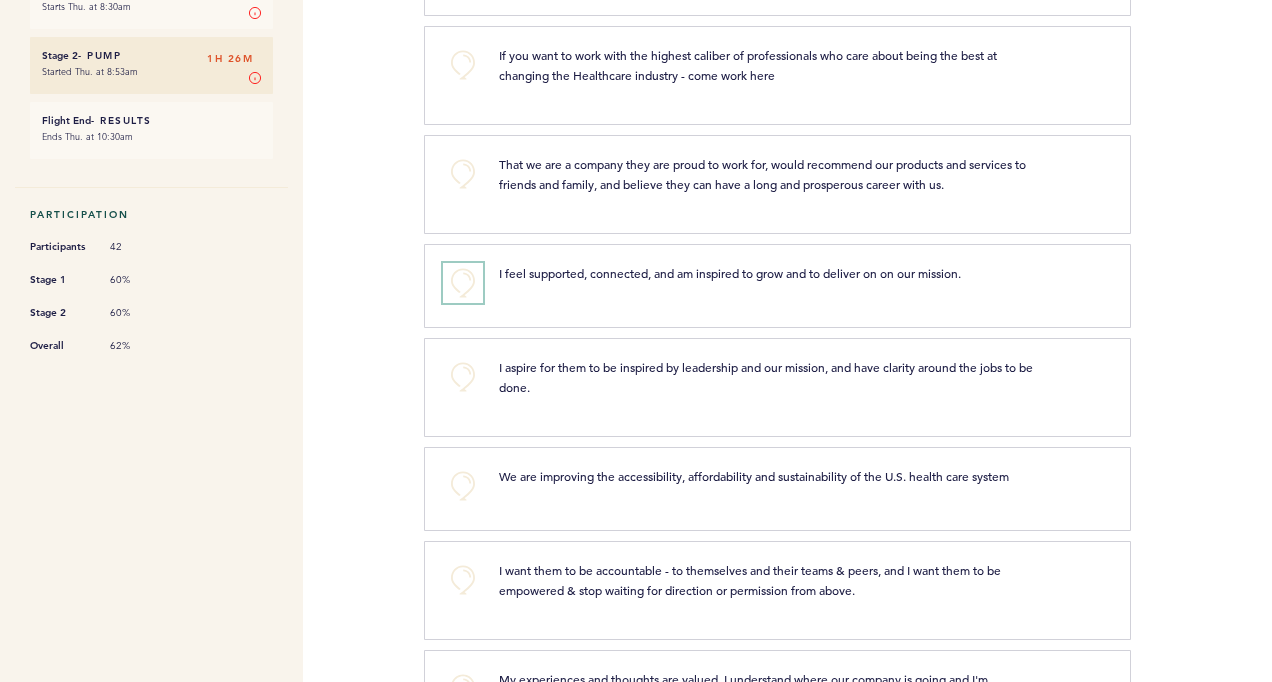 click on "+0" at bounding box center (463, 283) 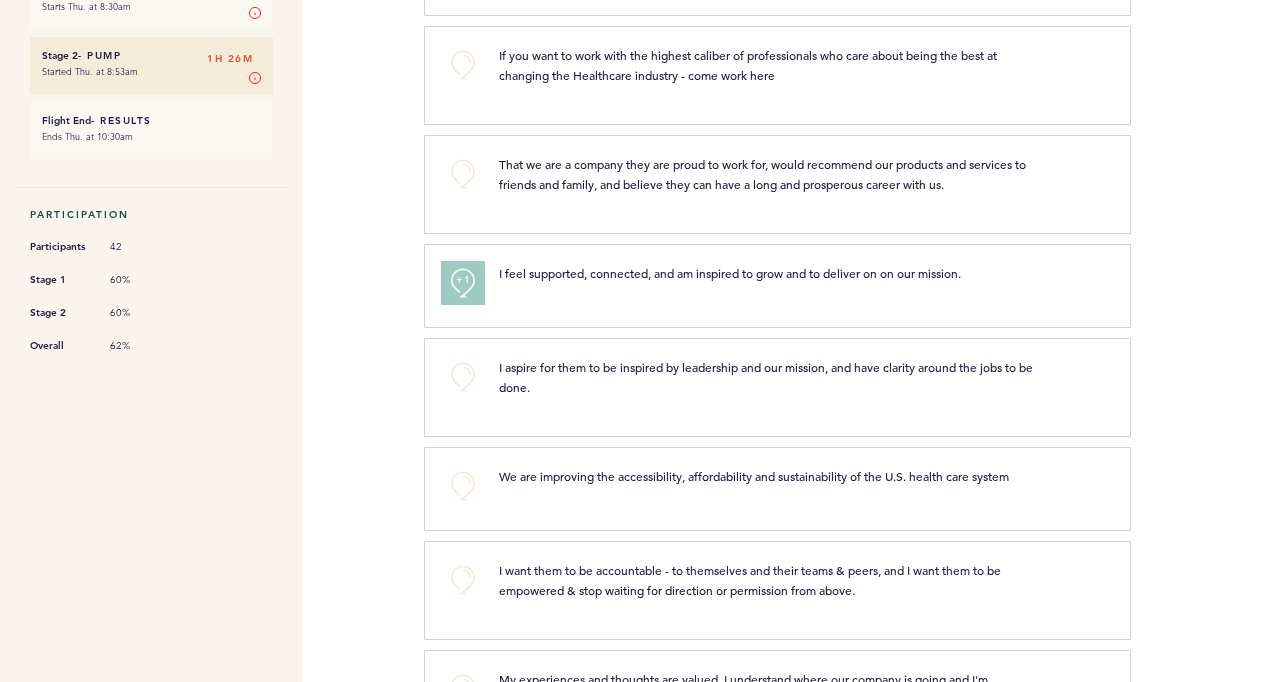 click on "+1" at bounding box center (463, 280) 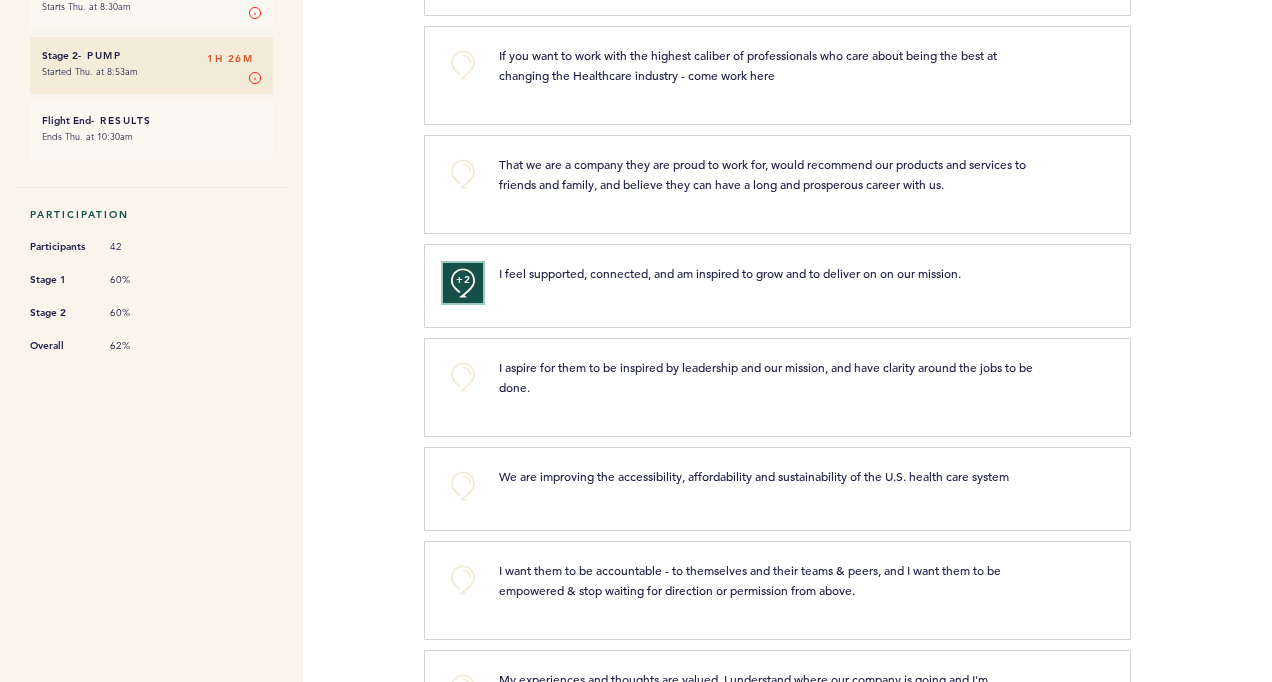 type 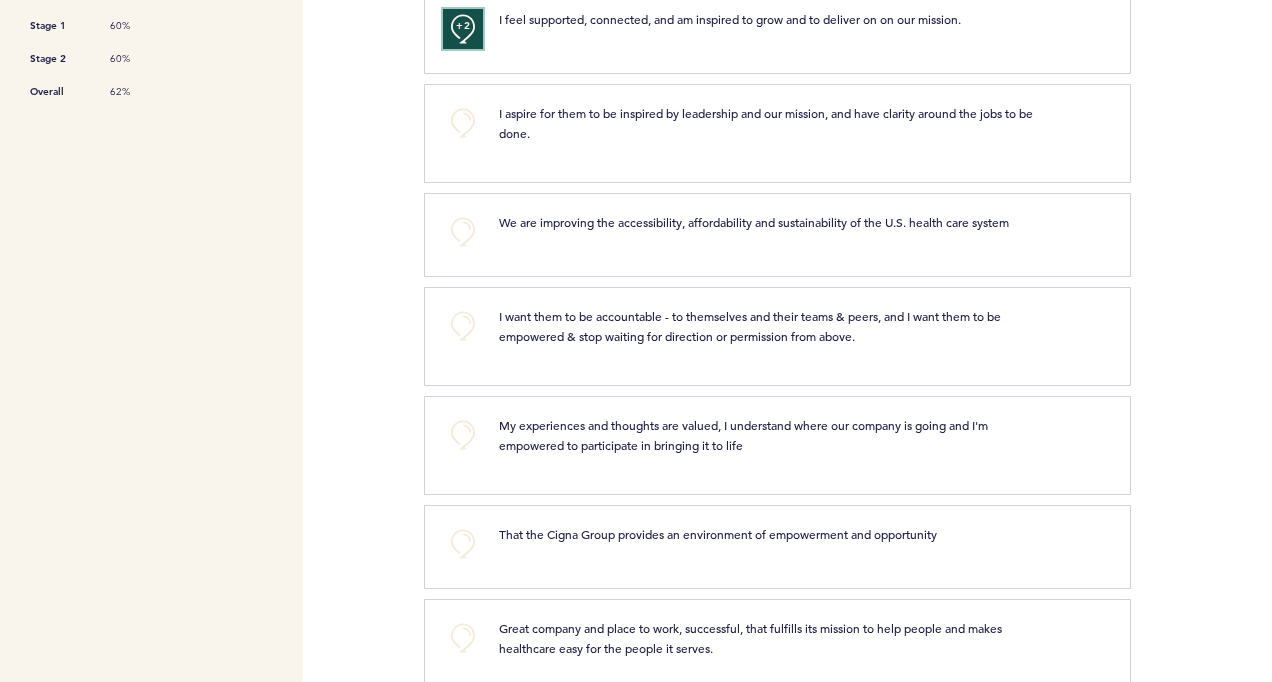 scroll, scrollTop: 840, scrollLeft: 0, axis: vertical 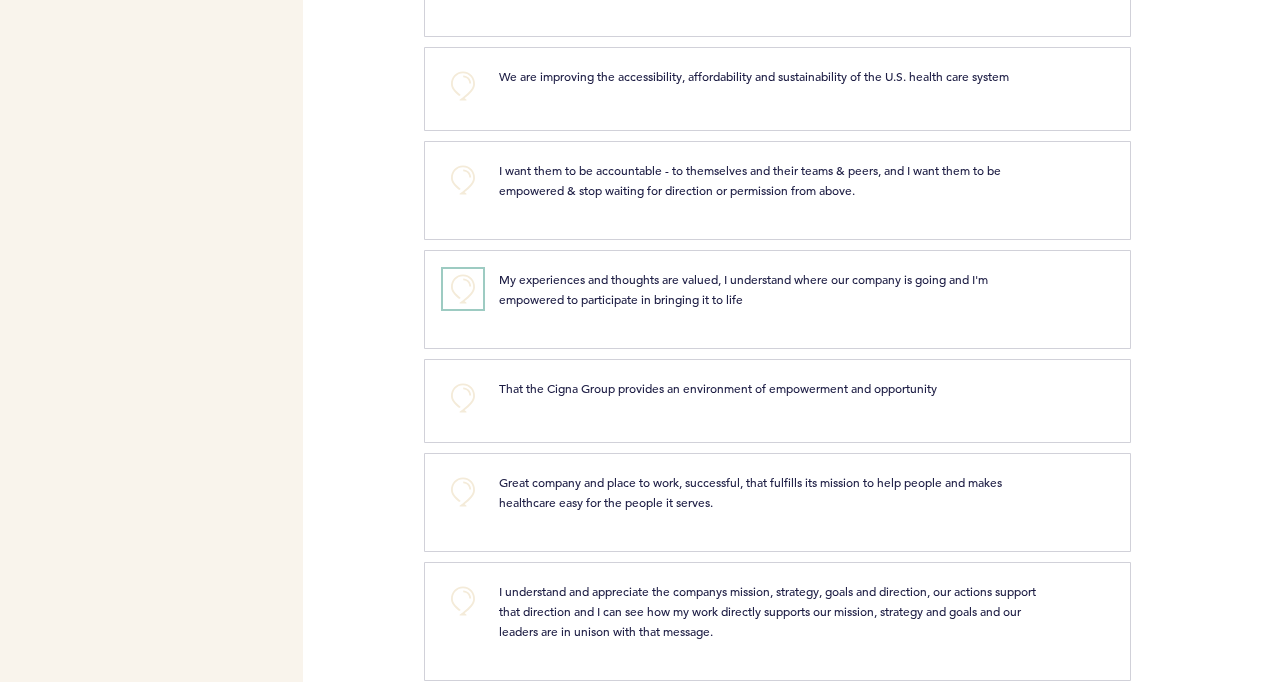 click on "+0" at bounding box center (463, 289) 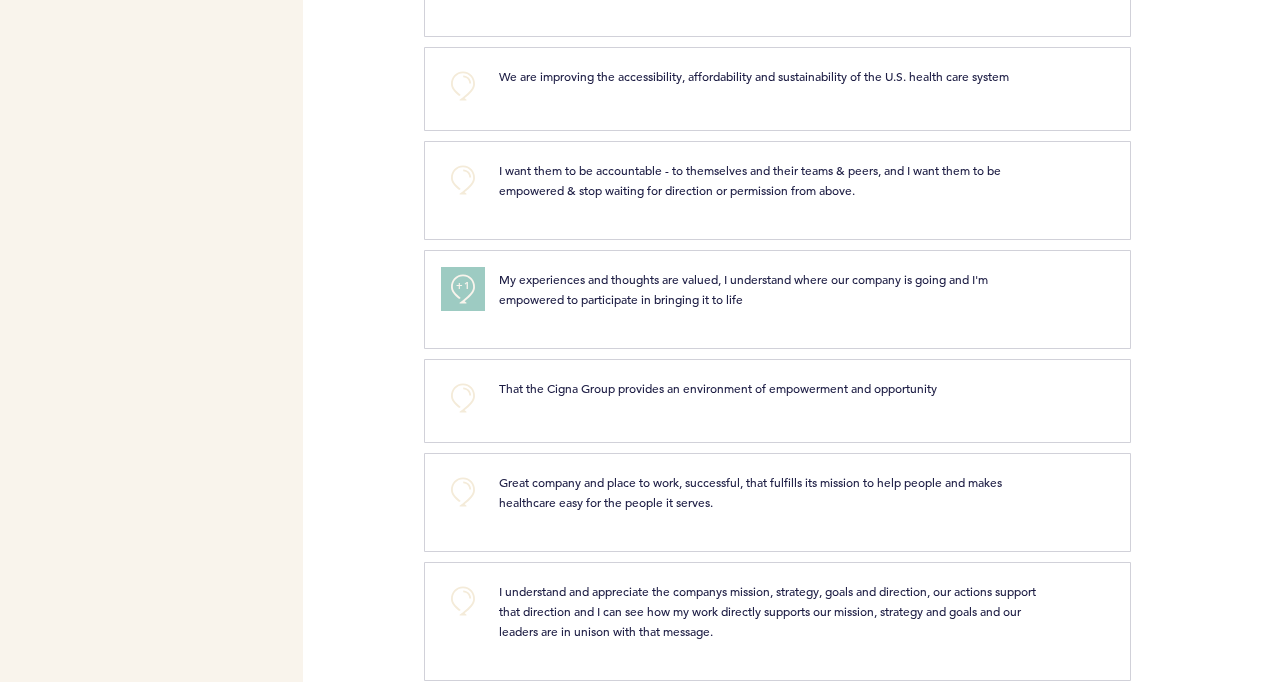 click on "+1" at bounding box center [463, 286] 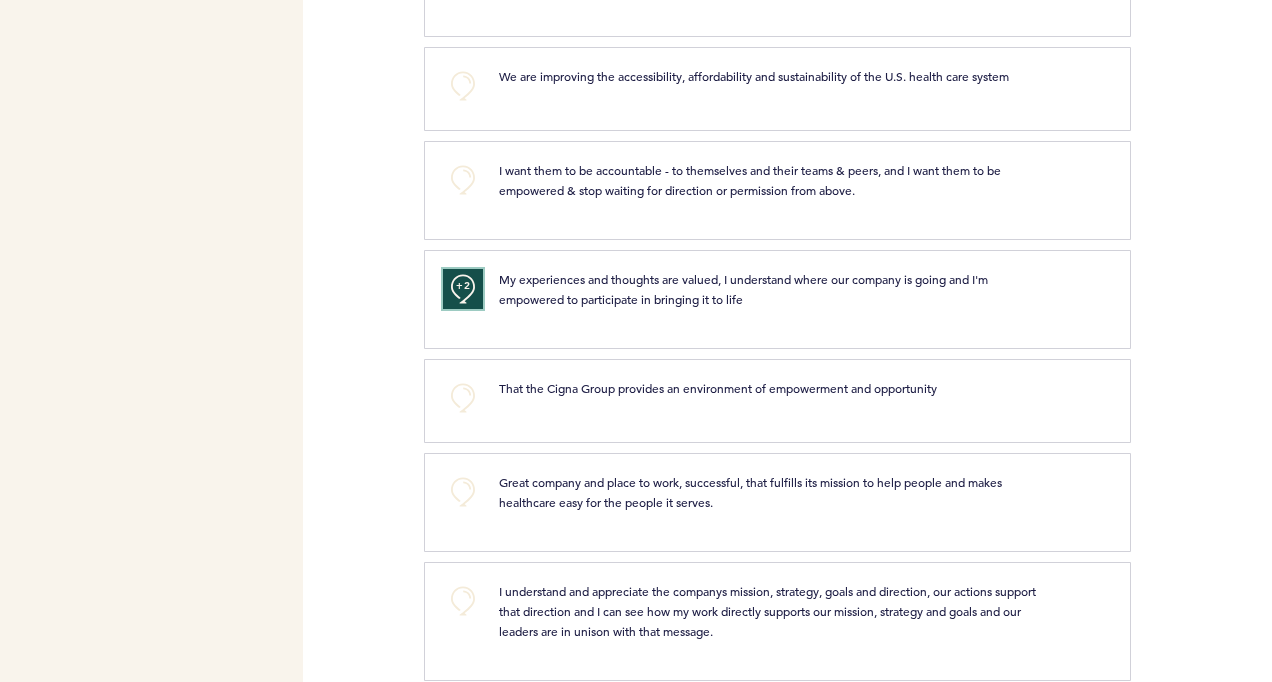 type 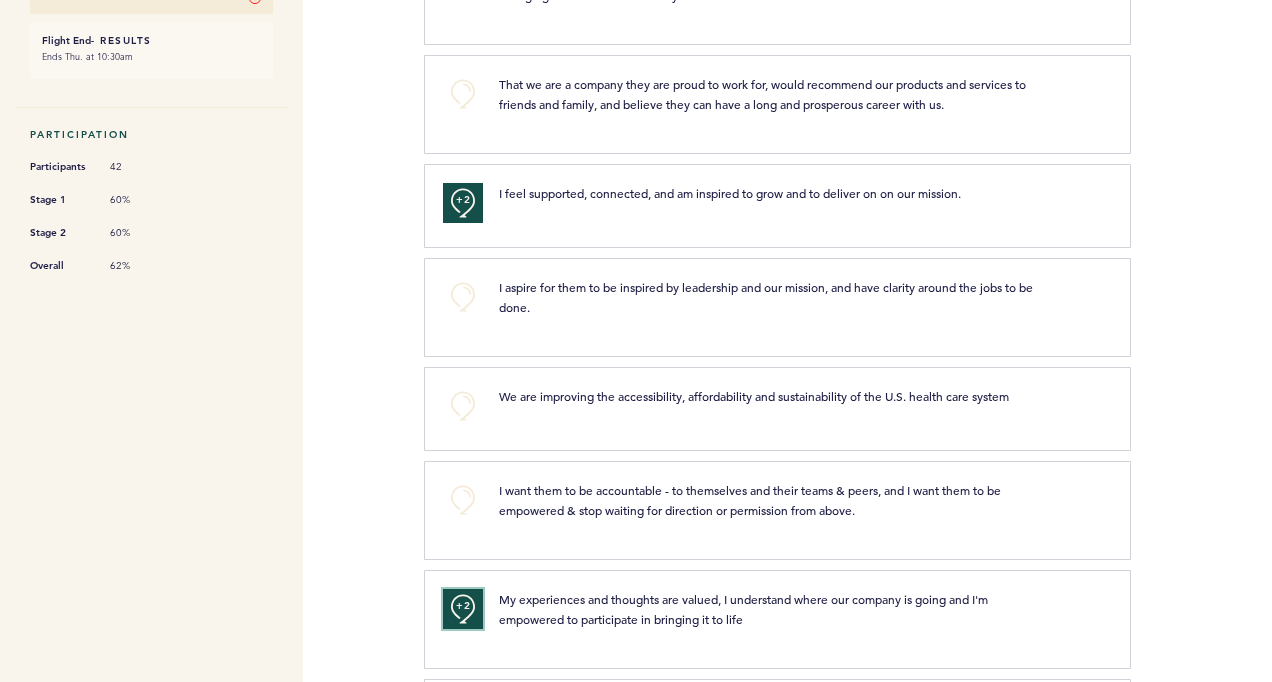 scroll, scrollTop: 560, scrollLeft: 0, axis: vertical 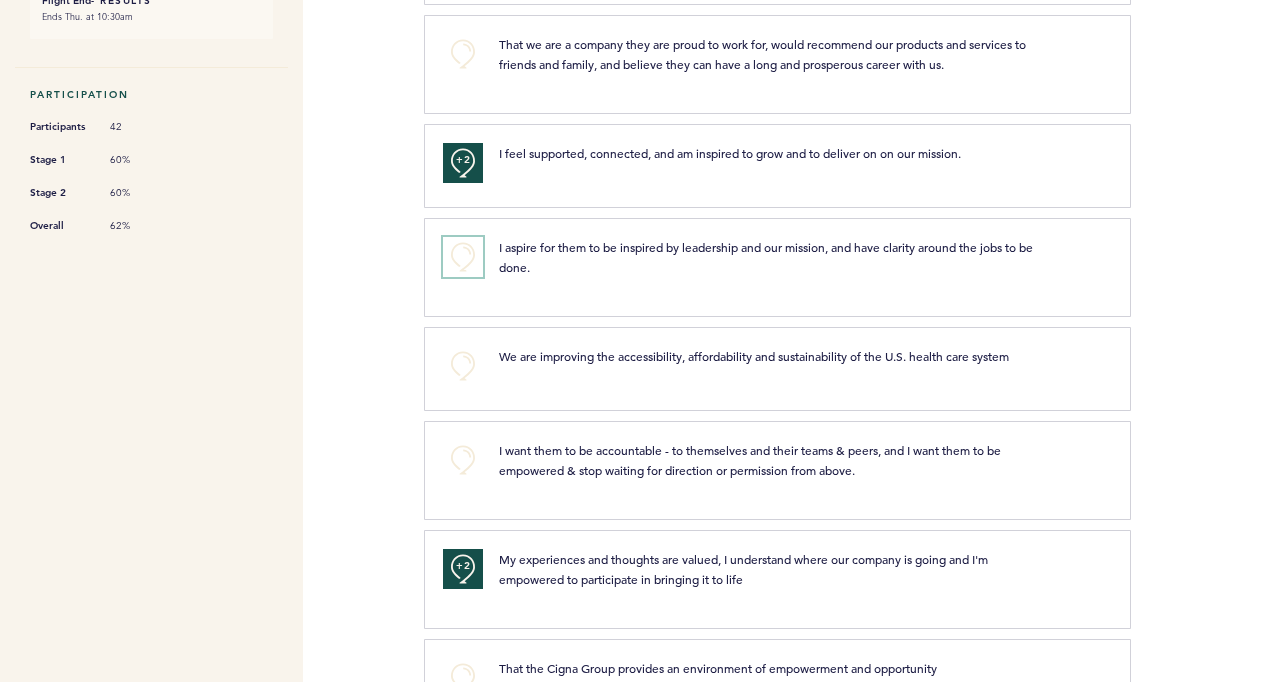 click on "+0" at bounding box center (463, 257) 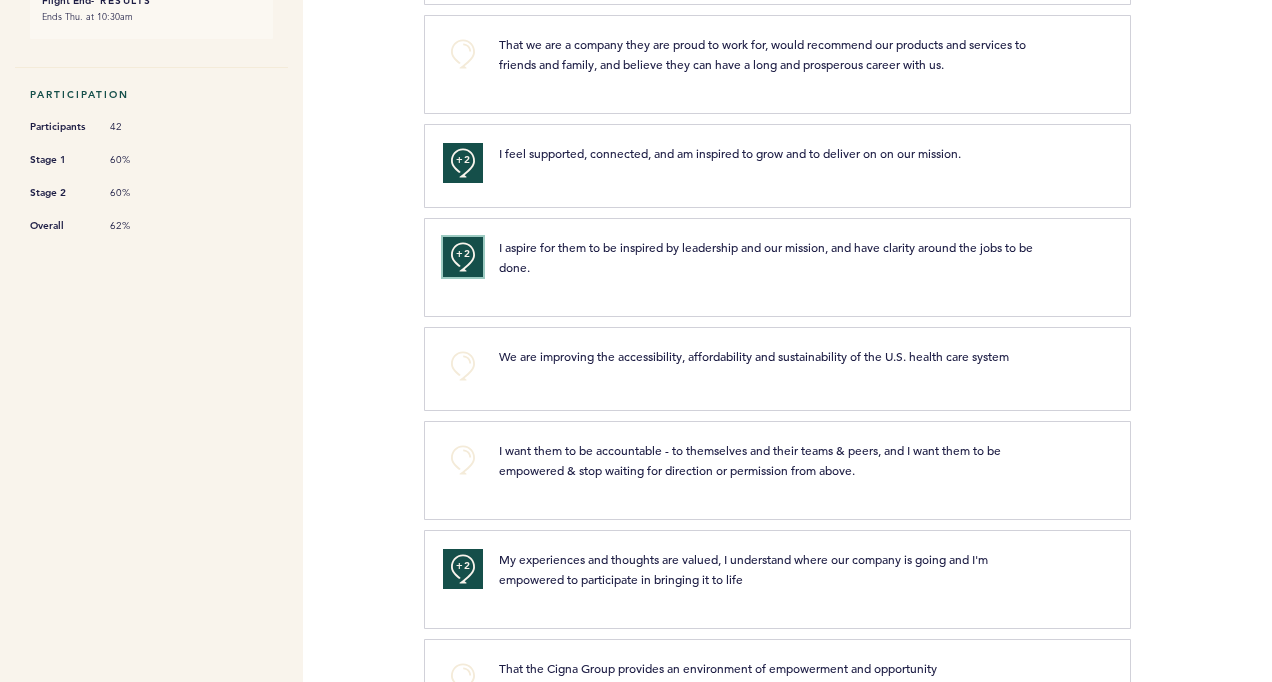 type 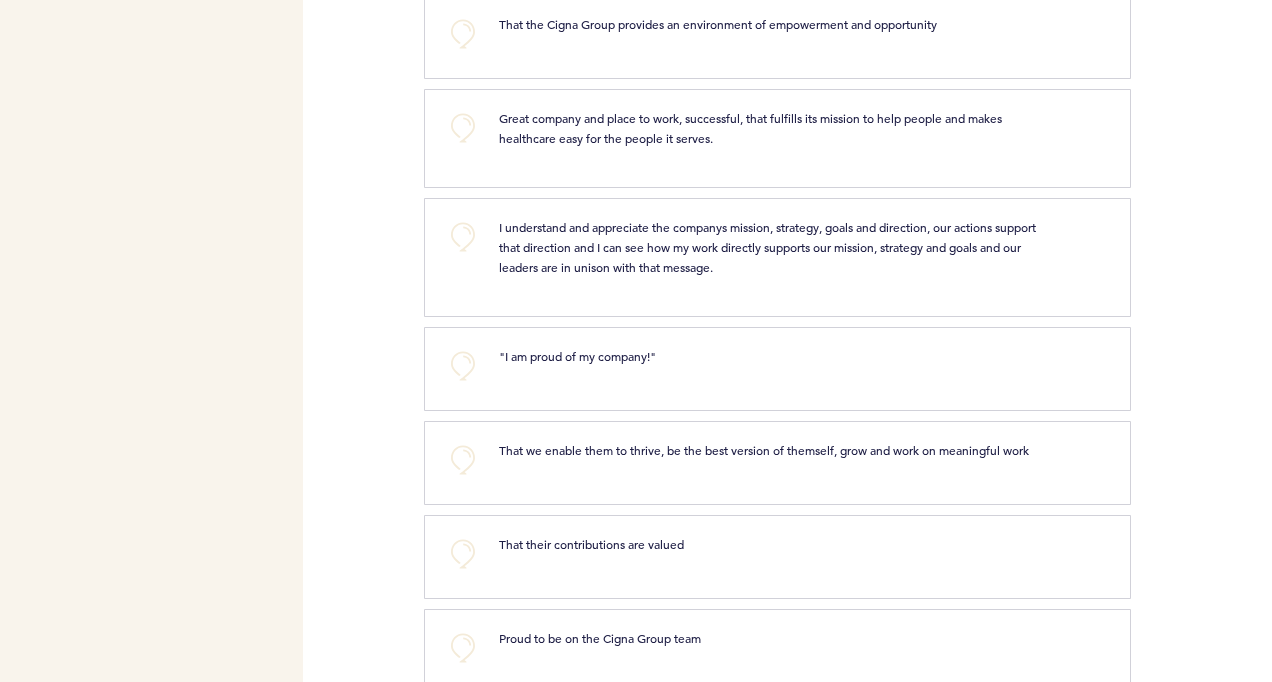 scroll, scrollTop: 1240, scrollLeft: 0, axis: vertical 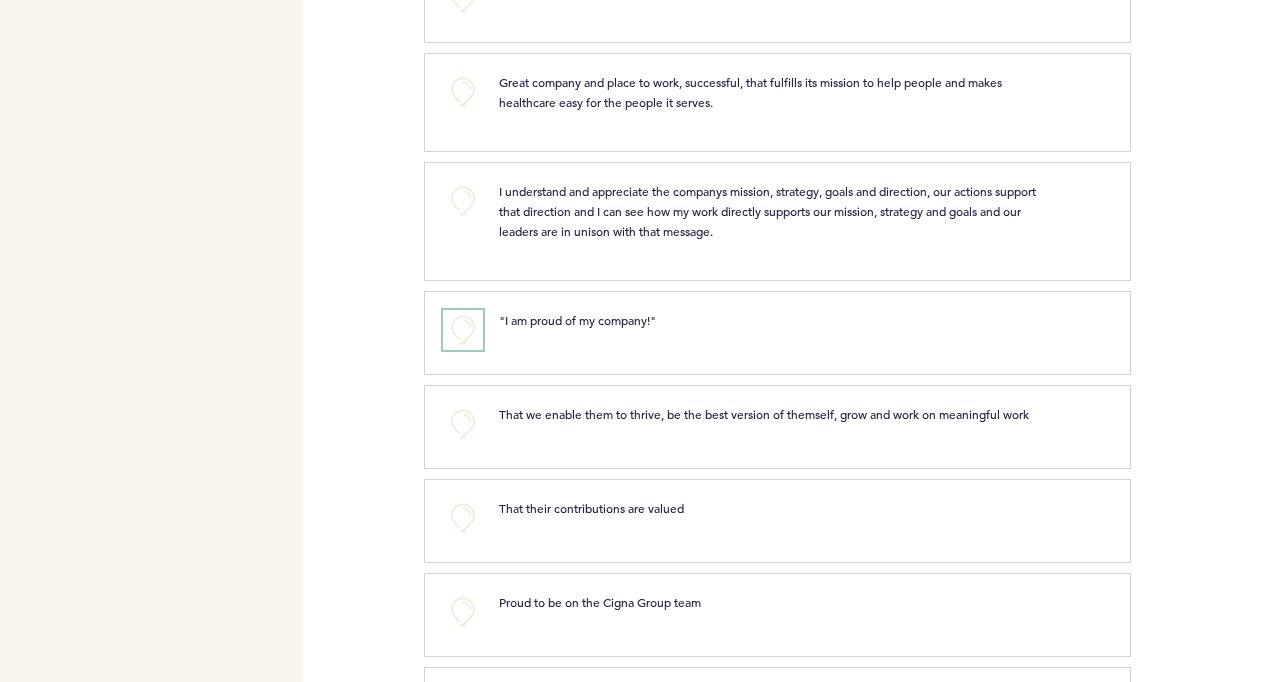 click on "+0" at bounding box center [463, 330] 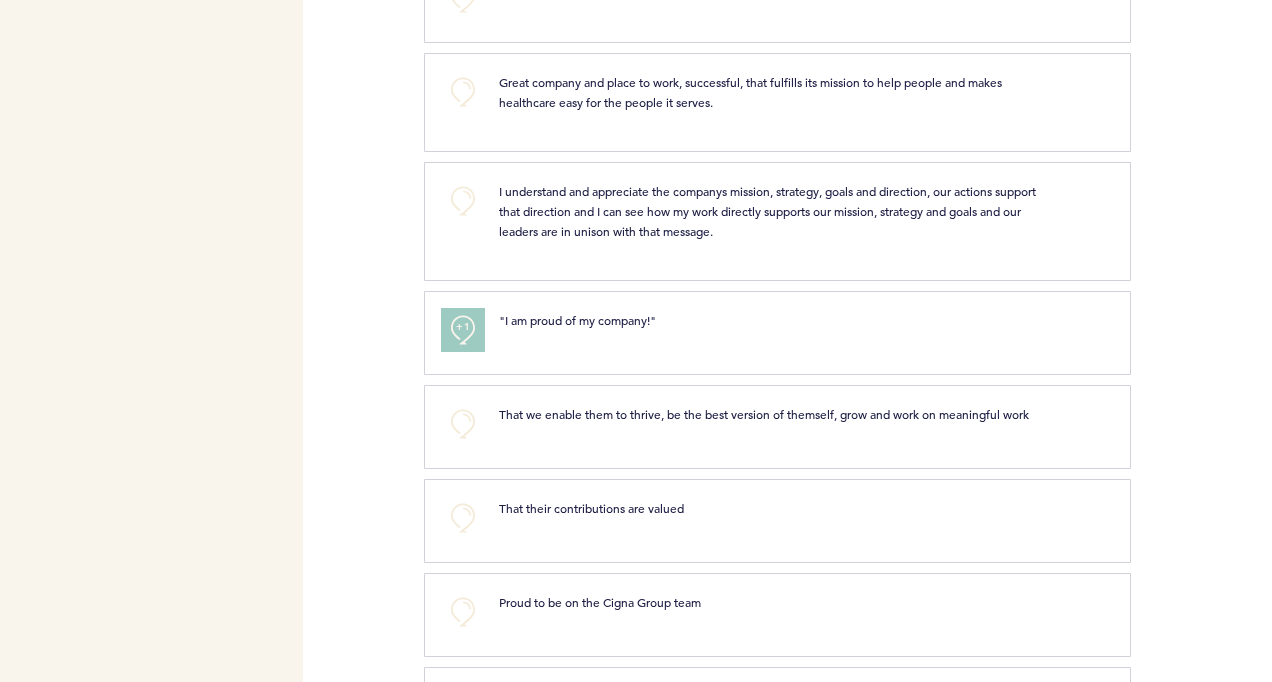click on "+1" at bounding box center [463, 327] 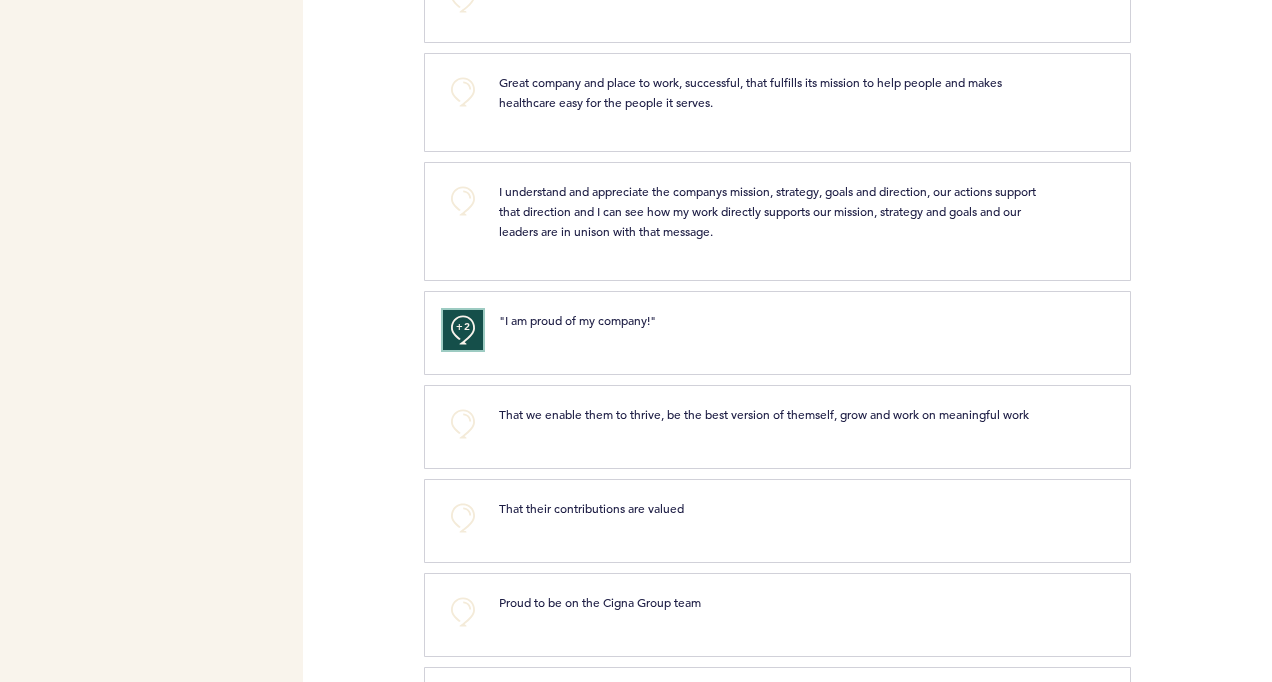 type 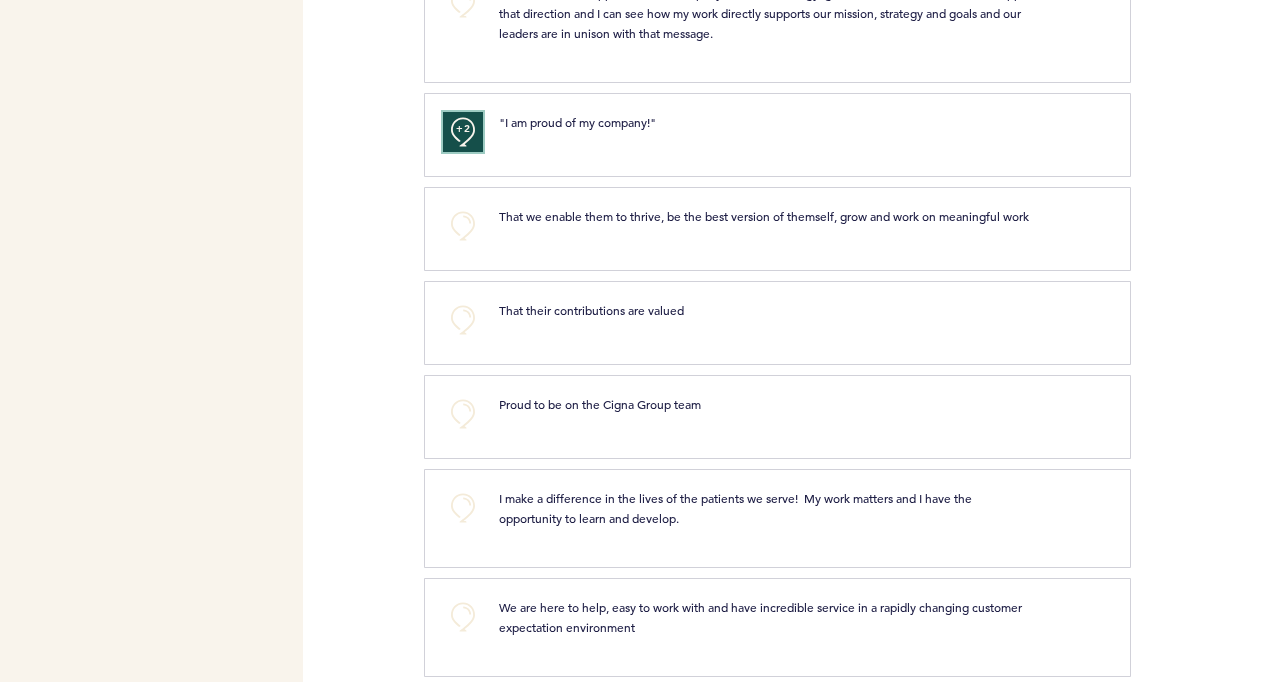 scroll, scrollTop: 1440, scrollLeft: 0, axis: vertical 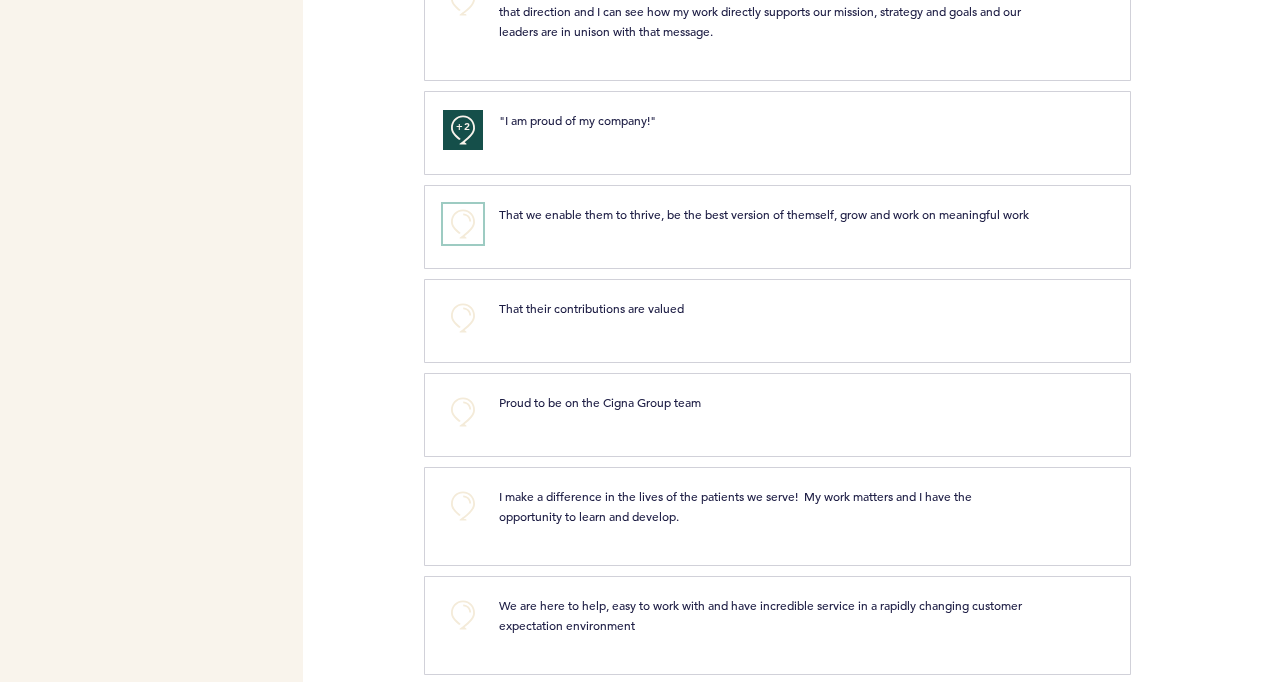click on "+0" at bounding box center [463, 224] 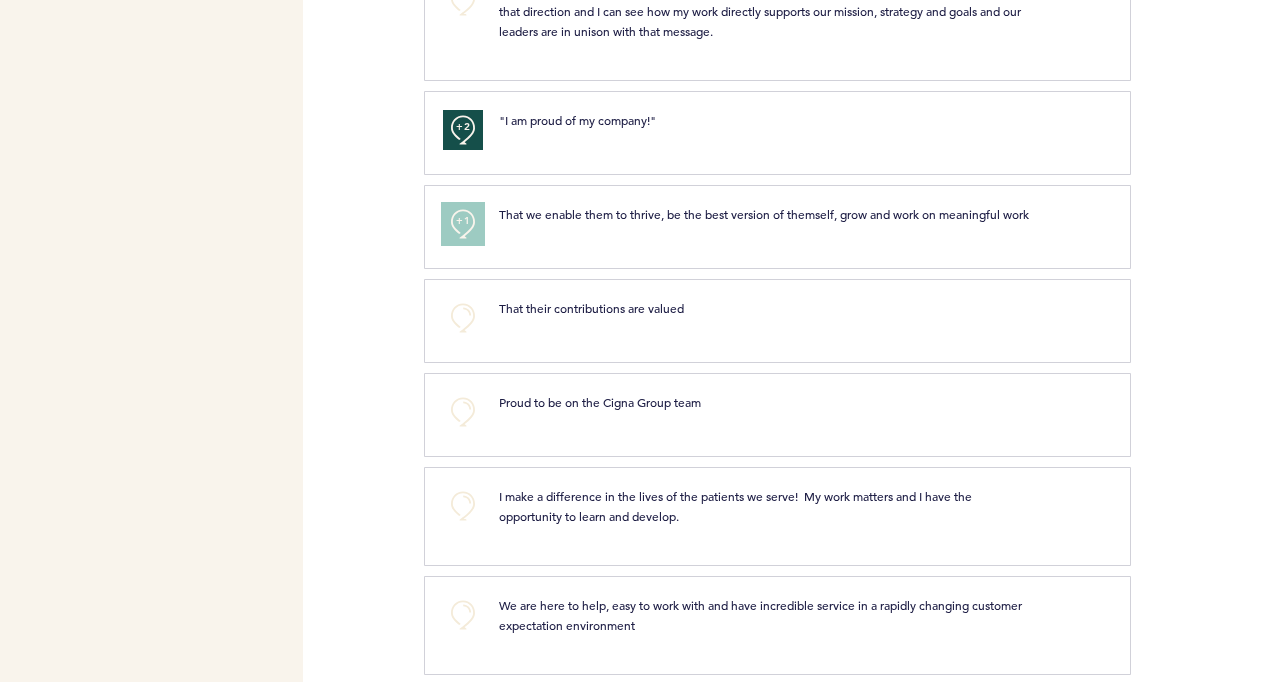 type 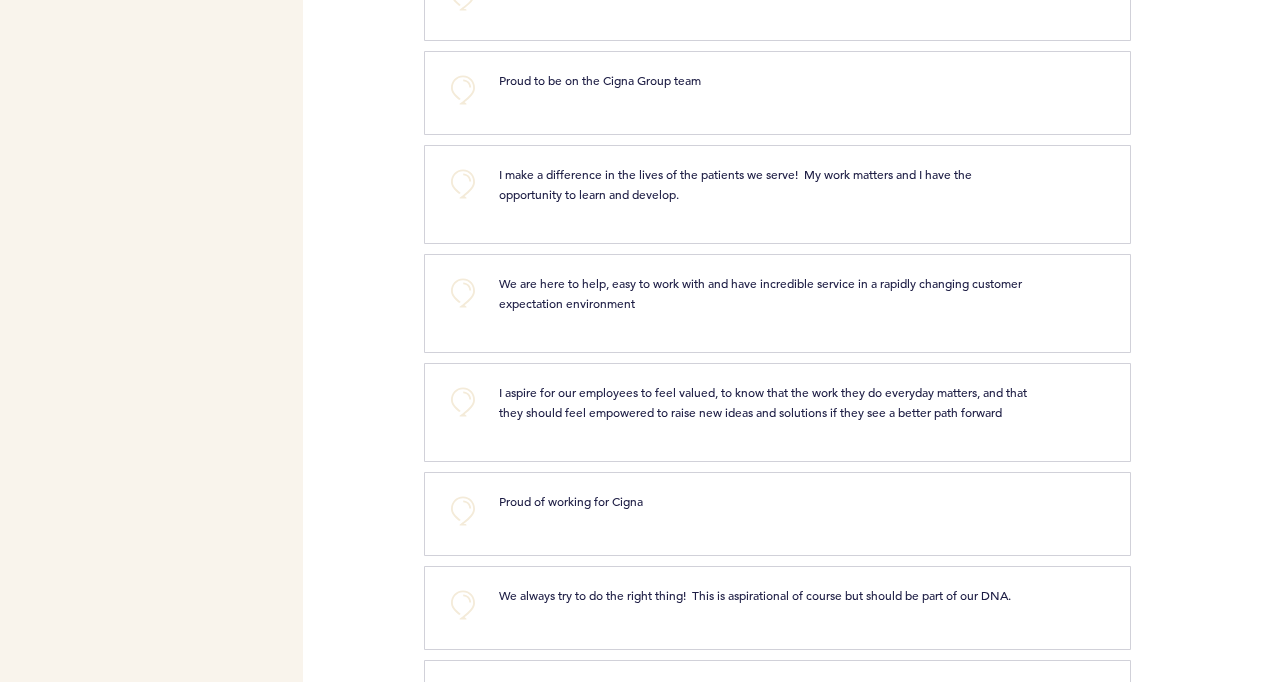 scroll, scrollTop: 1800, scrollLeft: 0, axis: vertical 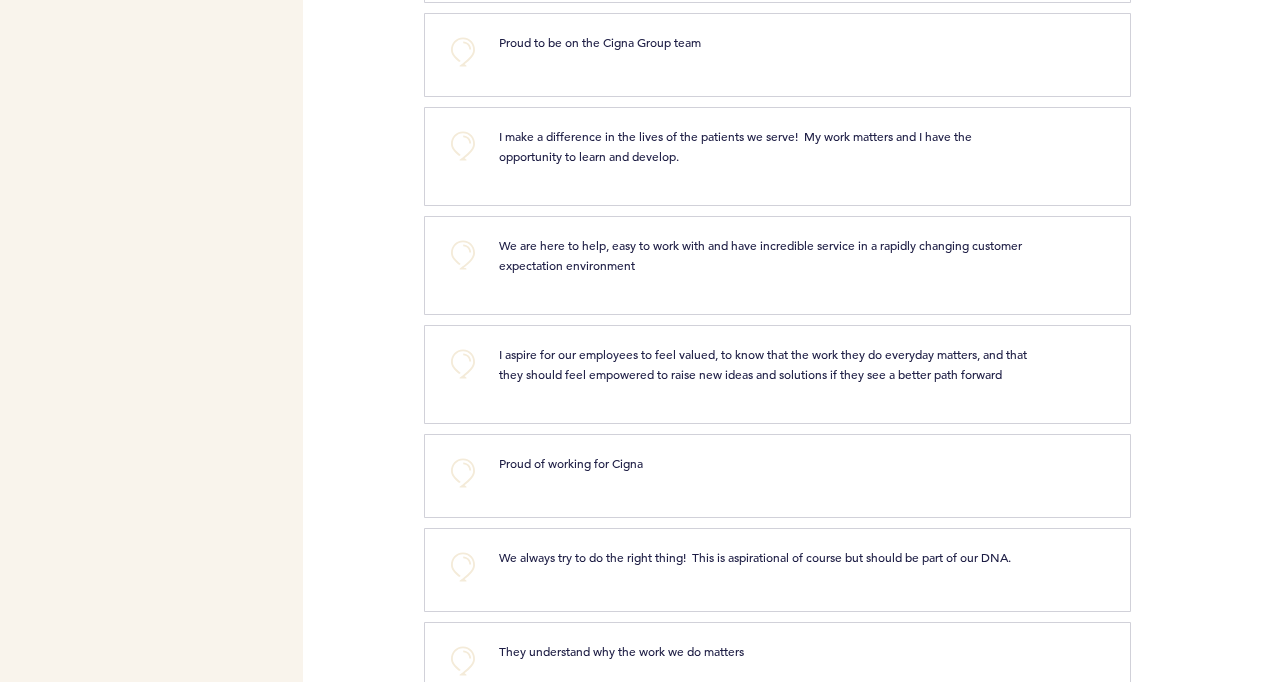 drag, startPoint x: 458, startPoint y: 348, endPoint x: 980, endPoint y: 411, distance: 525.78796 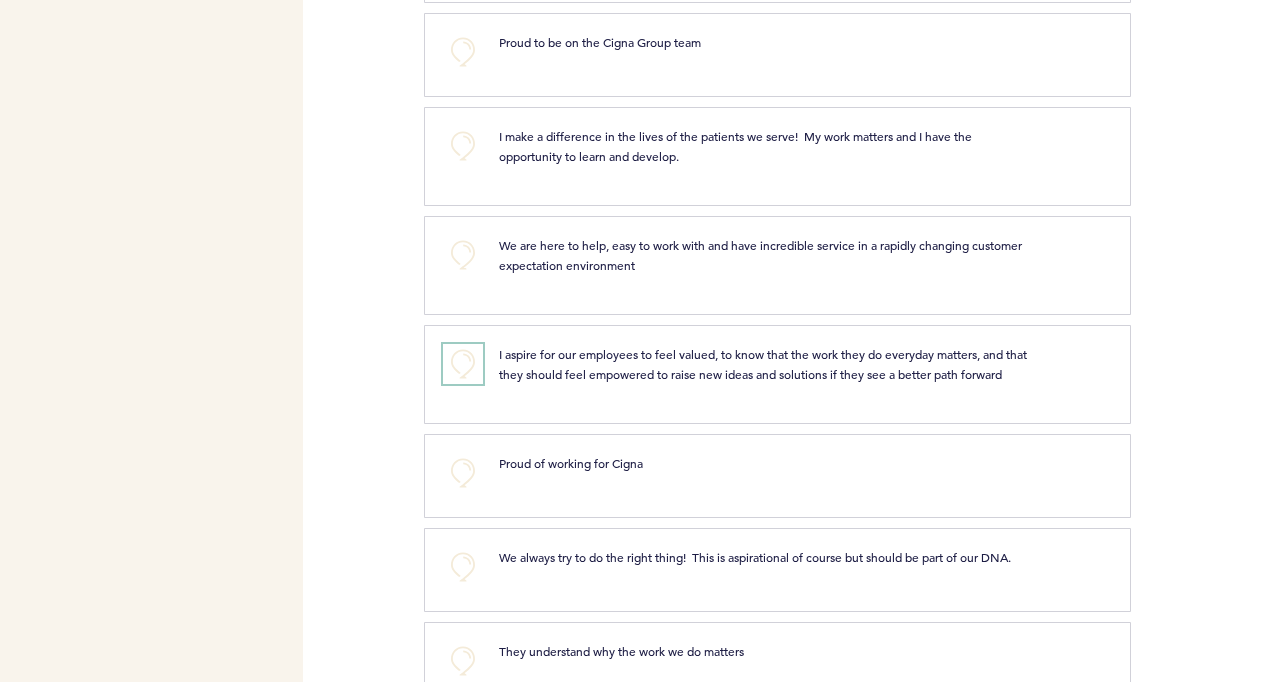 click on "+0" at bounding box center (463, 364) 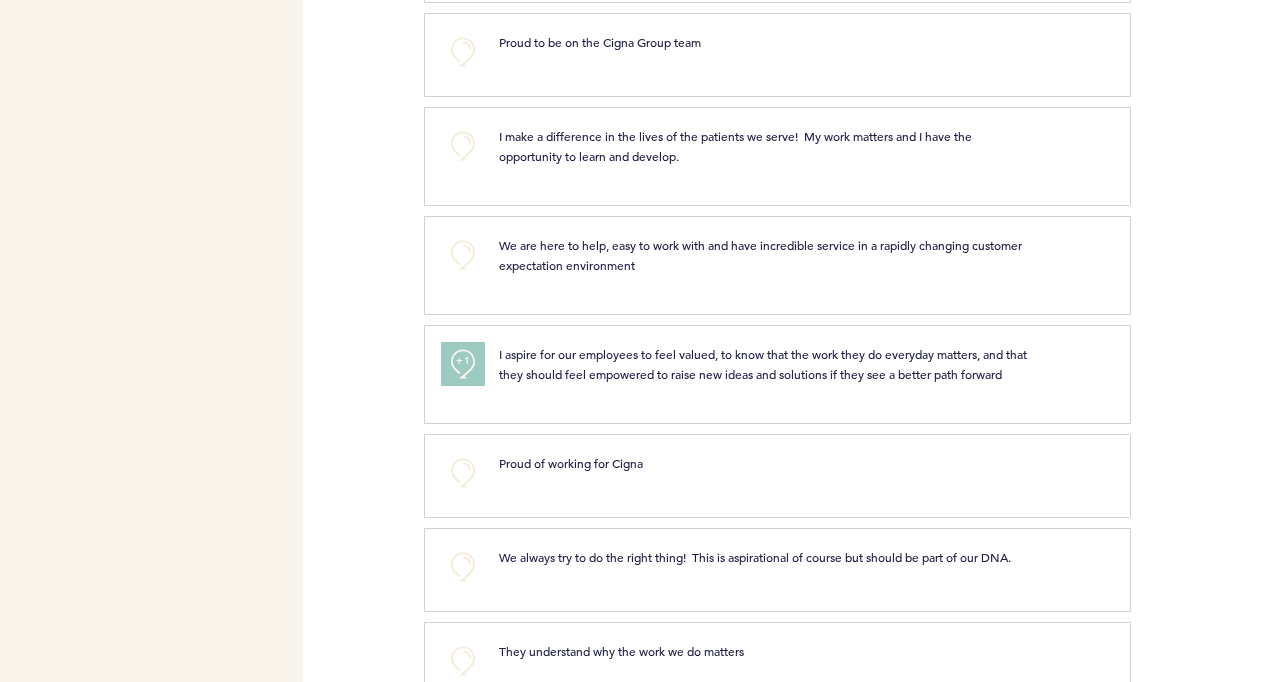 type 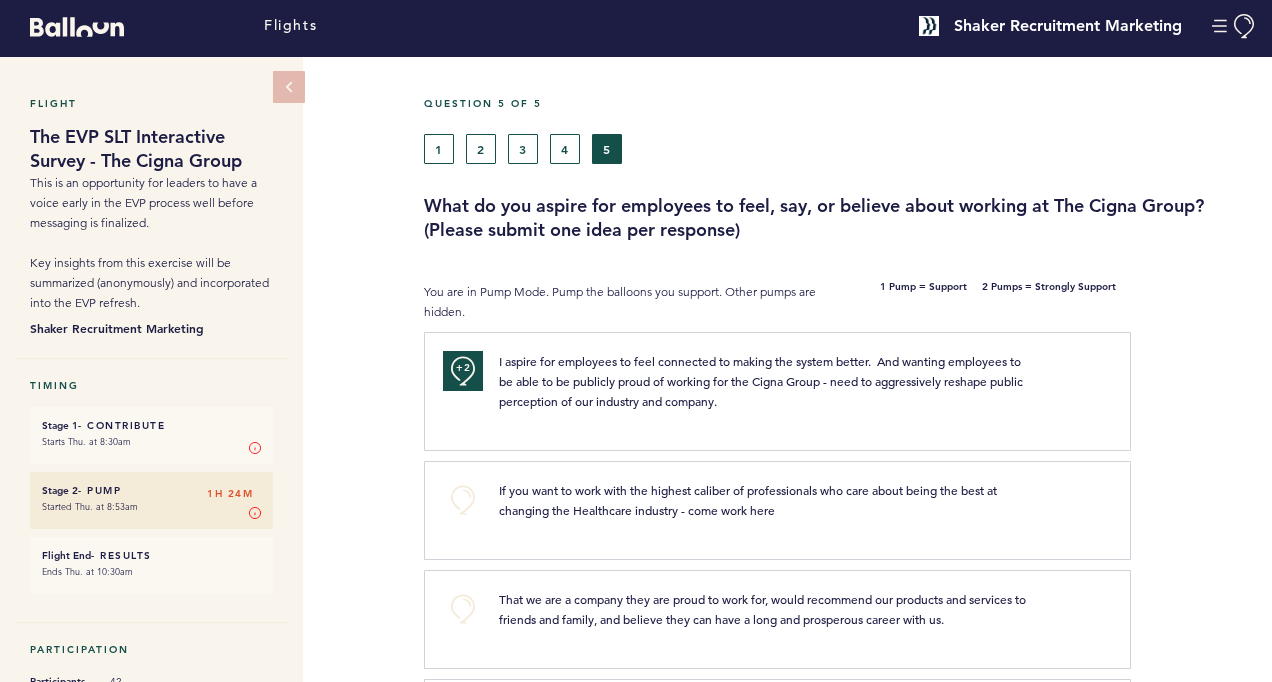 scroll, scrollTop: 0, scrollLeft: 0, axis: both 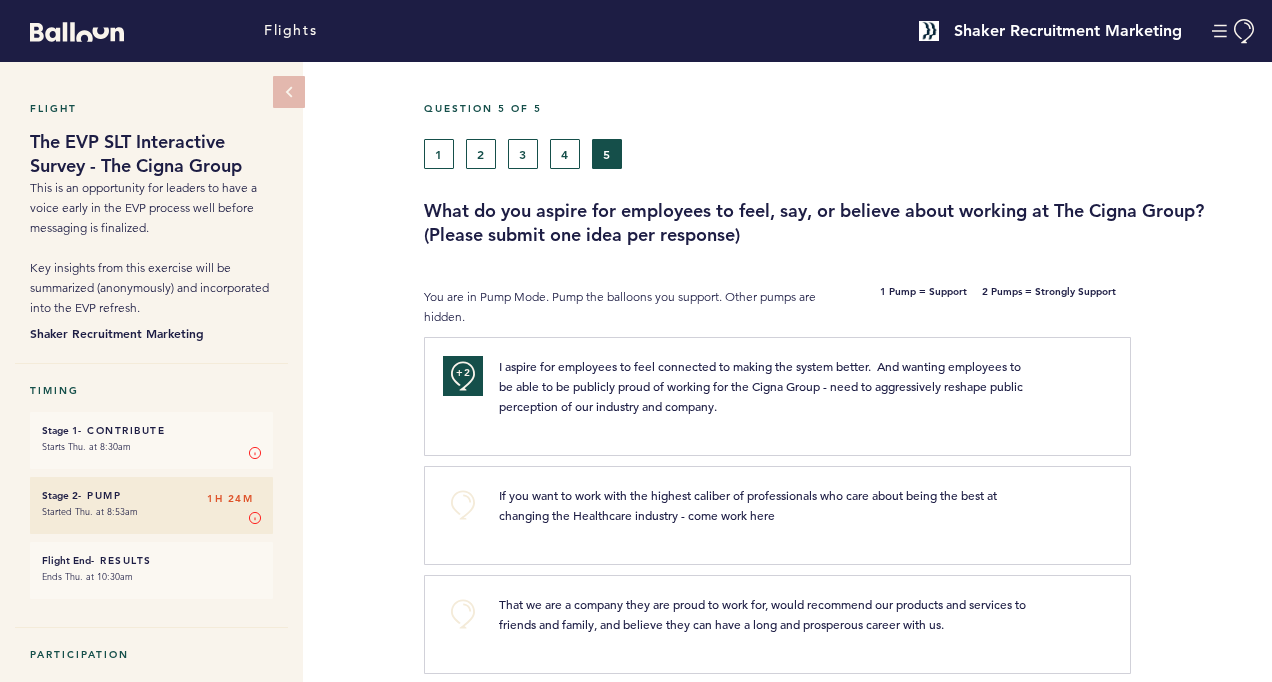 click on "Ends Thu. at 10:30am" at bounding box center (87, 576) 